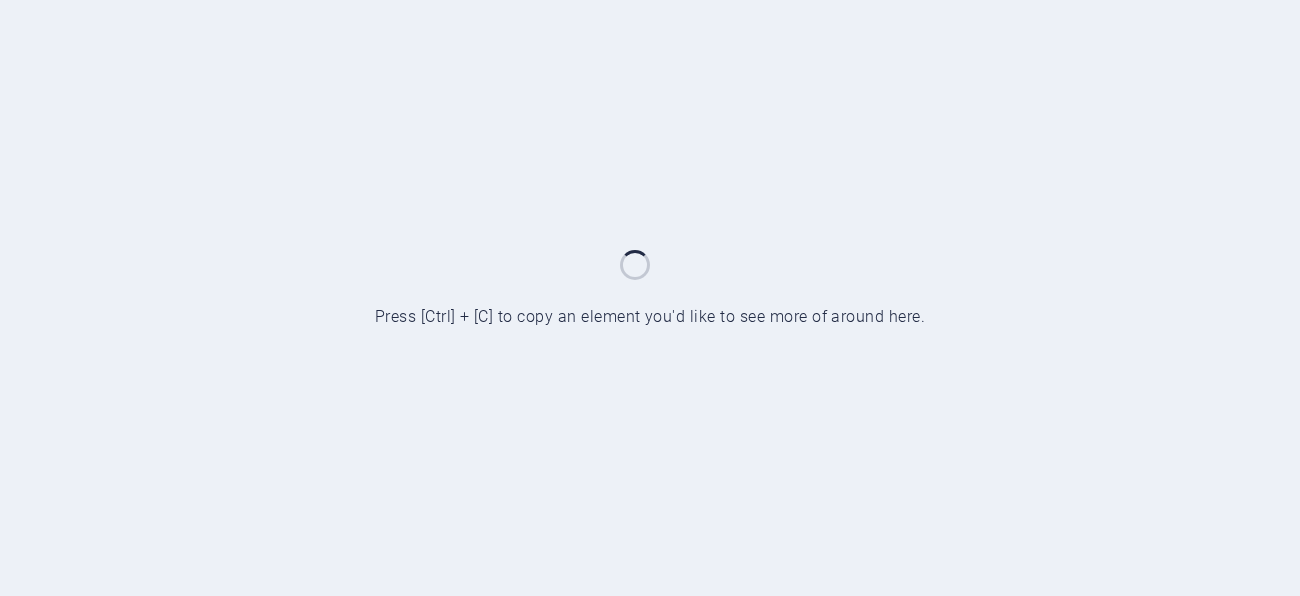scroll, scrollTop: 0, scrollLeft: 0, axis: both 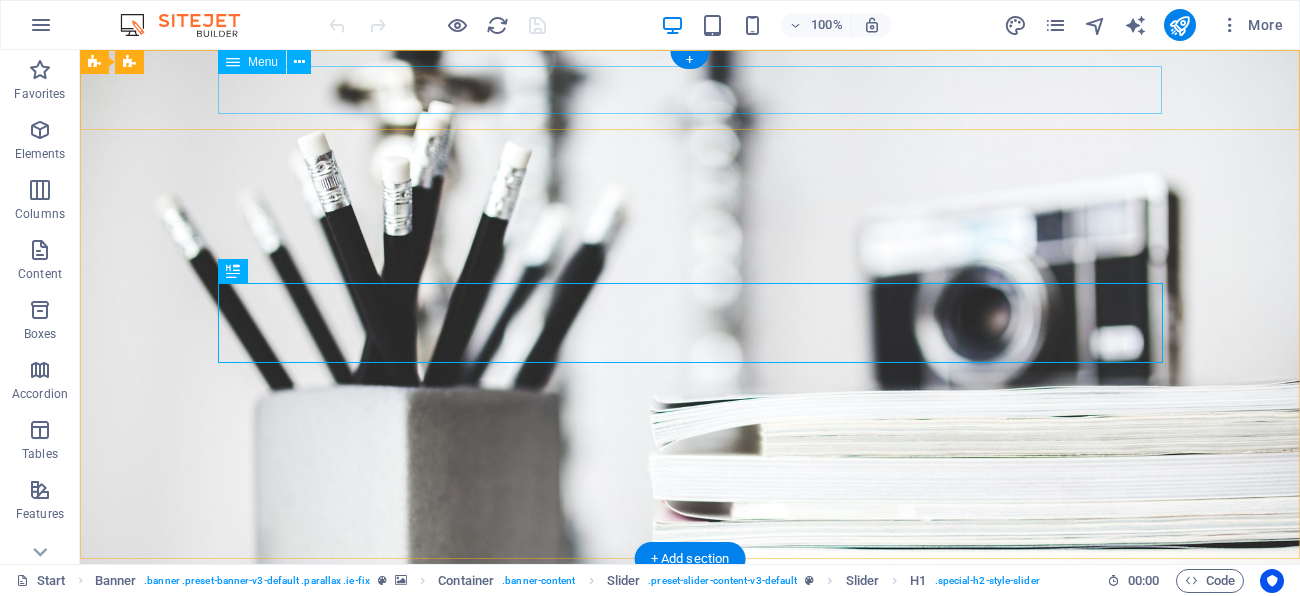 click on "Home About Services Portfolio News Contact" at bounding box center (690, 603) 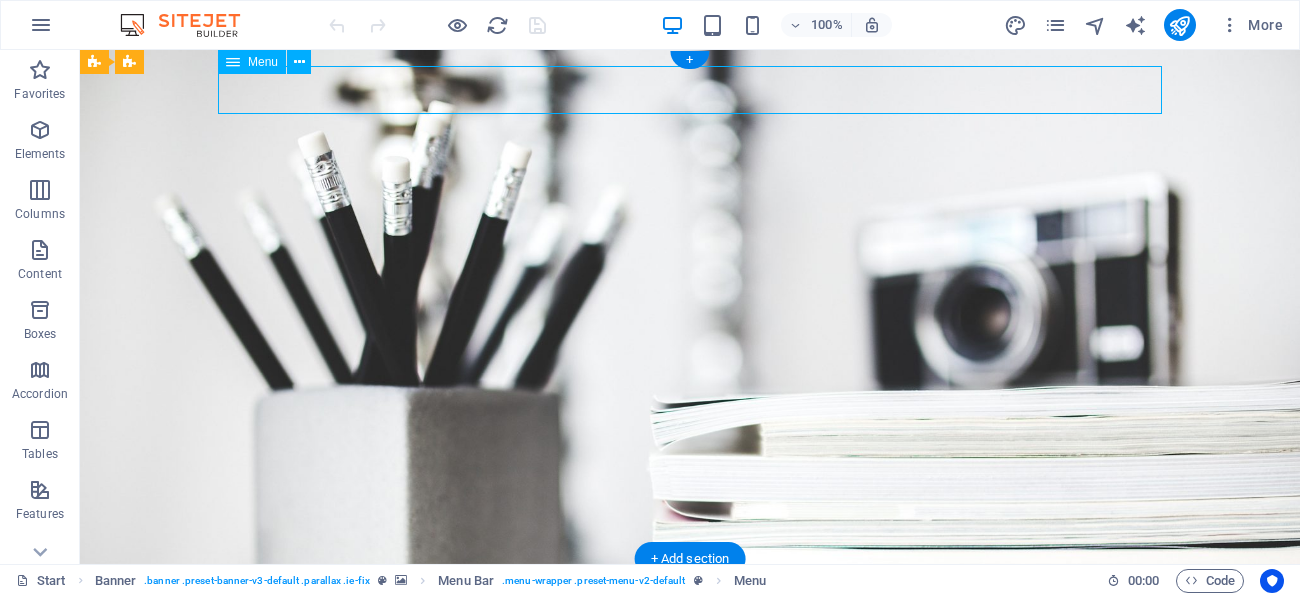 click on "Home About Services Portfolio News Contact" at bounding box center (690, 603) 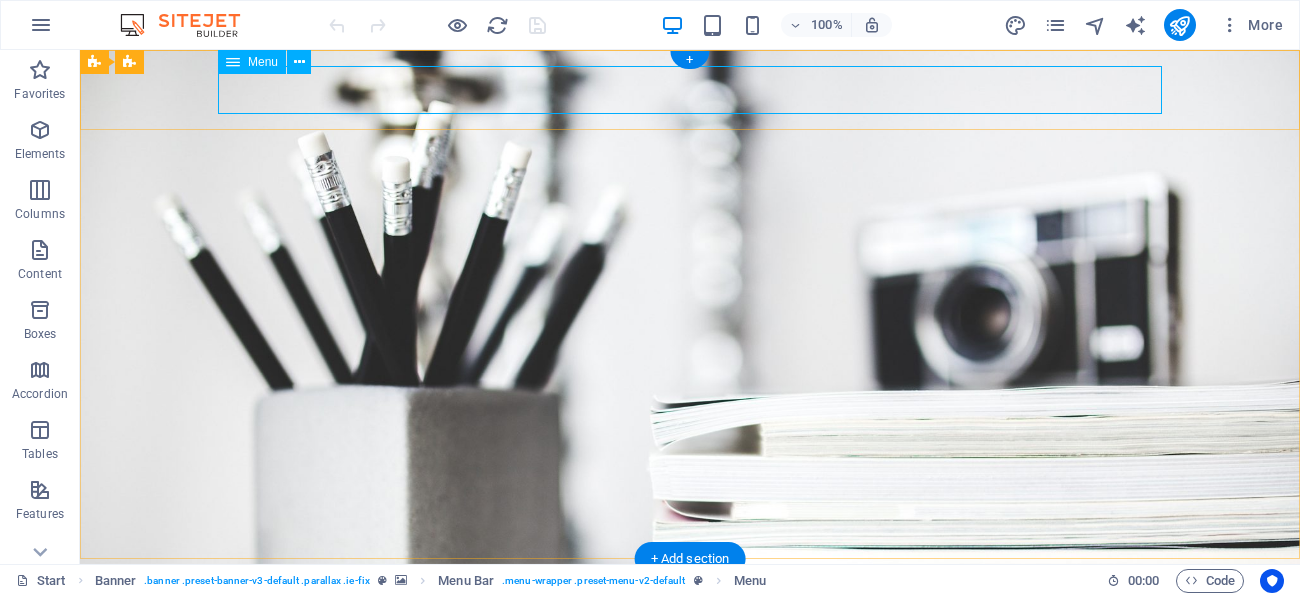 click on "Home About Services Portfolio News Contact" at bounding box center (690, 603) 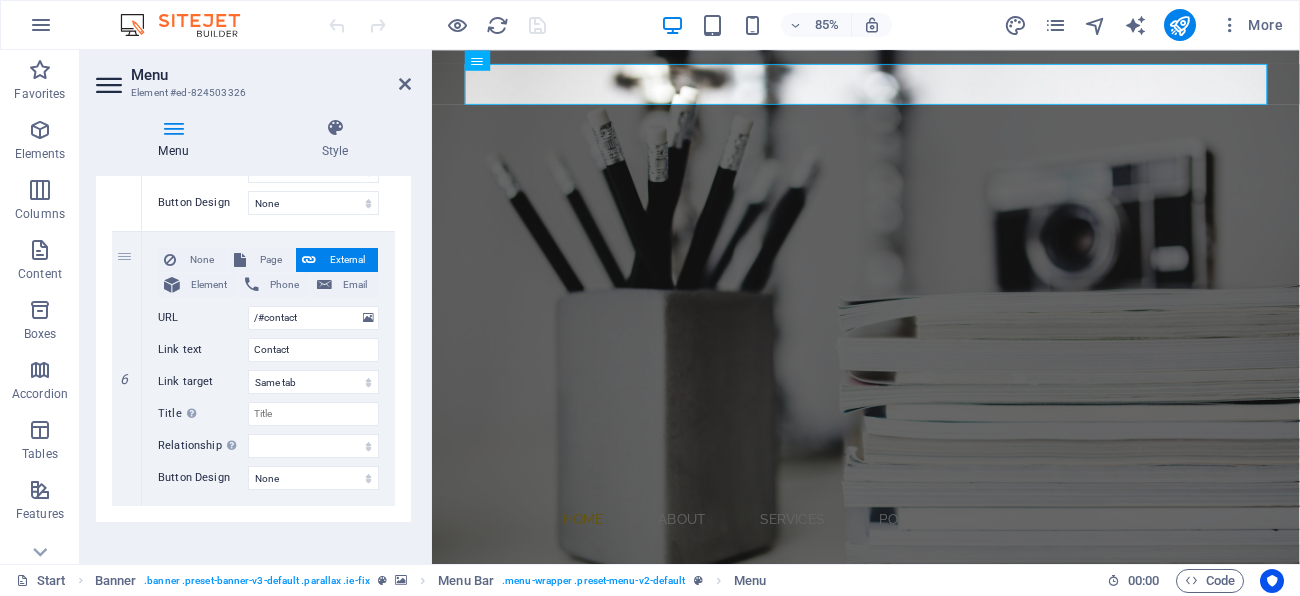 scroll, scrollTop: 1521, scrollLeft: 0, axis: vertical 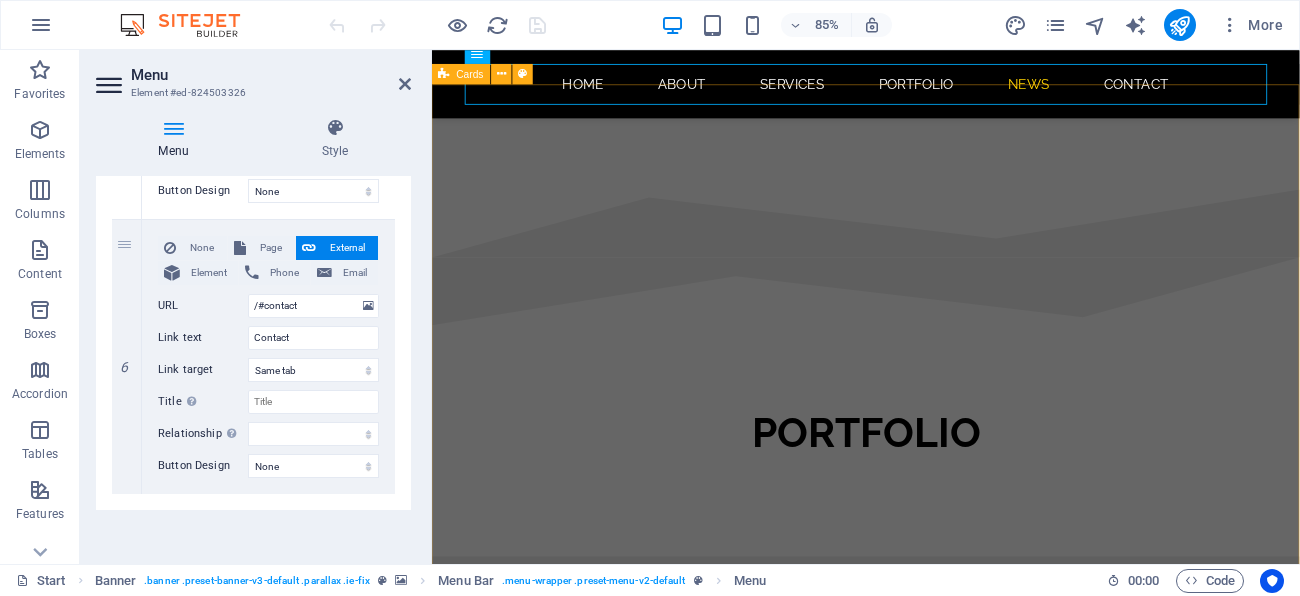 click on "[DATE] [MONTH] [YEAR] Design Award Lorem ipsum dolor sit amet, consectetur adipisicing elit. Veritatis, dolorem! [DATE] [MONTH] [YEAR] Local Meetup Lorem ipsum dolor sit amet, consectetur adipisicing elit. Veritatis, dolorem! [DATE] [MONTH] [YEAR] Business Talk Lorem ipsum dolor sit amet, consectetur adipisicing elit. Veritatis, dolorem!" at bounding box center [942, 1377] 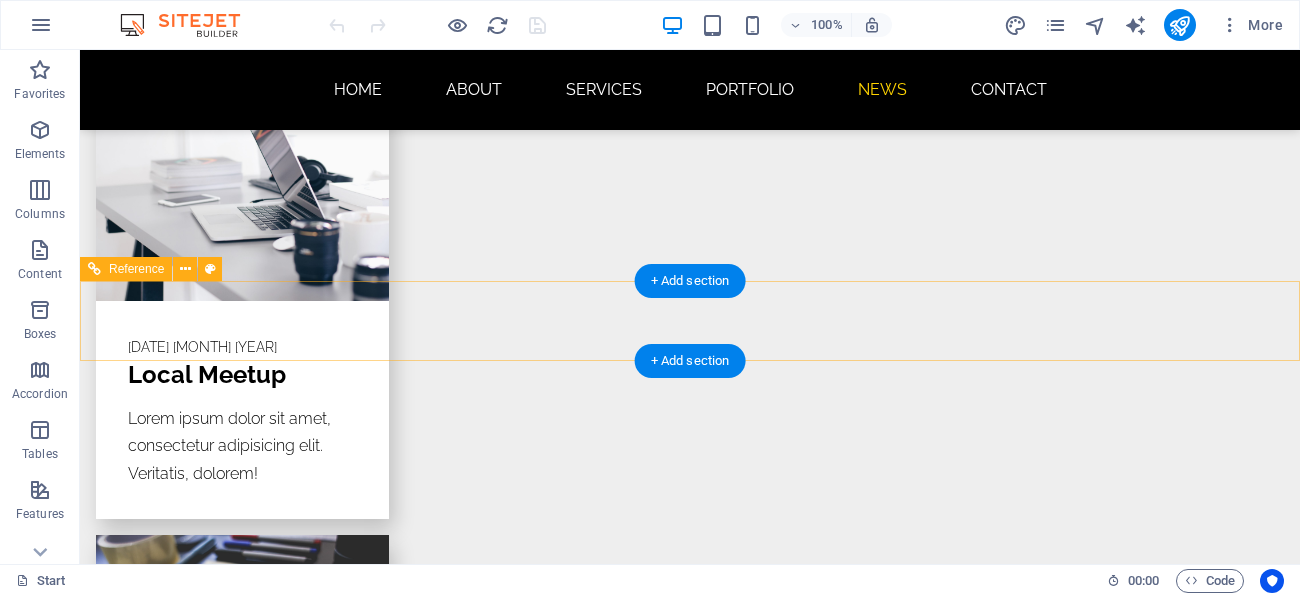 scroll, scrollTop: 1921, scrollLeft: 0, axis: vertical 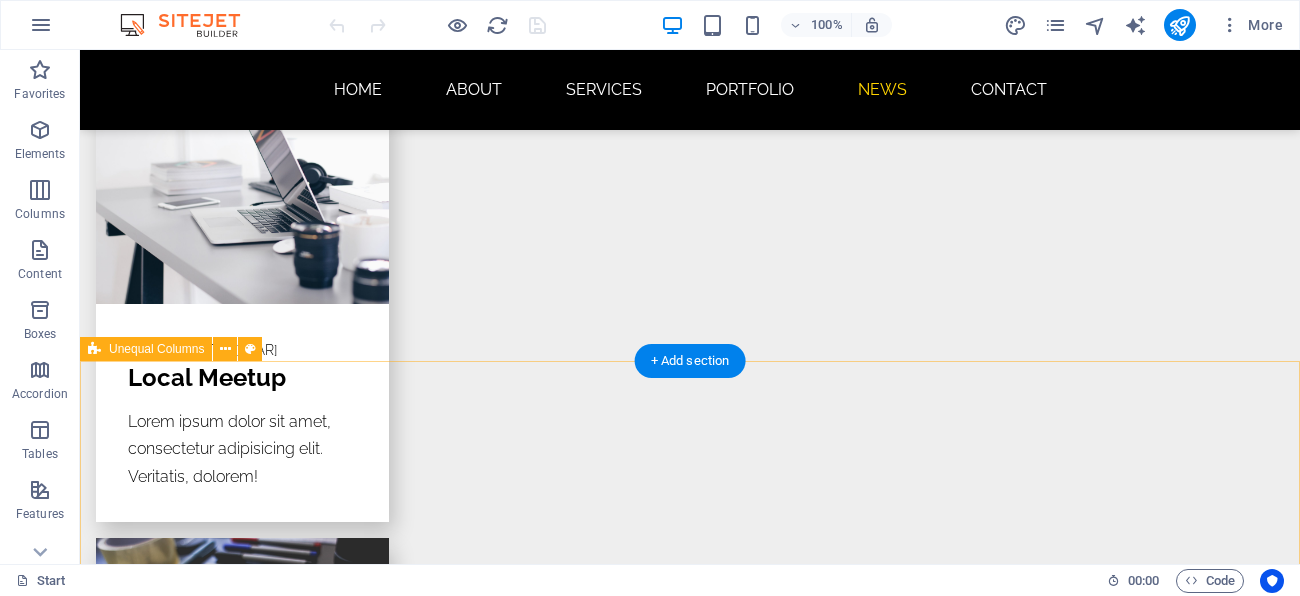 click on "CONTACT Lorem olik ipsum dolor sit amet libero consectetur adipisicing elit. Phone [PHONE] [EMAIL] Address [CITY] [CITY], [STATE]   [POSTAL_CODE]  I have read and understand the privacy policy. Unreadable? Load new Submit" at bounding box center (690, 3168) 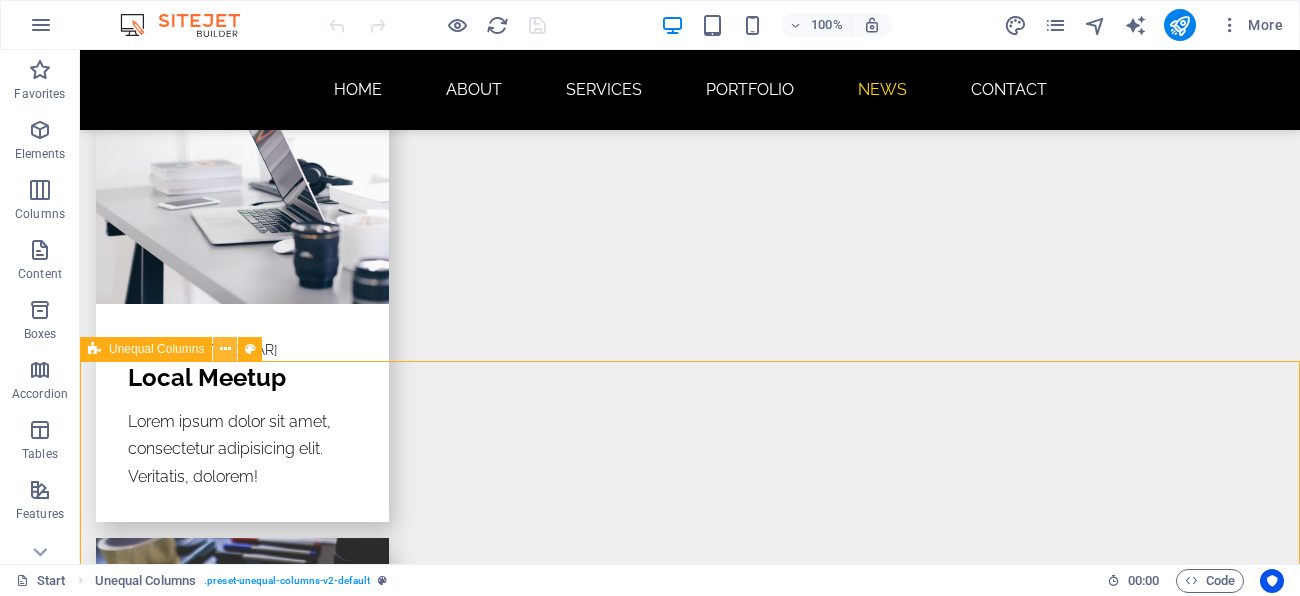 click at bounding box center (225, 349) 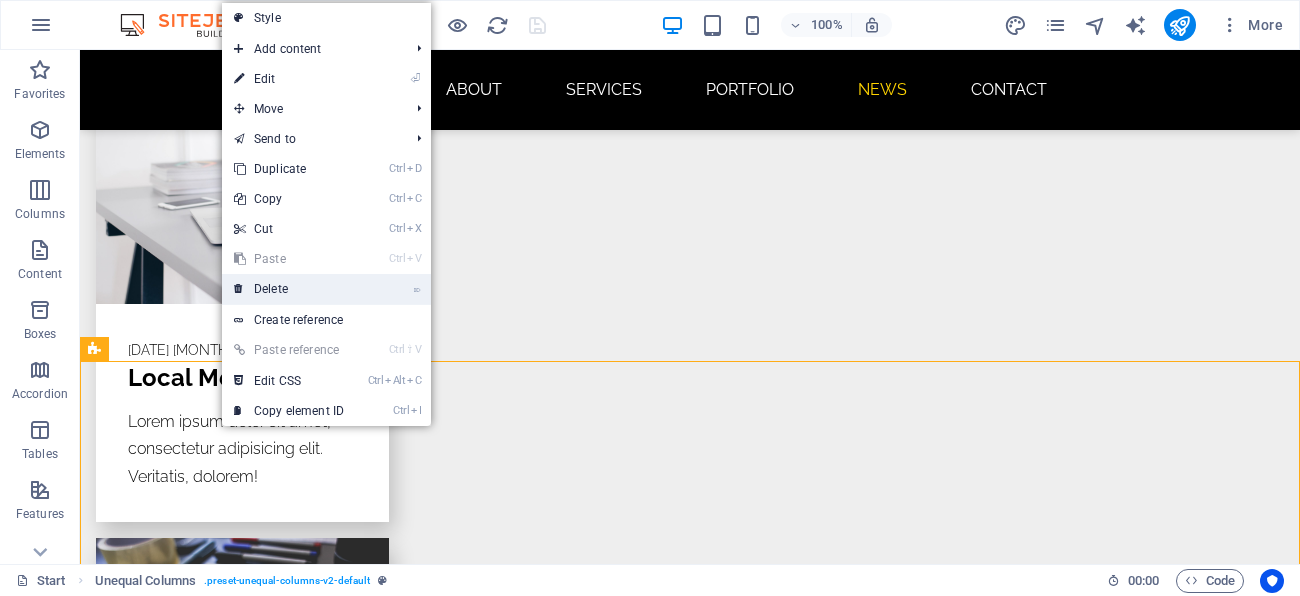 click on "⌦  Delete" at bounding box center (289, 289) 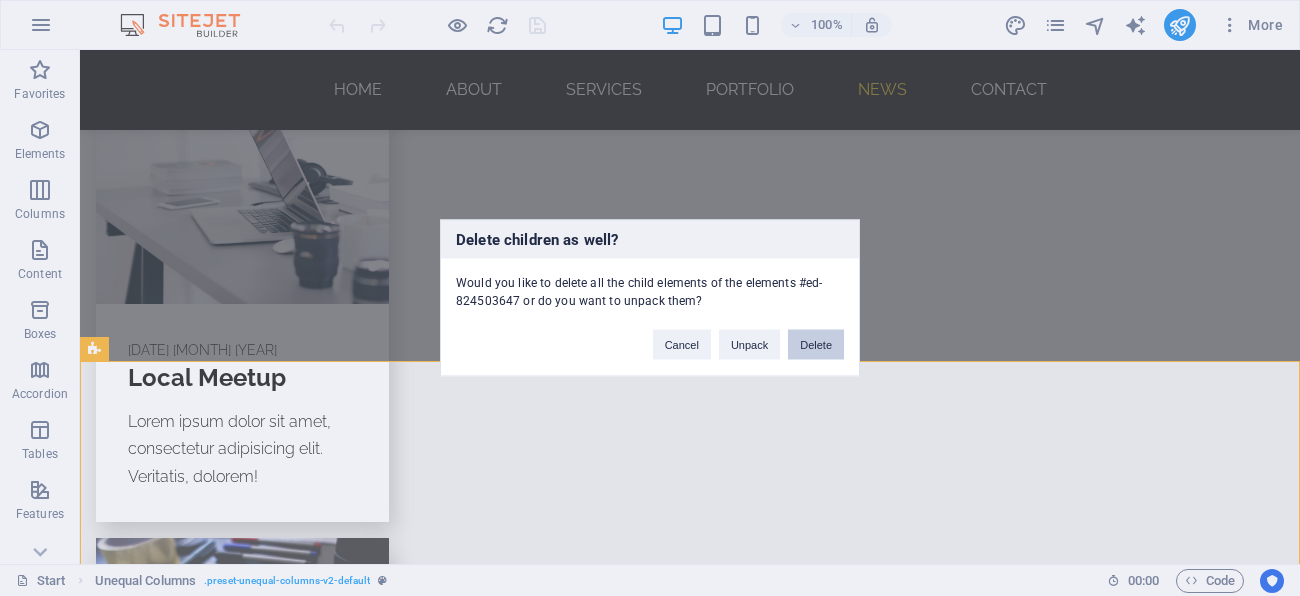 click on "Delete" at bounding box center [816, 345] 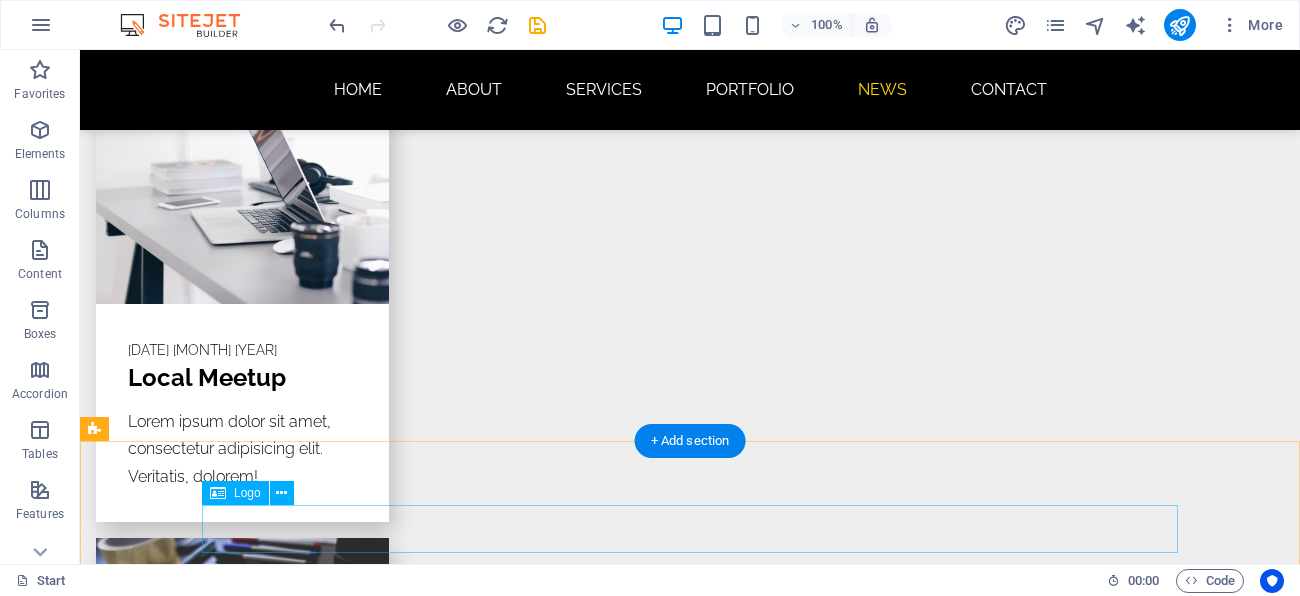 click at bounding box center (690, 2759) 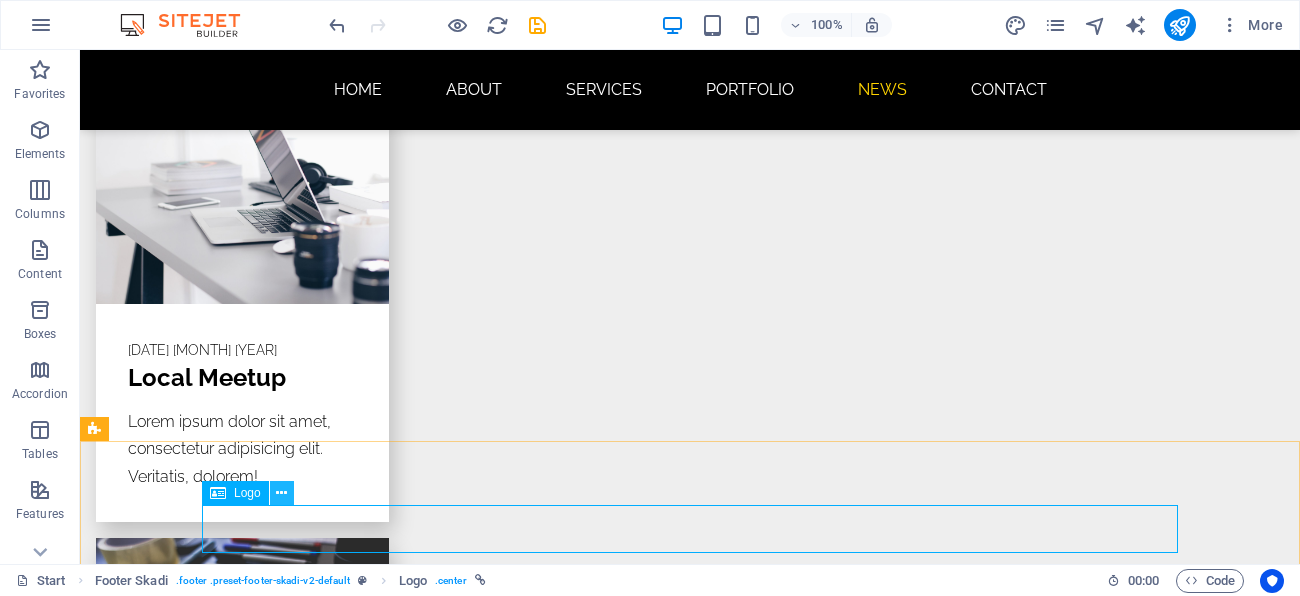 click at bounding box center (282, 493) 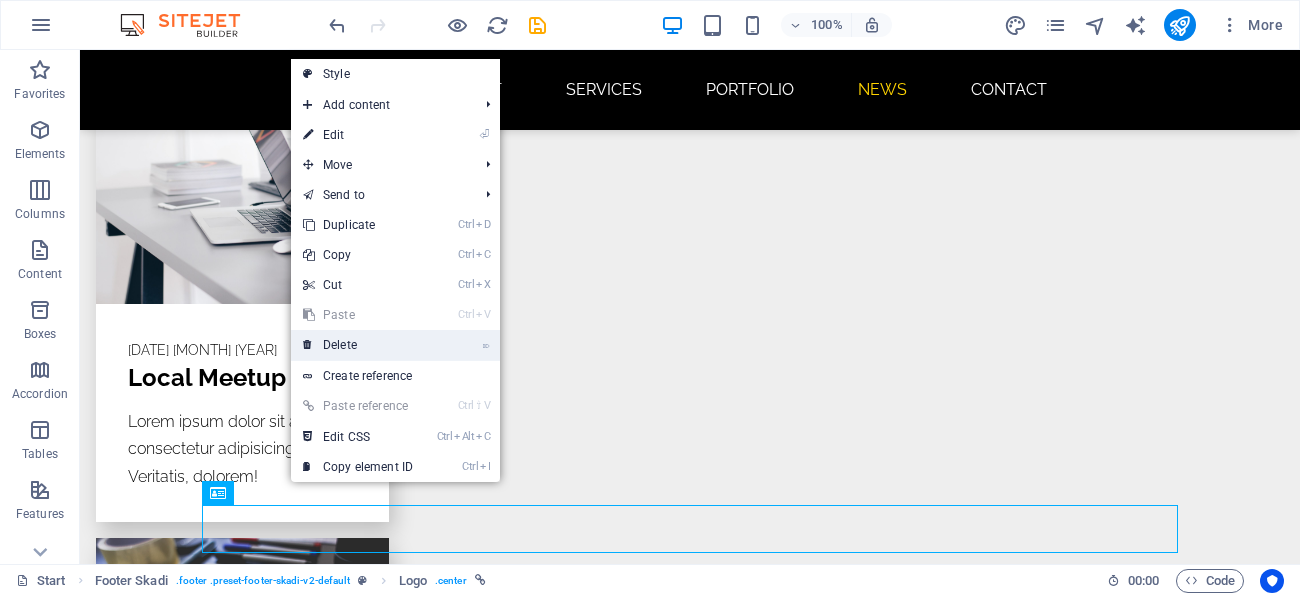 click on "⌦  Delete" at bounding box center [358, 345] 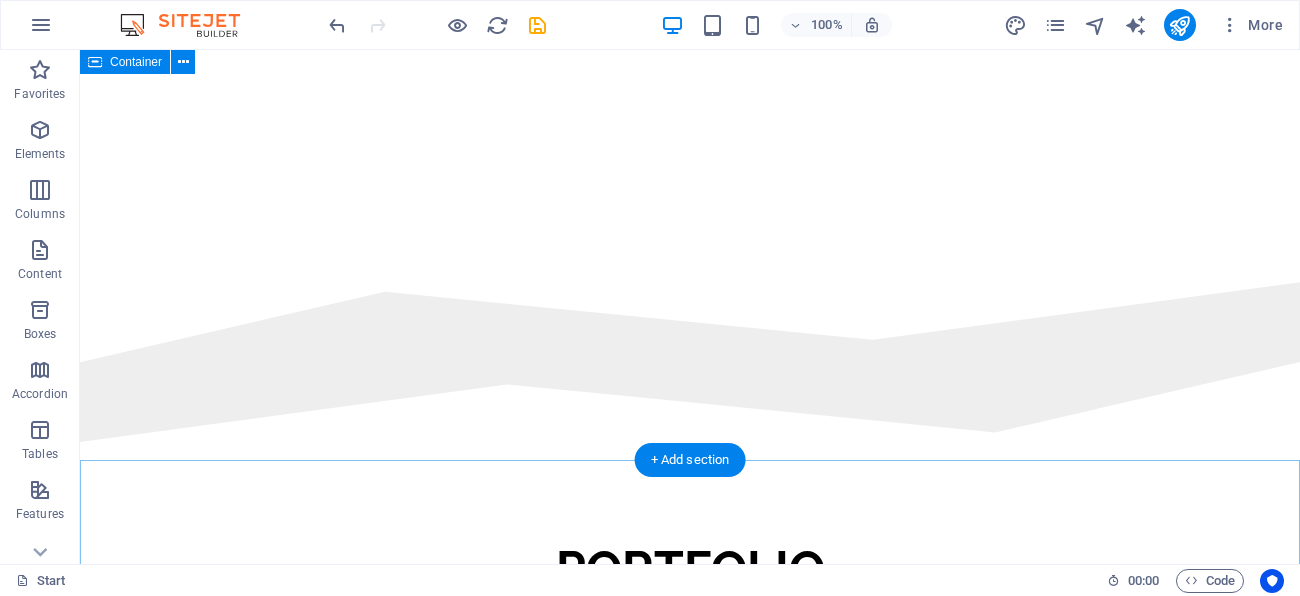scroll, scrollTop: 0, scrollLeft: 0, axis: both 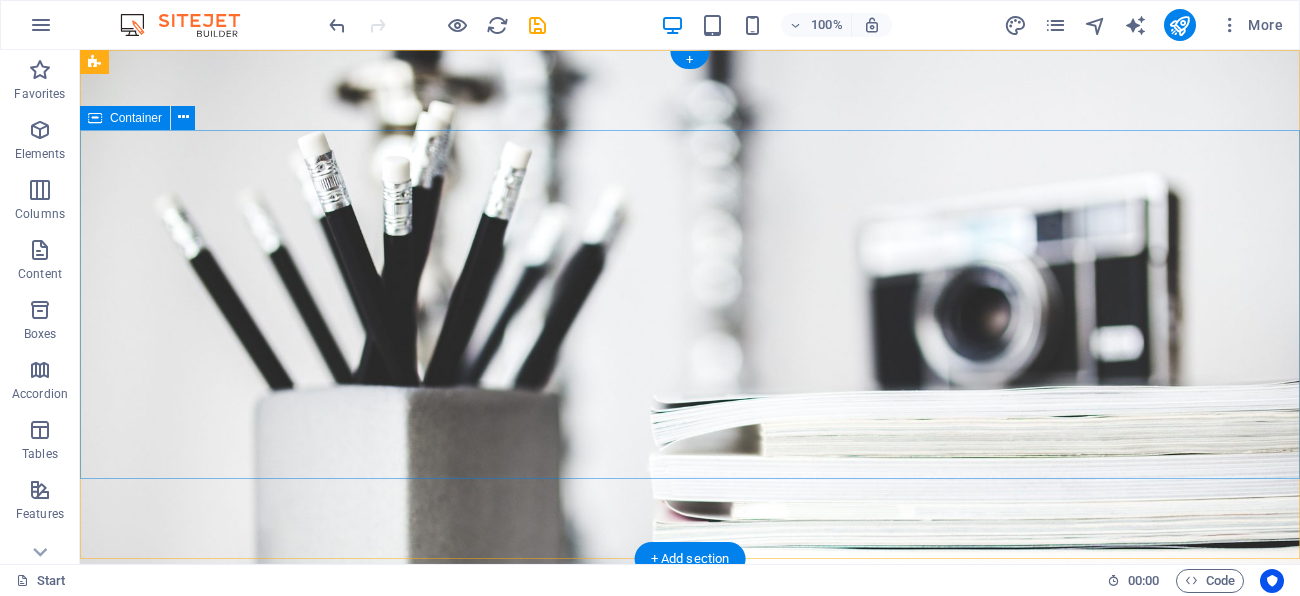 click on "Welcome My Portfolio My portfolio Photographer" at bounding box center (690, 817) 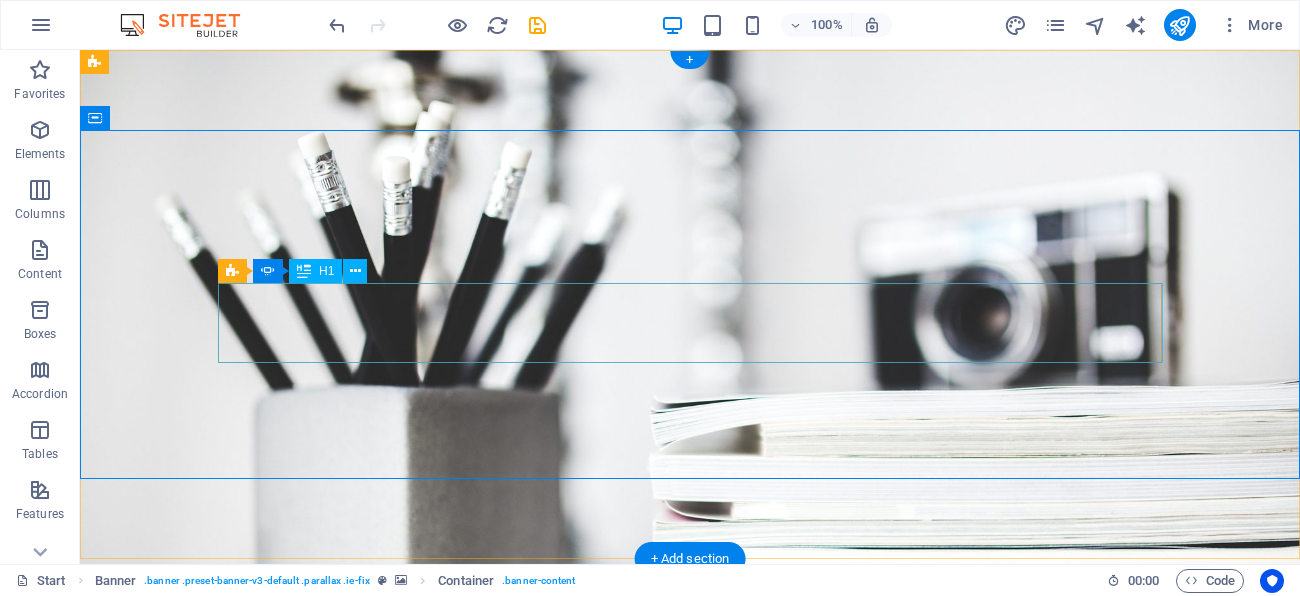 click on "Photographer" at bounding box center (-1200, 996) 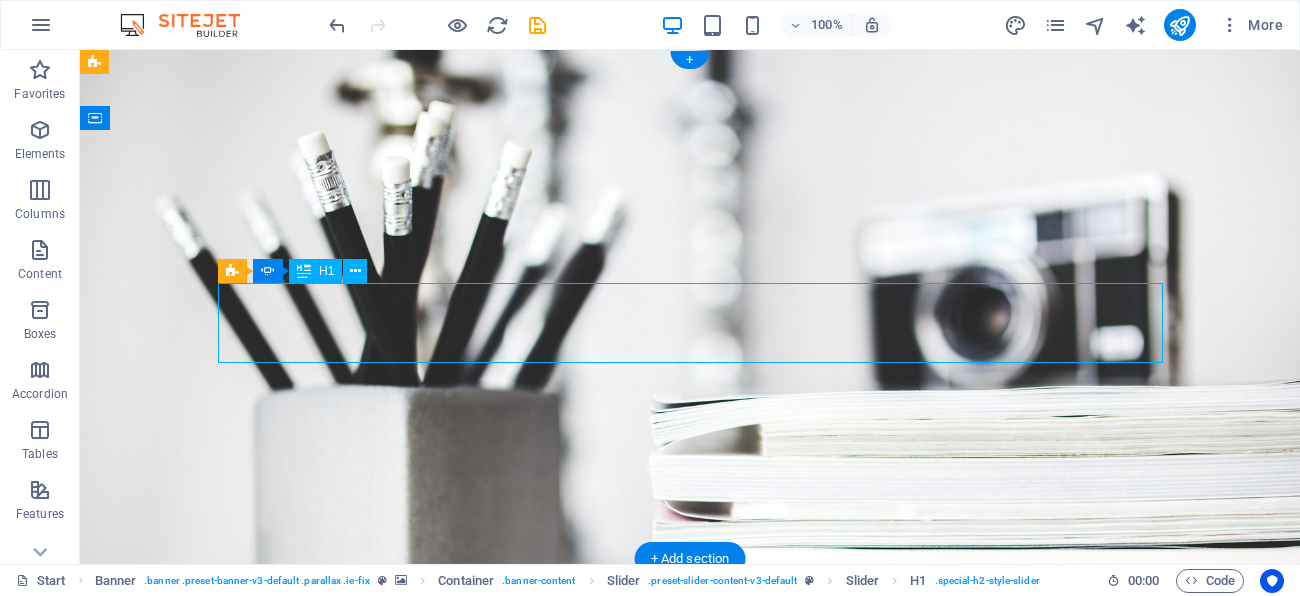 click on "Photographer" at bounding box center [-1200, 996] 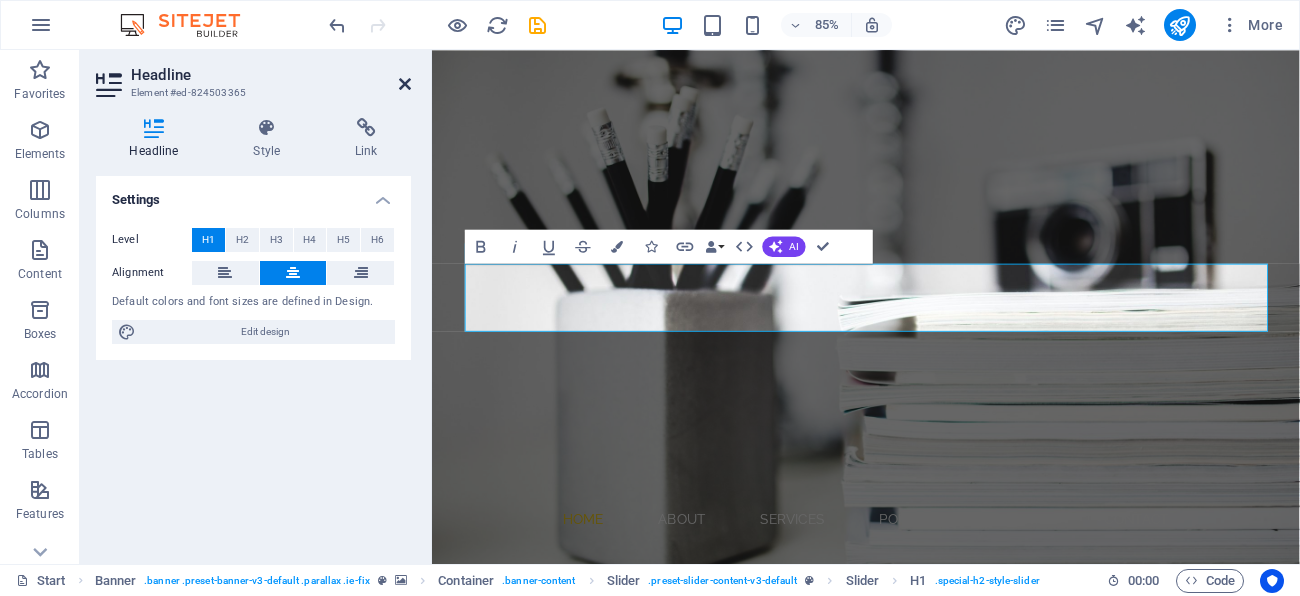 click at bounding box center [405, 84] 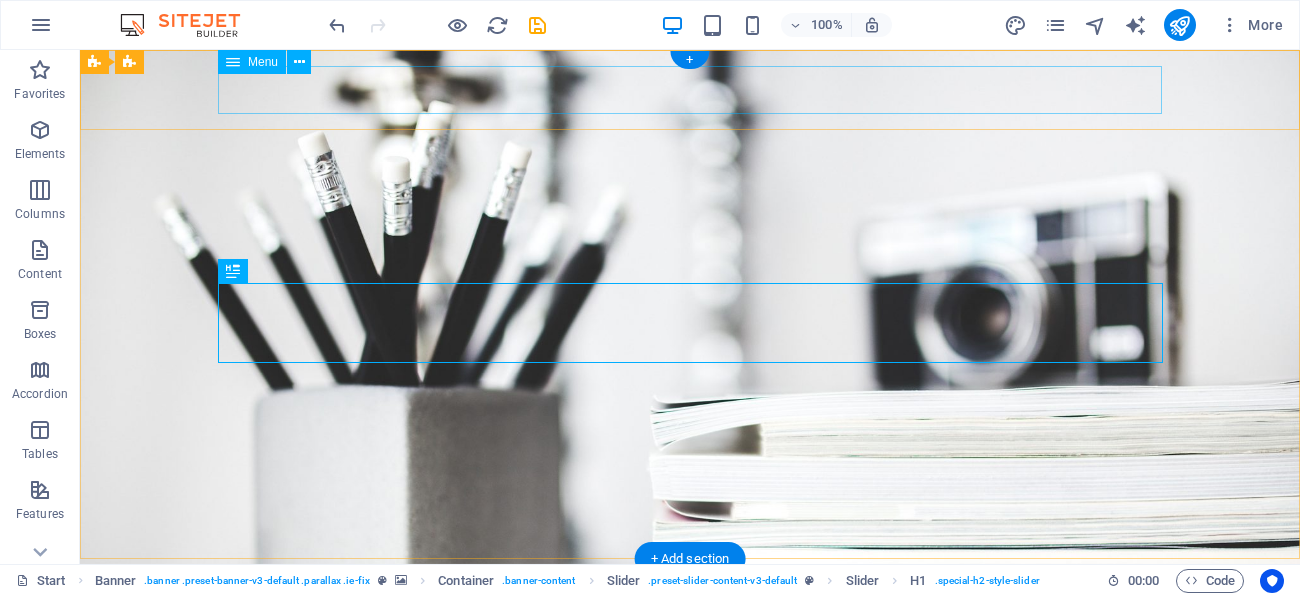 click on "Home About Services Portfolio News Contact" at bounding box center (690, 603) 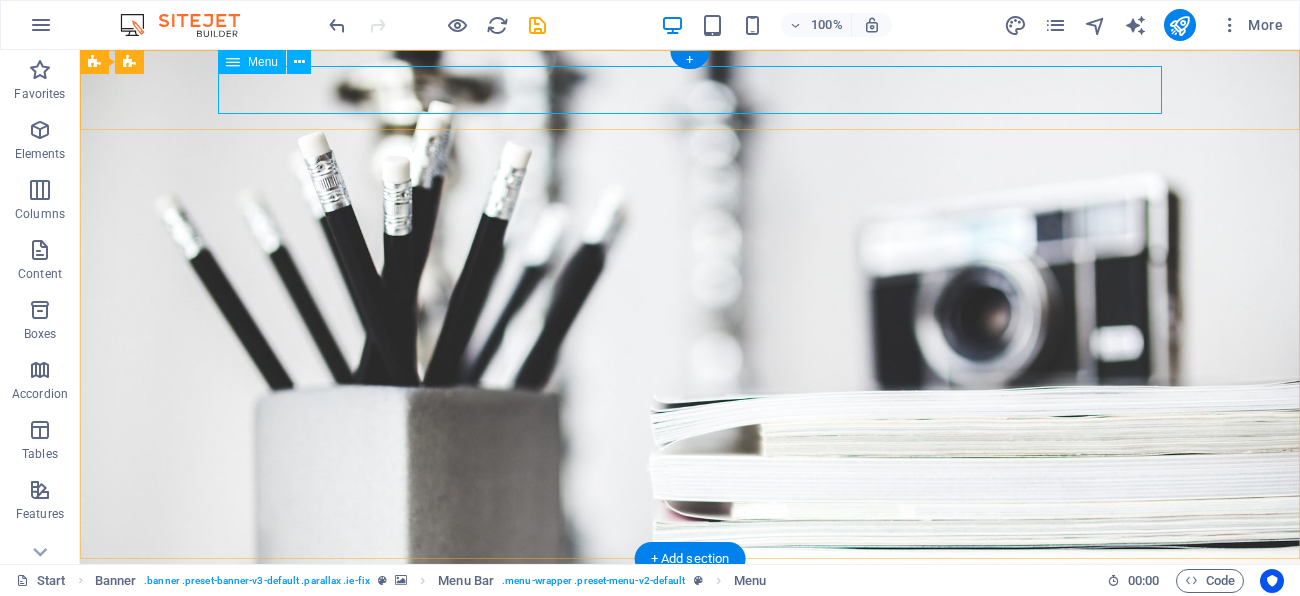 click on "Home About Services Portfolio News Contact" at bounding box center [690, 603] 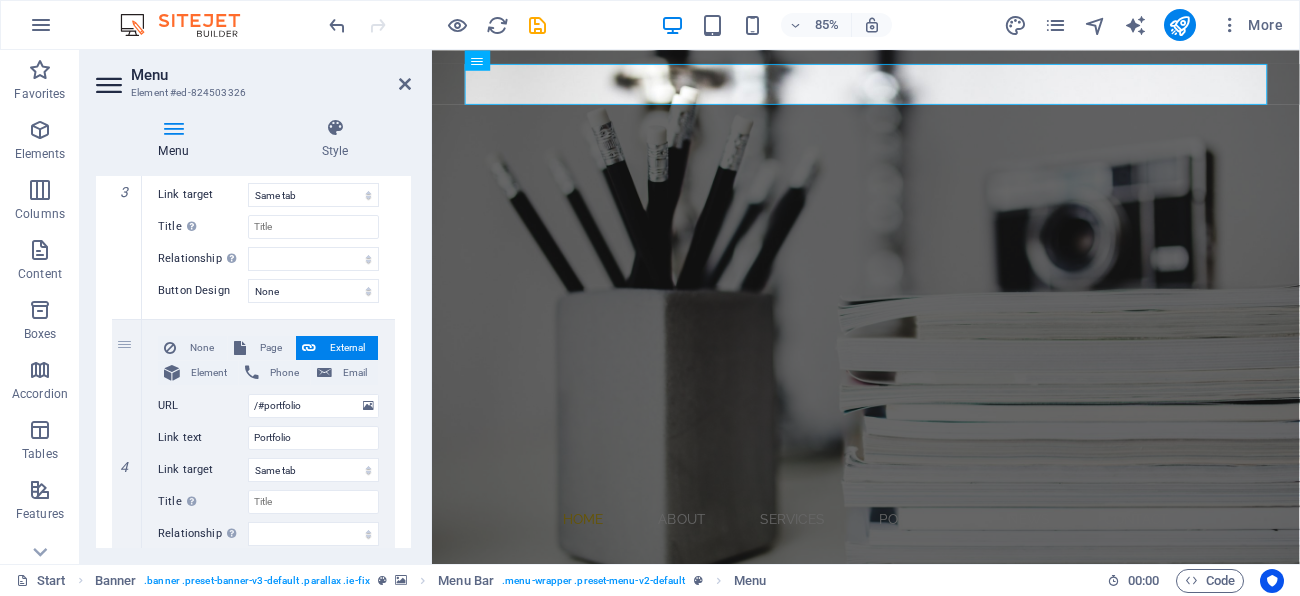 scroll, scrollTop: 1521, scrollLeft: 0, axis: vertical 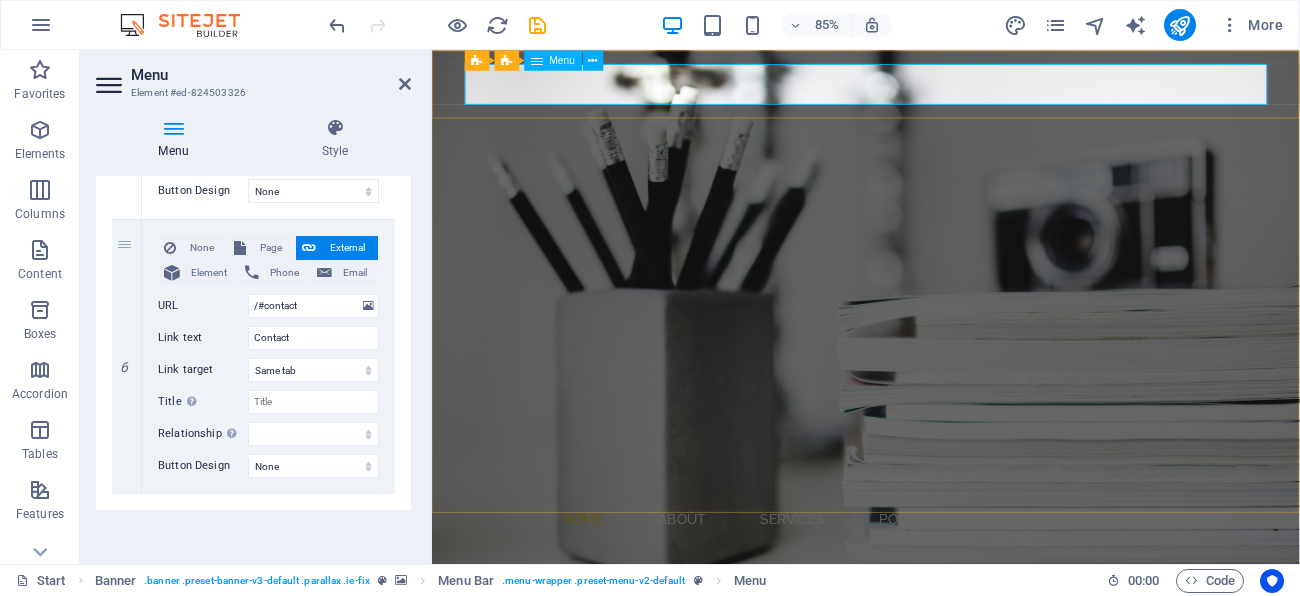 click on "Home About Services Portfolio News Contact" at bounding box center [943, 603] 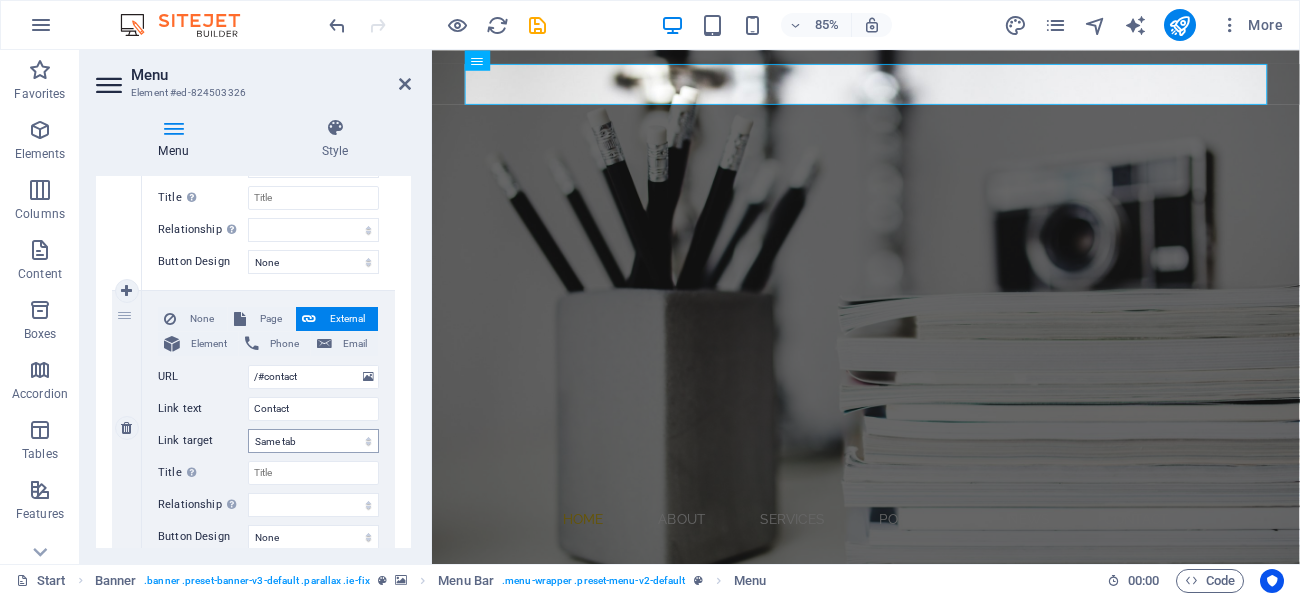 scroll, scrollTop: 1521, scrollLeft: 0, axis: vertical 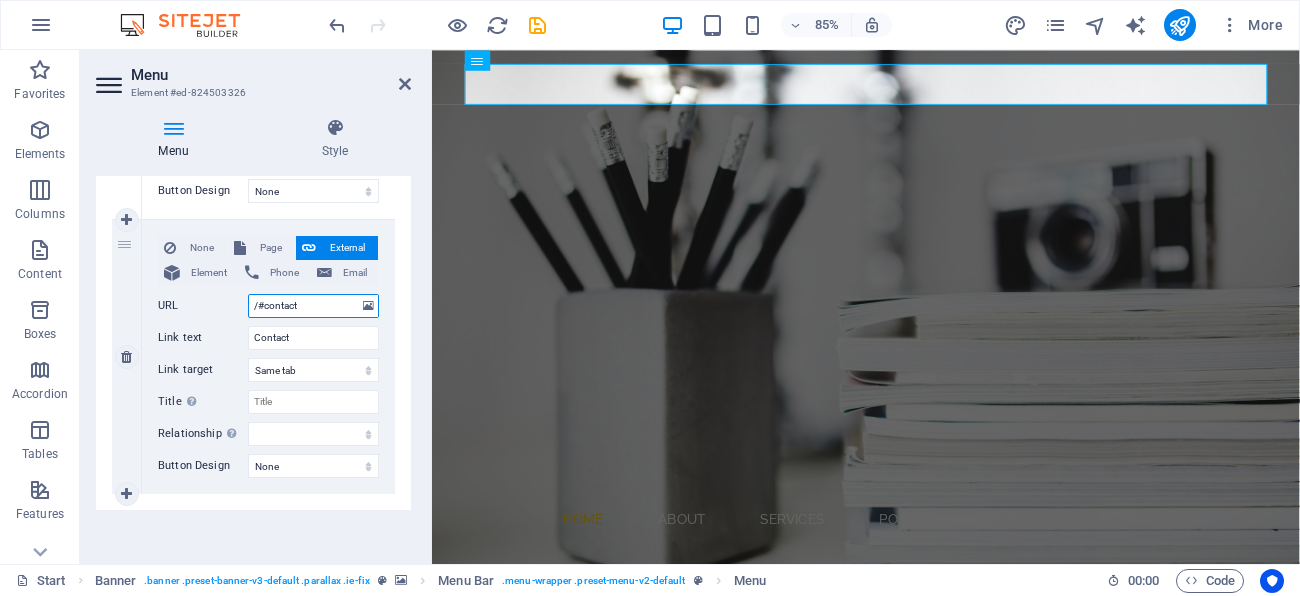 click on "/#contact" at bounding box center [313, 306] 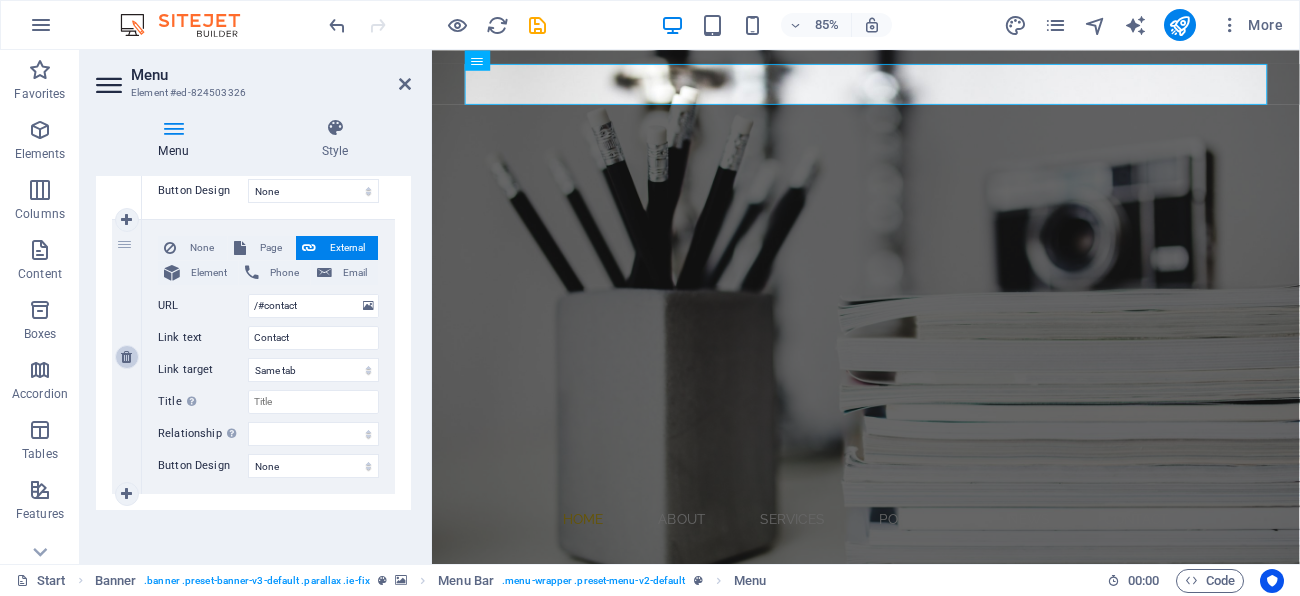 click at bounding box center [127, 357] 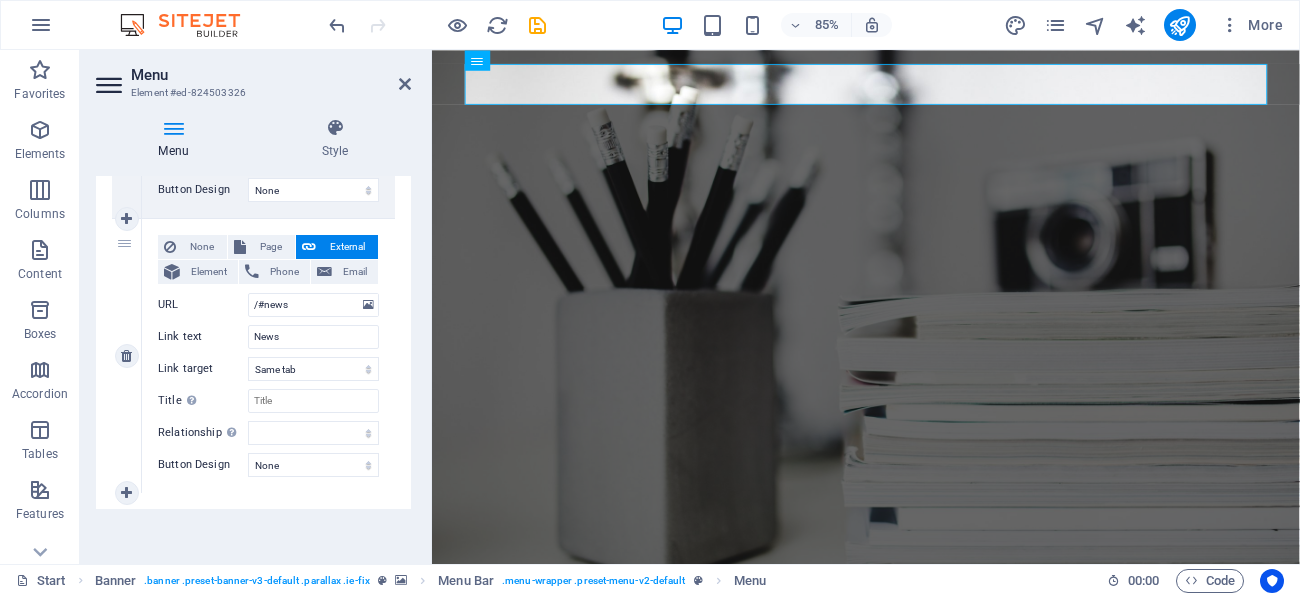 scroll, scrollTop: 1246, scrollLeft: 0, axis: vertical 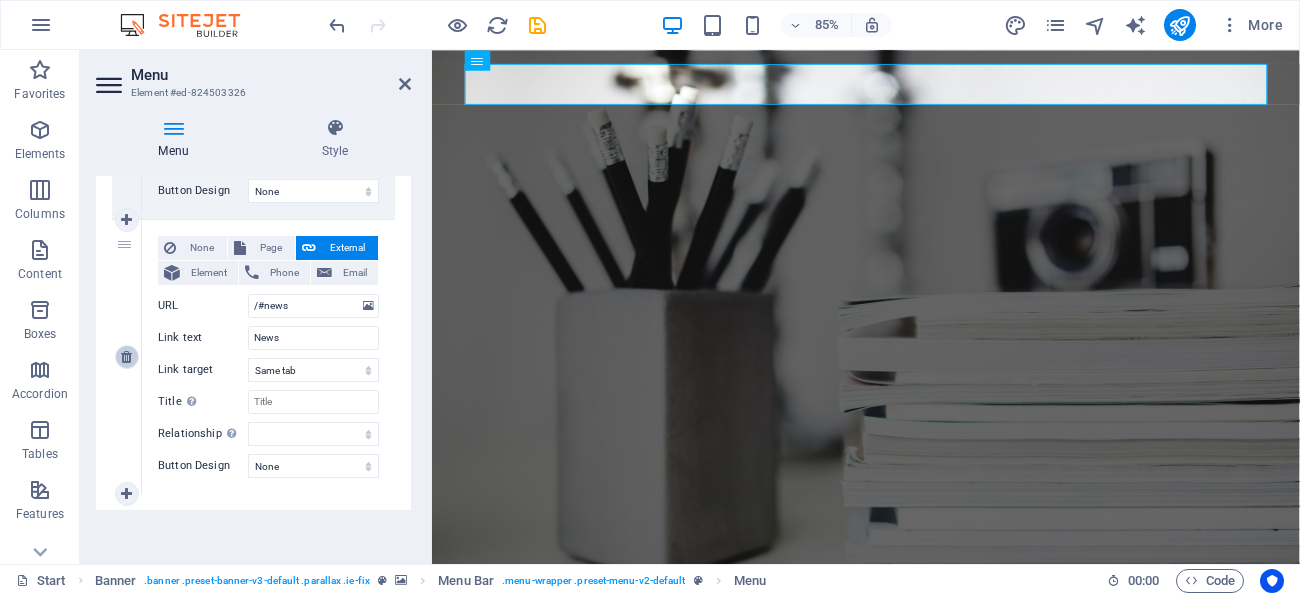 click at bounding box center (126, 357) 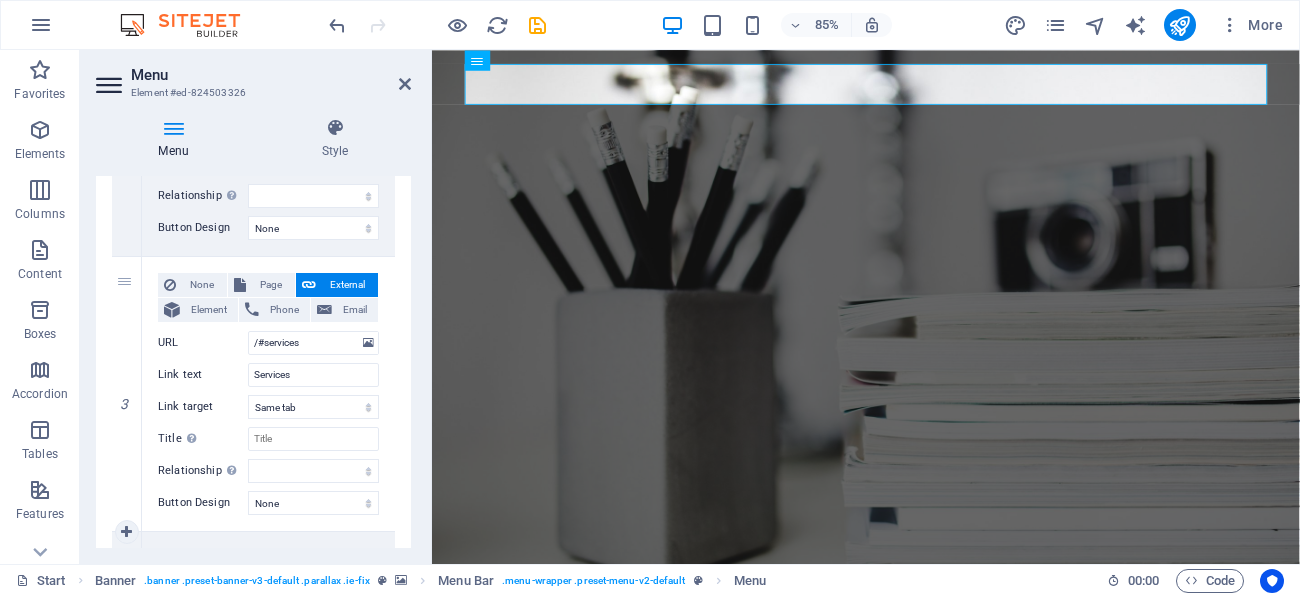 scroll, scrollTop: 658, scrollLeft: 0, axis: vertical 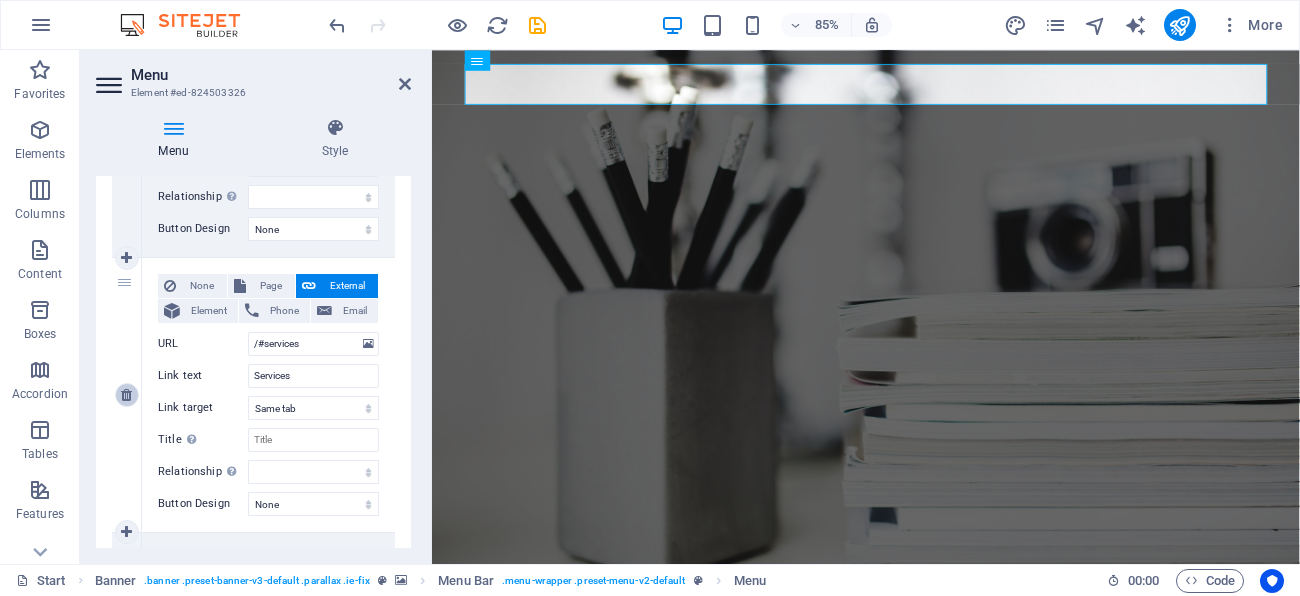 click at bounding box center [126, 395] 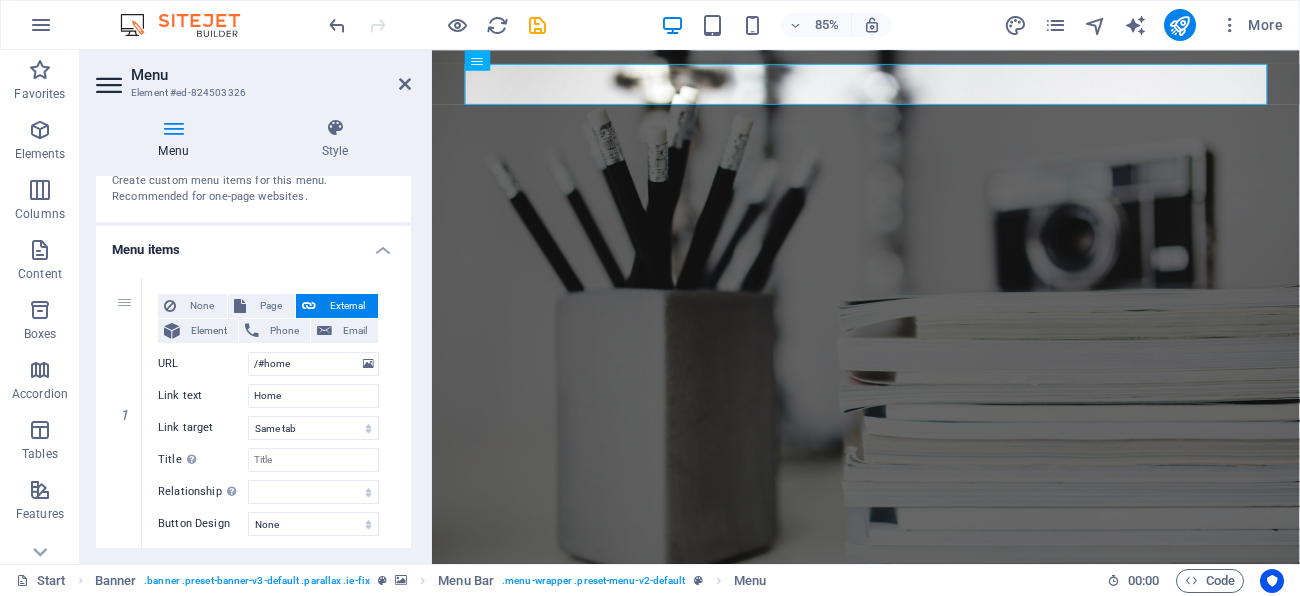 scroll, scrollTop: 0, scrollLeft: 0, axis: both 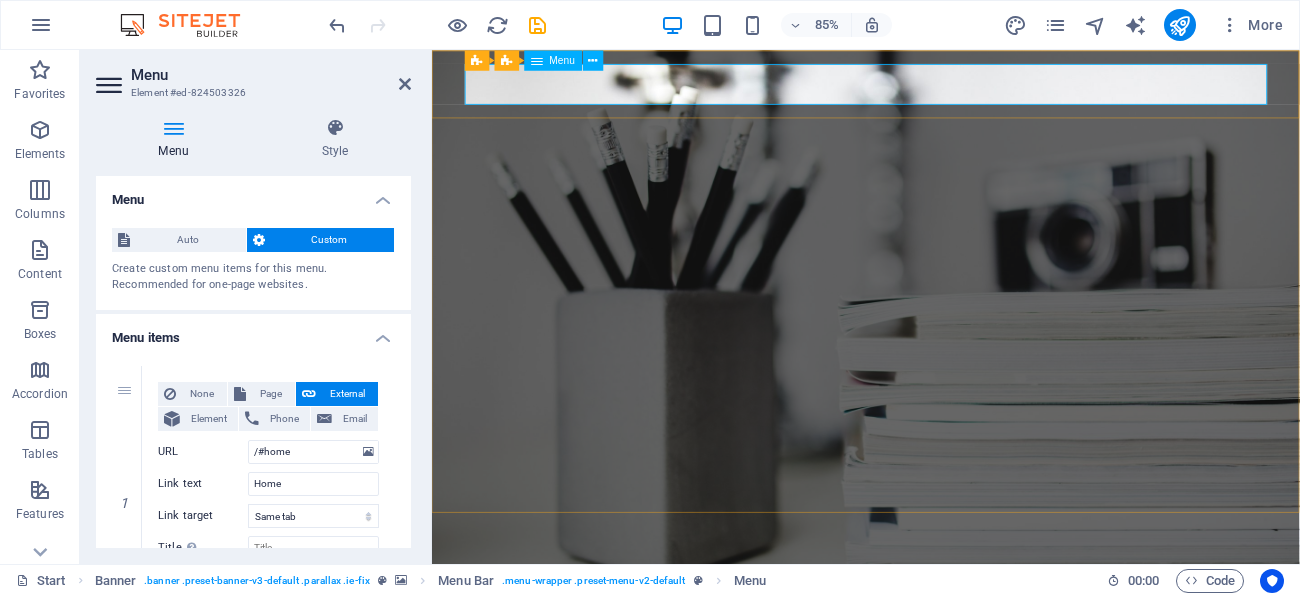 click on "Home About Portfolio" at bounding box center (943, 679) 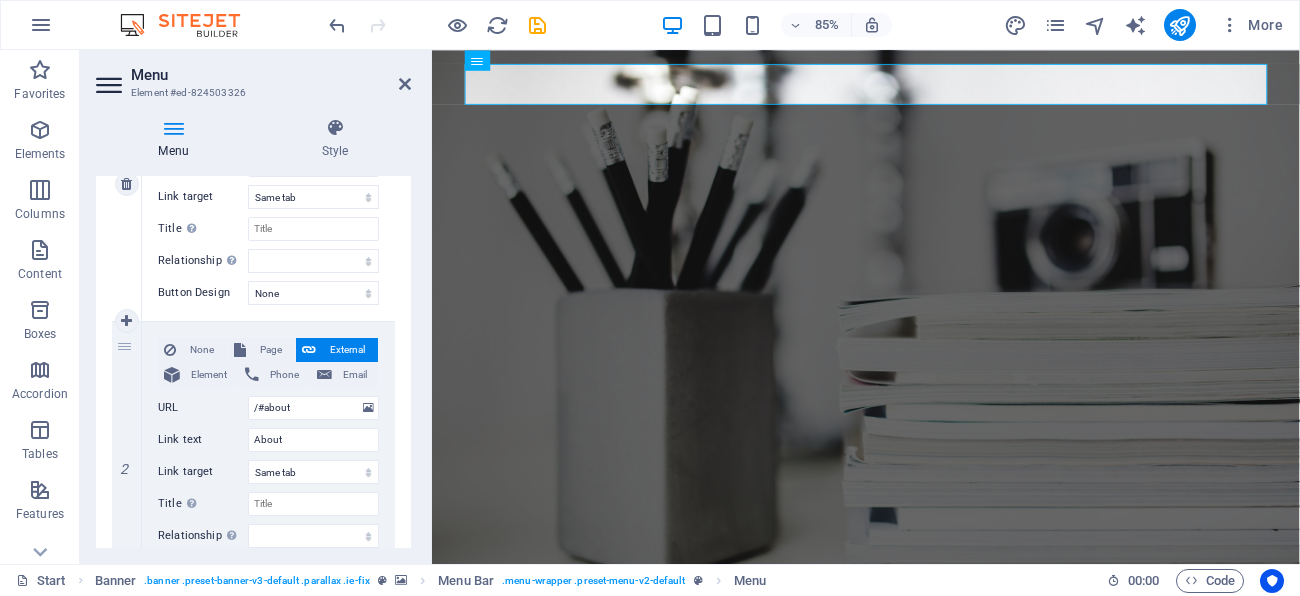 scroll, scrollTop: 321, scrollLeft: 0, axis: vertical 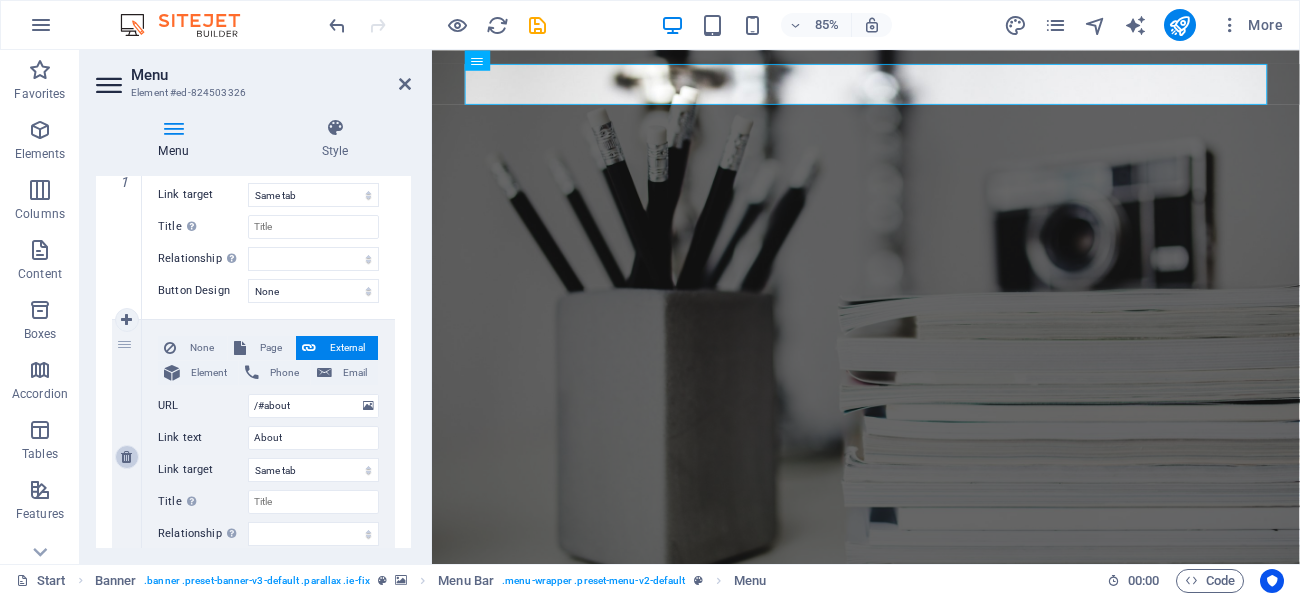 click at bounding box center (126, 457) 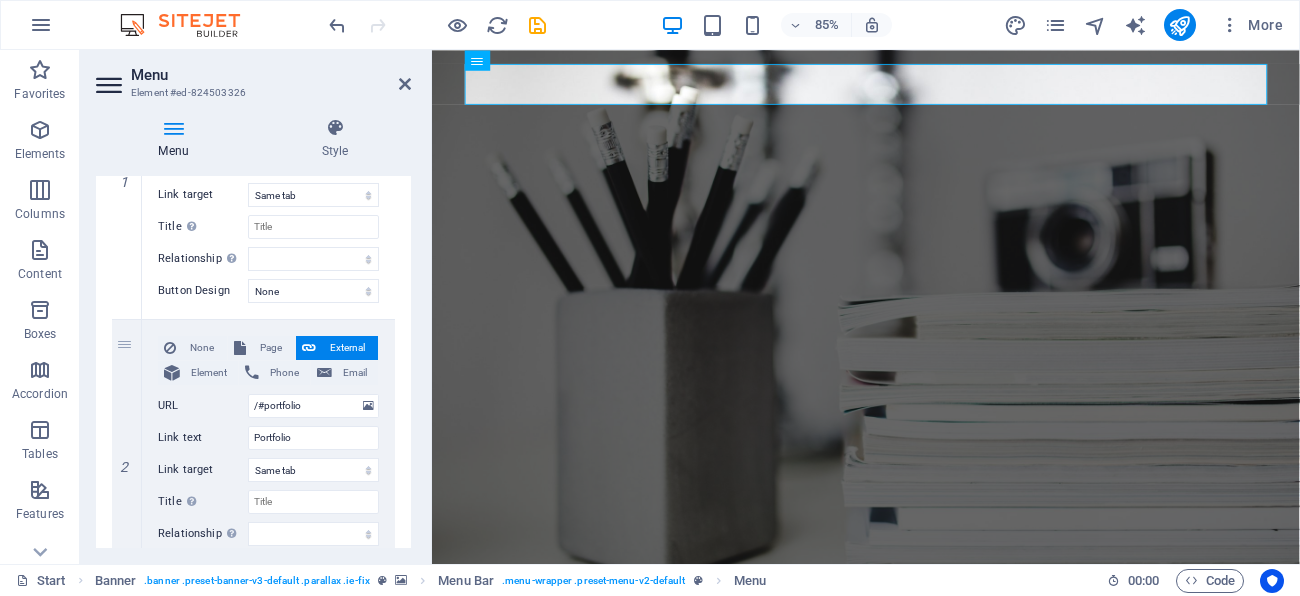 click on "More" at bounding box center (1147, 25) 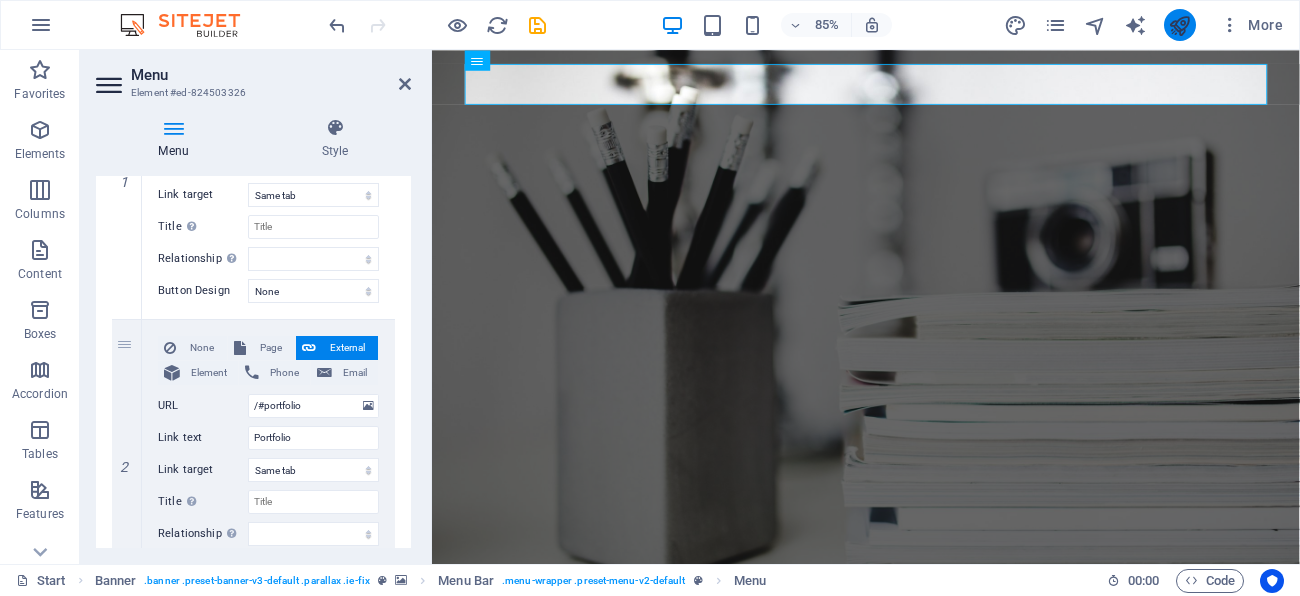 click at bounding box center (1179, 25) 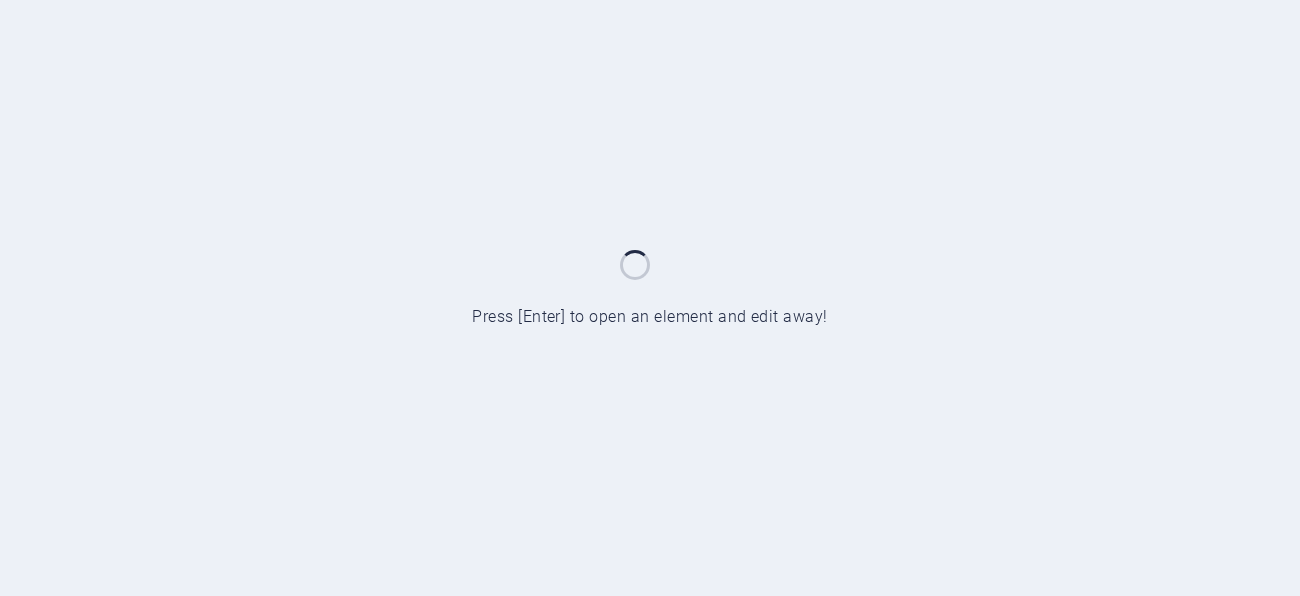 scroll, scrollTop: 0, scrollLeft: 0, axis: both 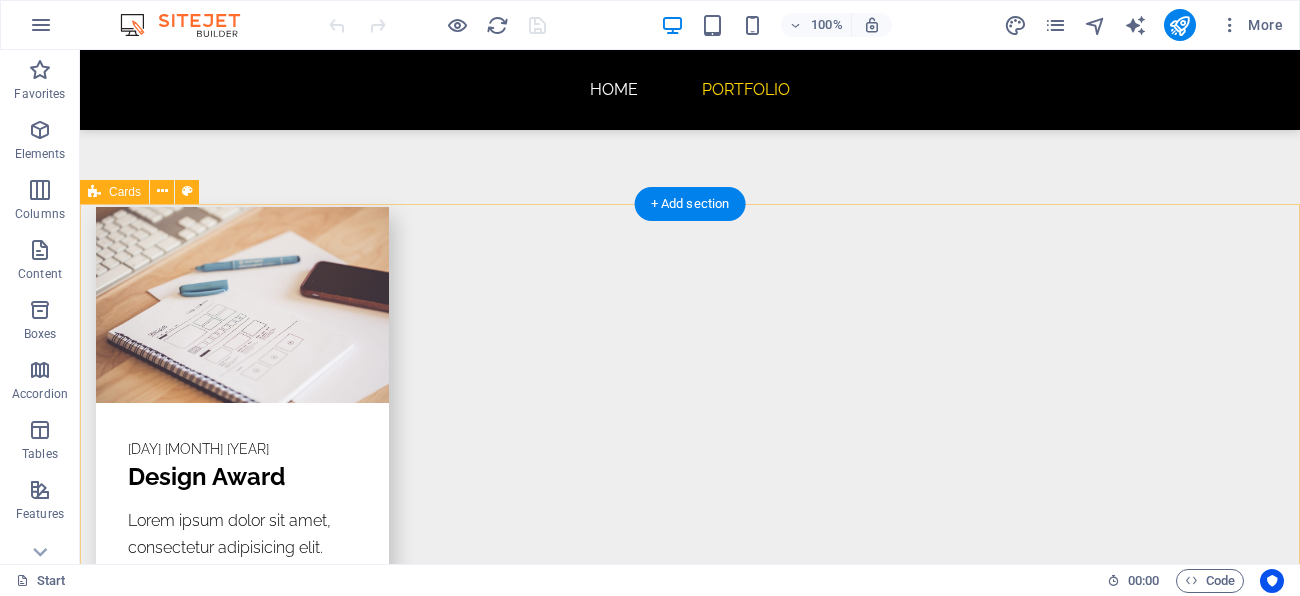 click on "[DATE] Design Award Lorem ipsum dolor sit amet, consectetur adipisicing elit. Veritatis, dolorem! [DATE] Local Meetup Lorem ipsum dolor sit amet, consectetur adipisicing elit. Veritatis, dolorem! [DATE] Business Talk Lorem ipsum dolor sit amet, consectetur adipisicing elit. Veritatis, dolorem!" at bounding box center [690, 2307] 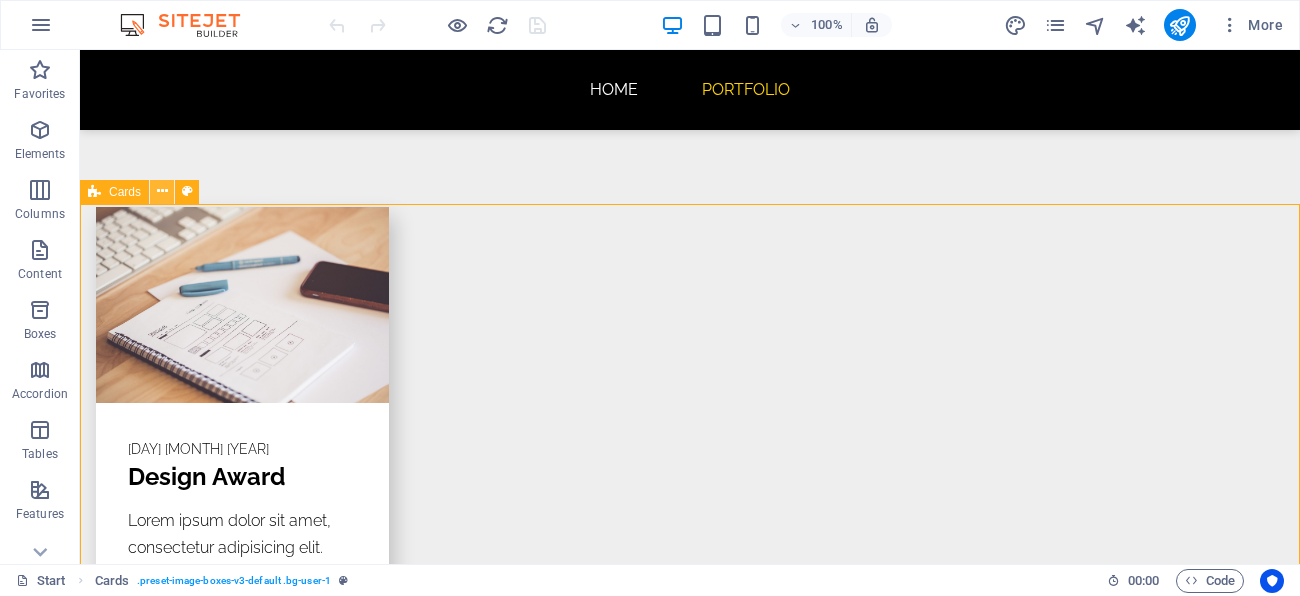 click at bounding box center (162, 191) 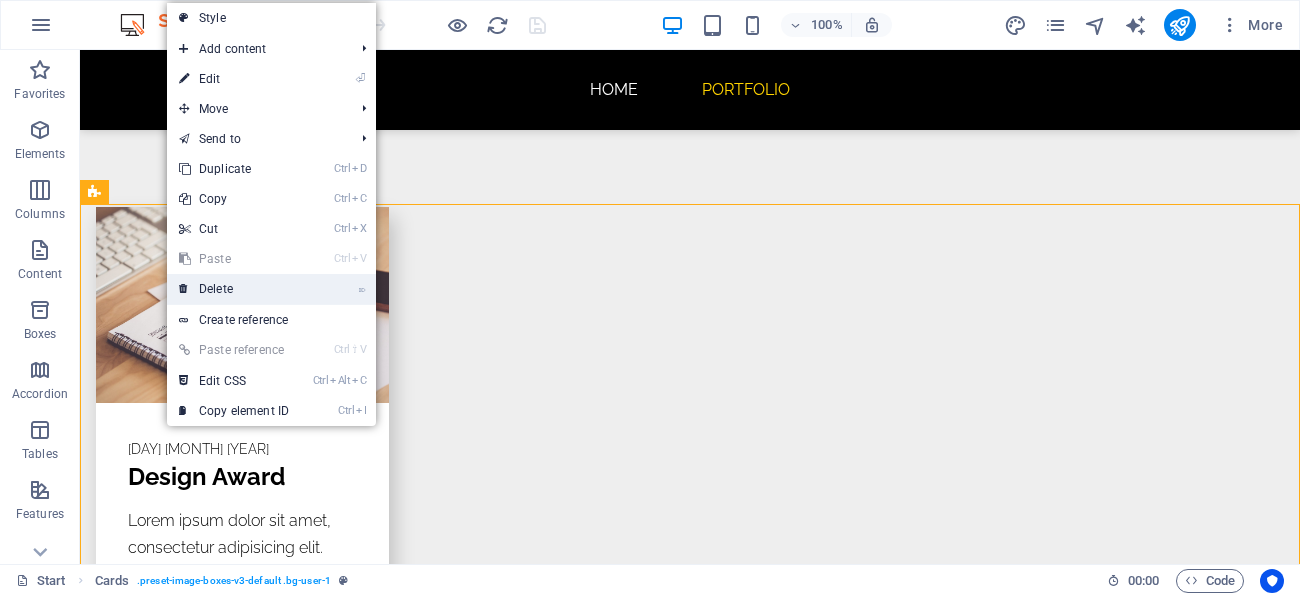 click on "⌦  Delete" at bounding box center (234, 289) 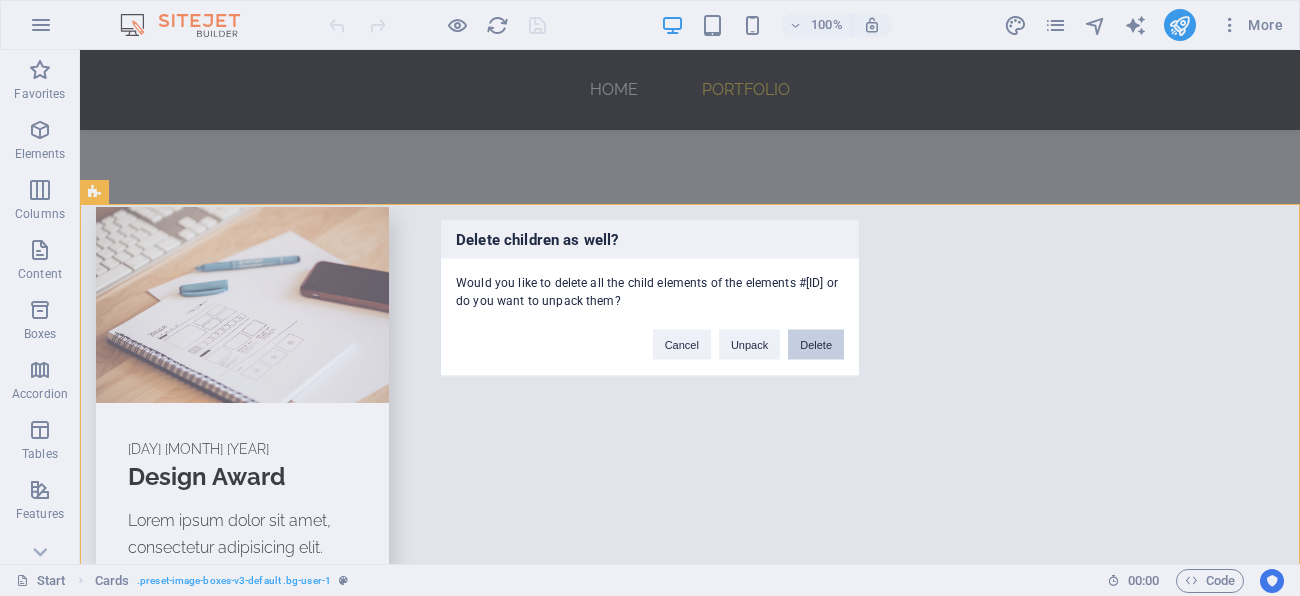 click on "Delete" at bounding box center (816, 345) 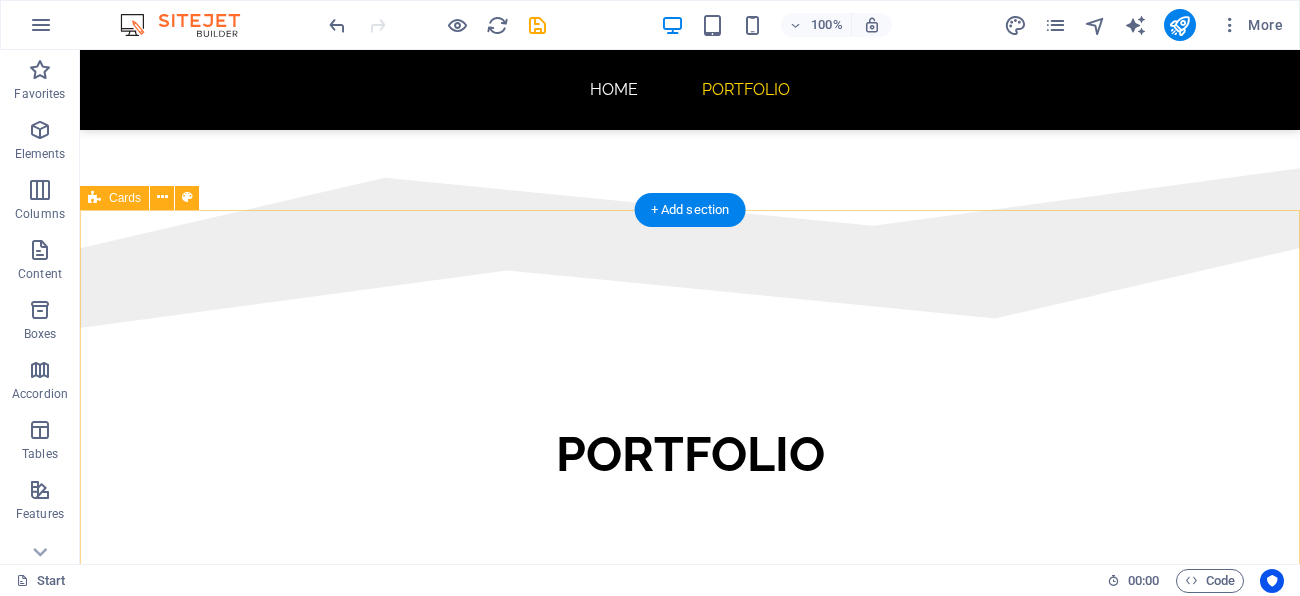 scroll, scrollTop: 928, scrollLeft: 0, axis: vertical 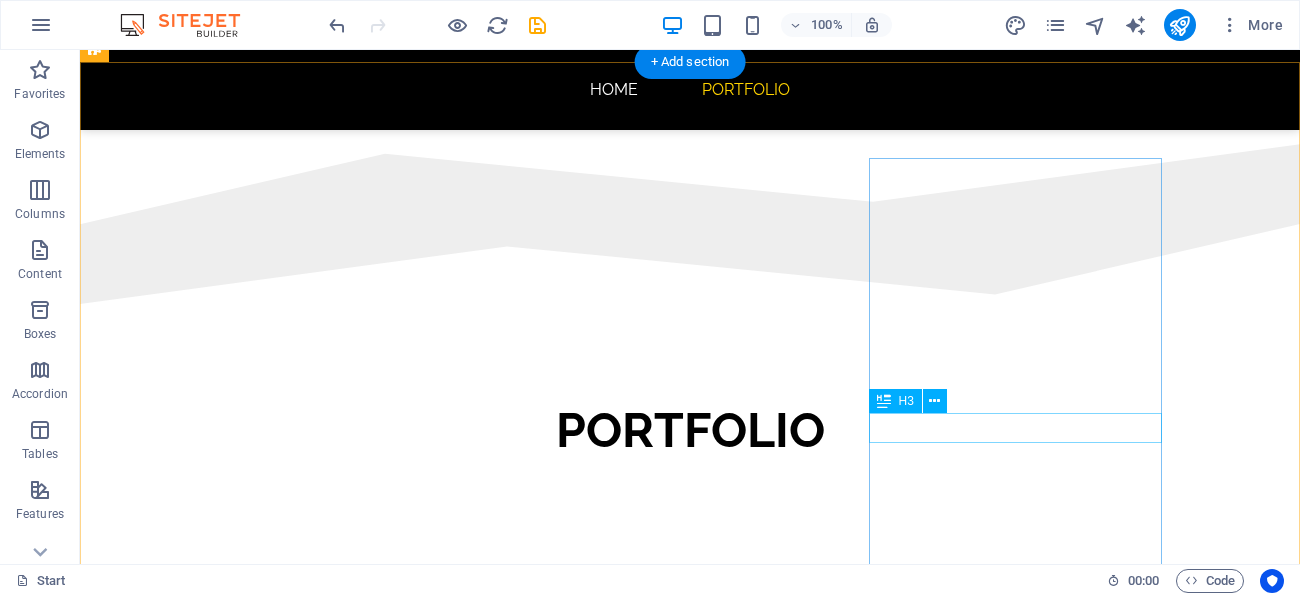 click on "Business Talk" at bounding box center (242, 1801) 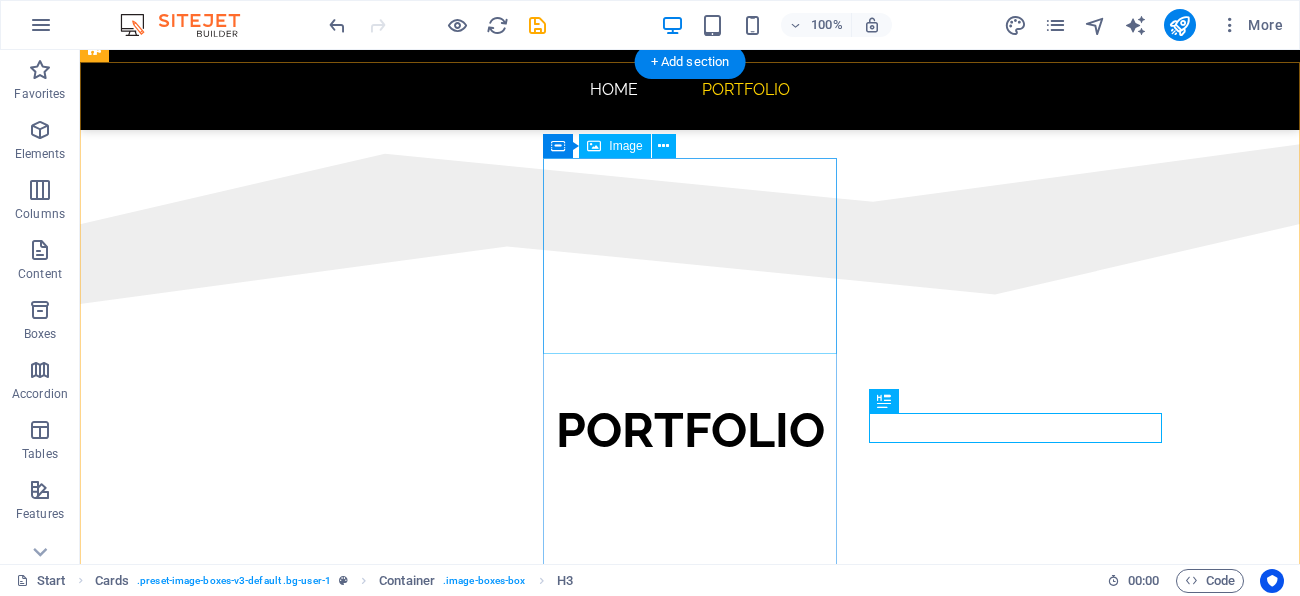 click at bounding box center (242, 770) 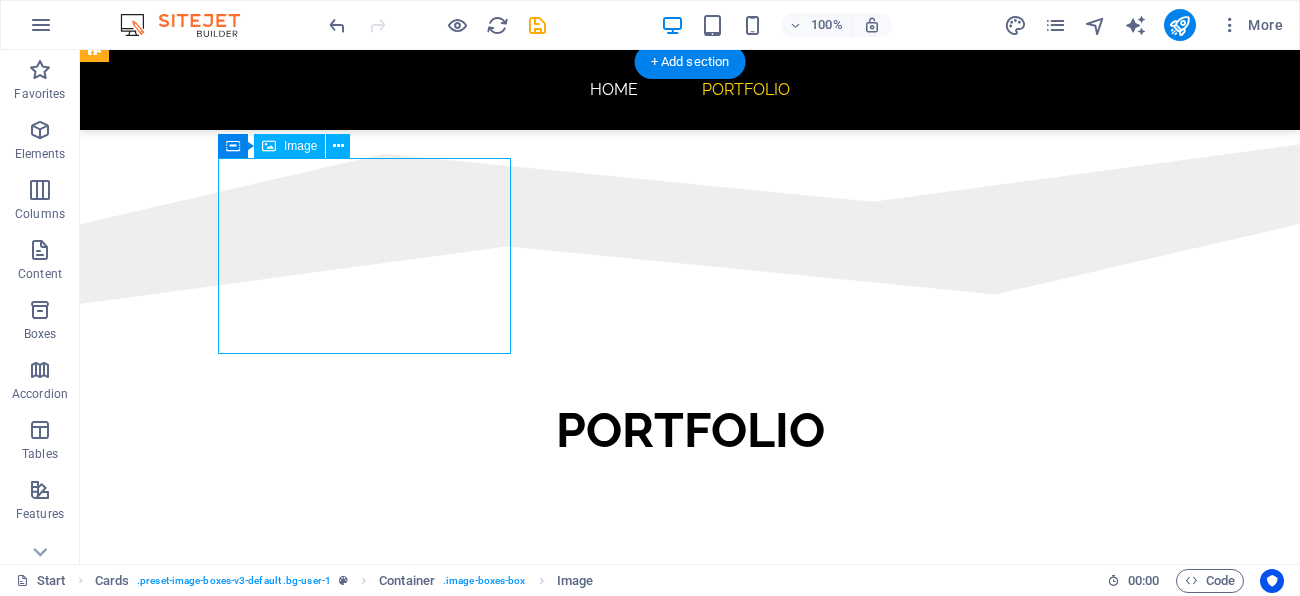 click at bounding box center [242, 770] 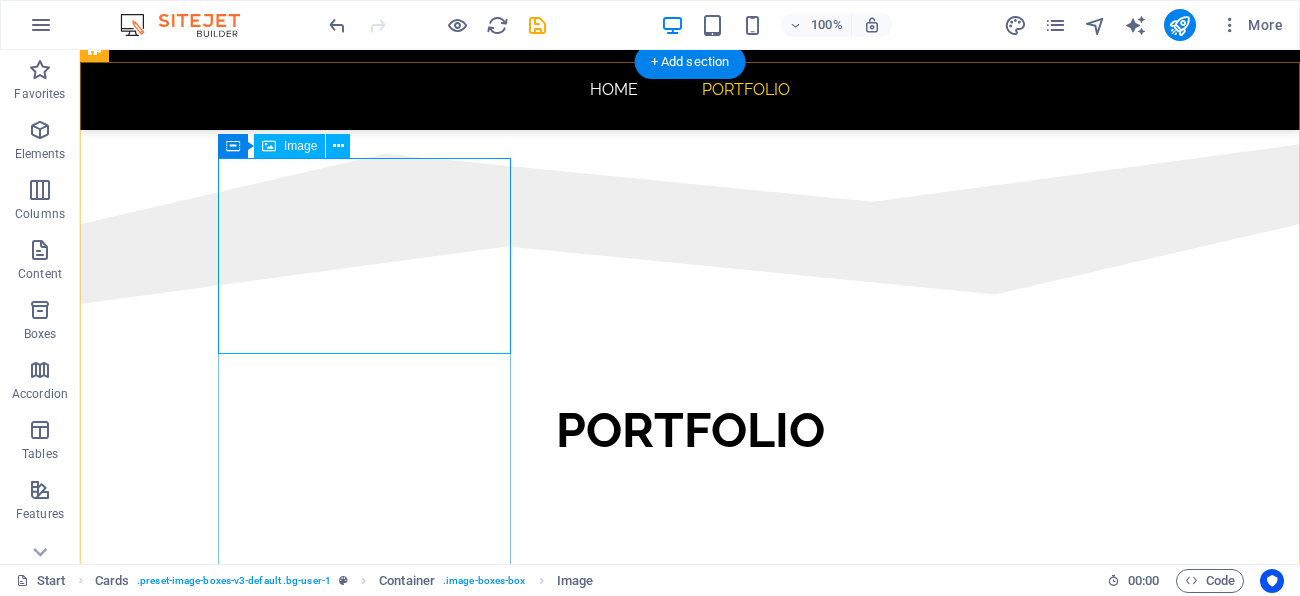 click at bounding box center (242, 770) 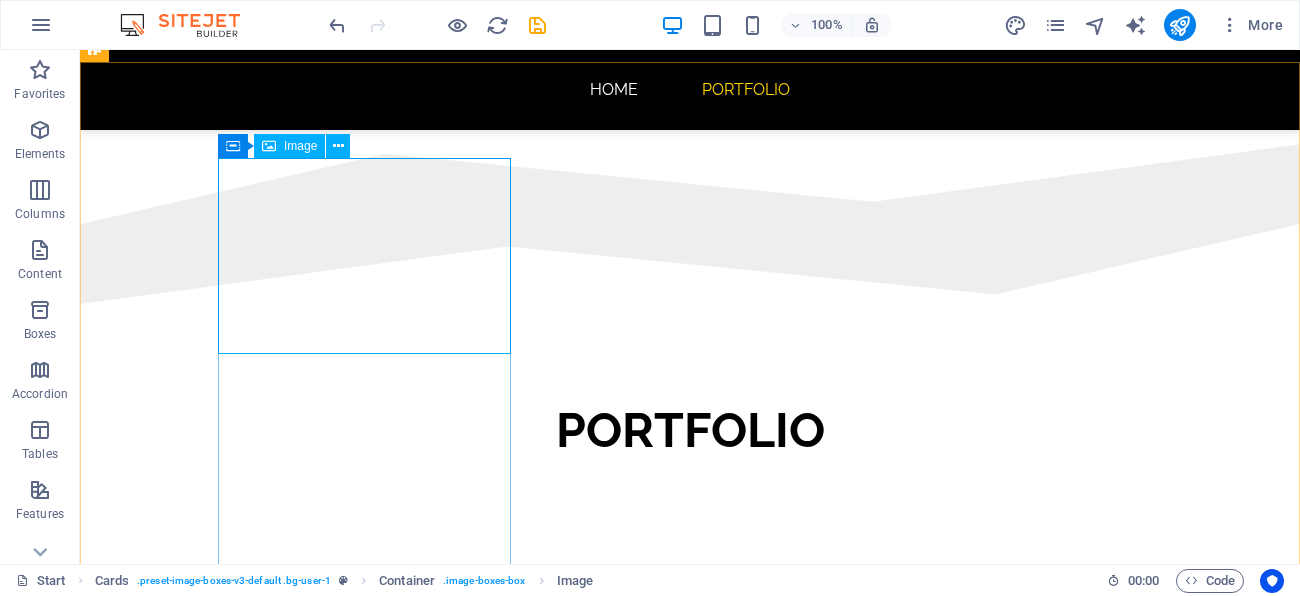 click on "Image" at bounding box center (300, 146) 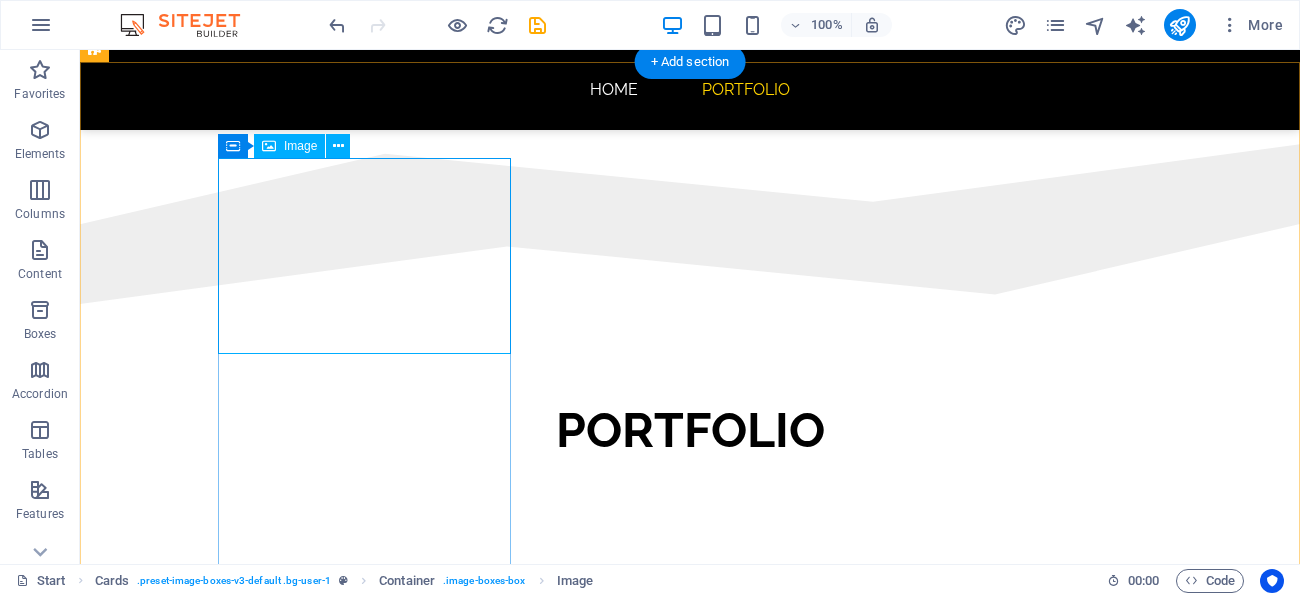 click at bounding box center [242, 770] 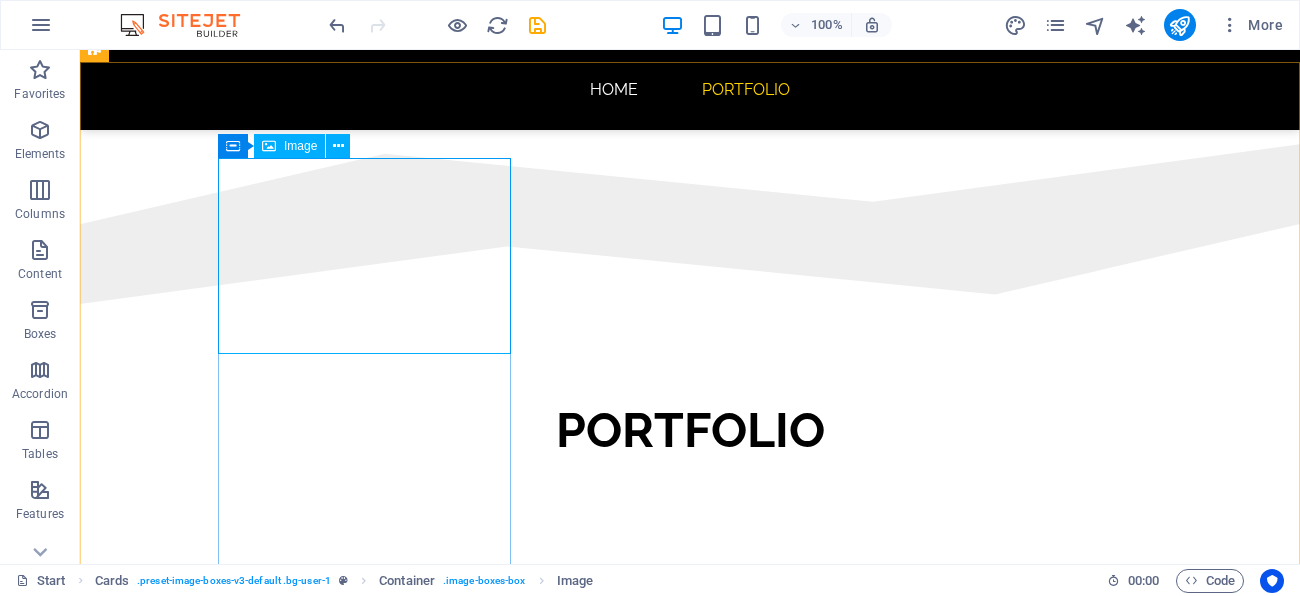 click on "Image" at bounding box center (289, 146) 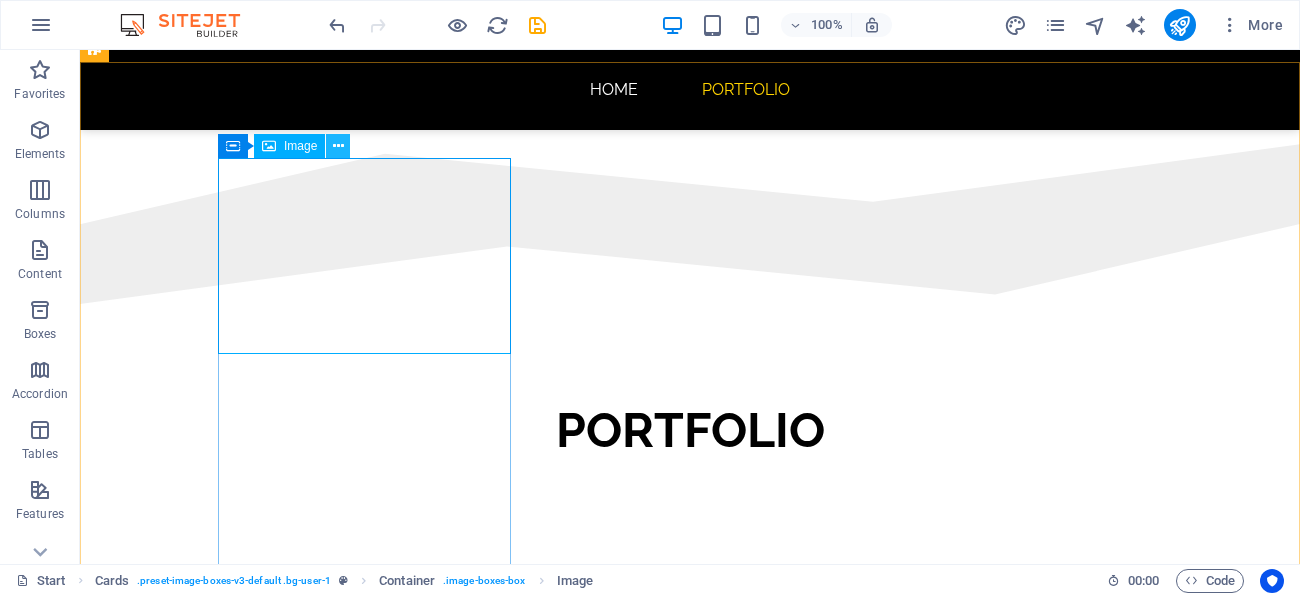 click at bounding box center (338, 146) 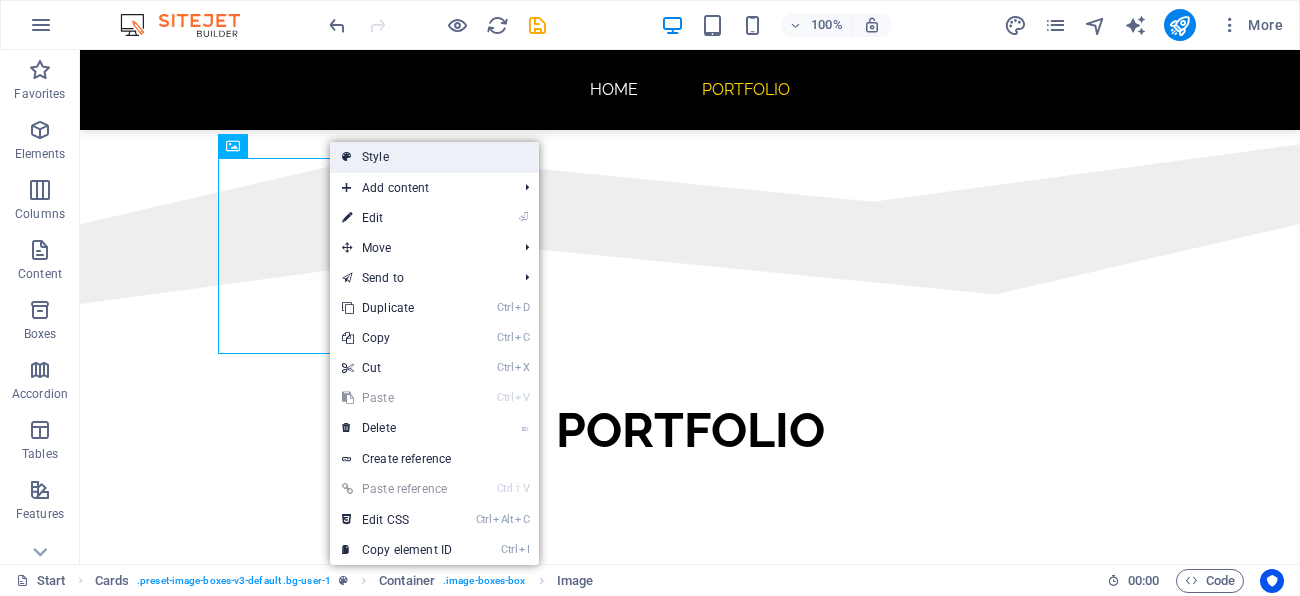 click on "Style" at bounding box center (434, 157) 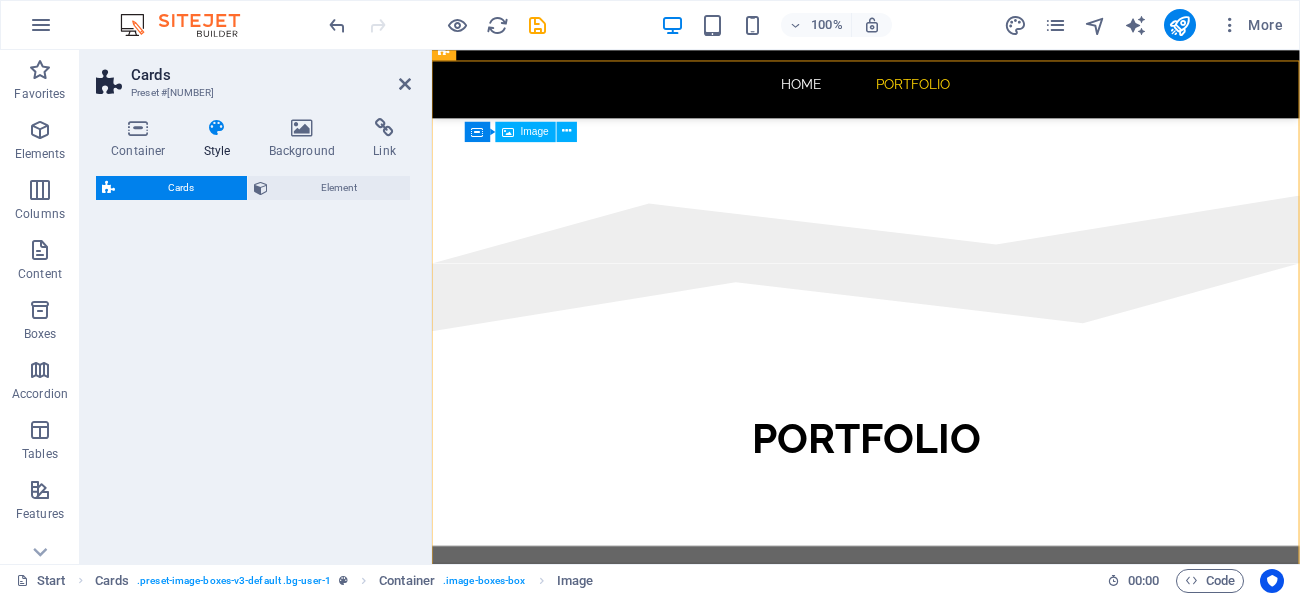 select on "rem" 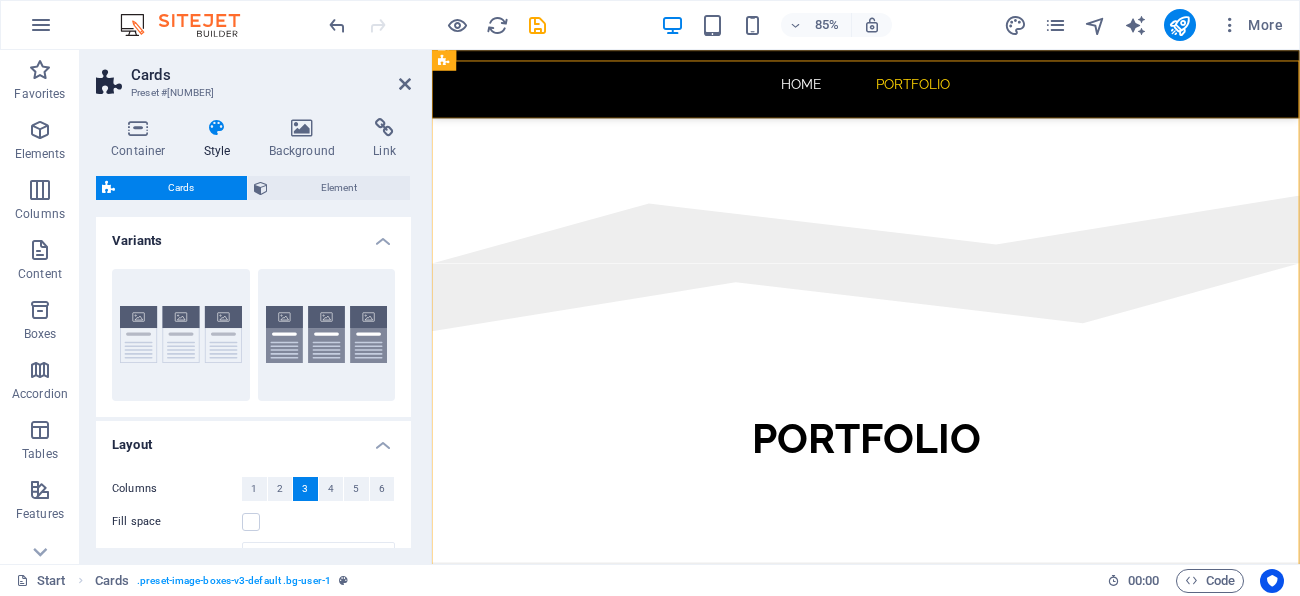 scroll, scrollTop: 964, scrollLeft: 0, axis: vertical 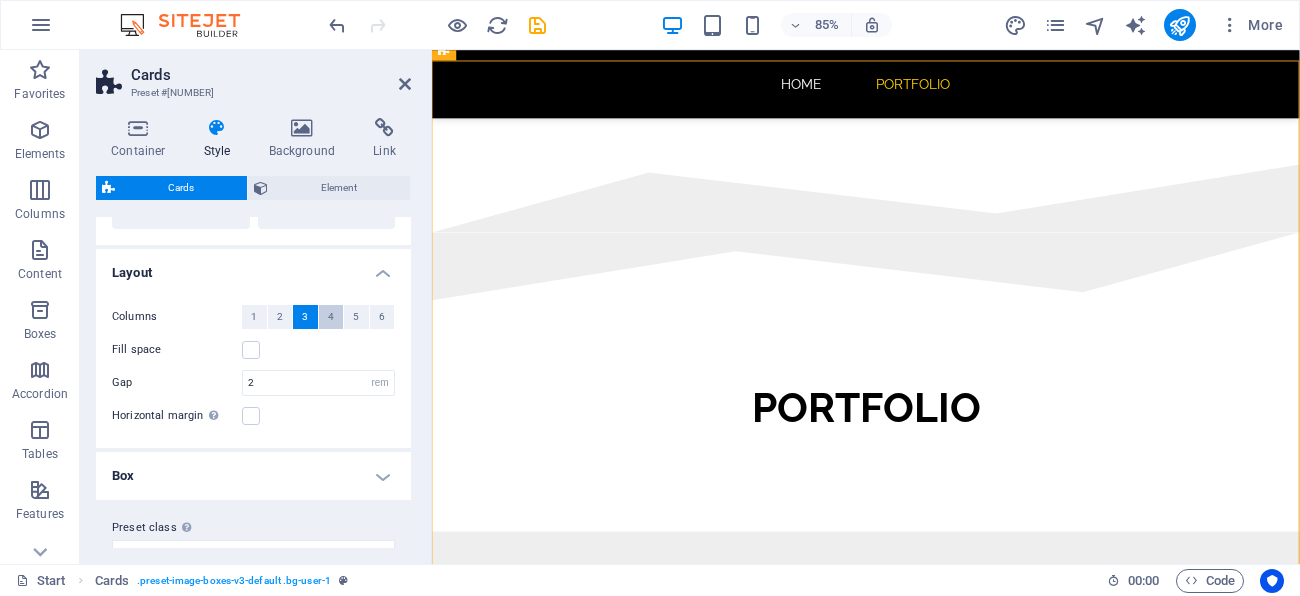 click on "4" at bounding box center [331, 317] 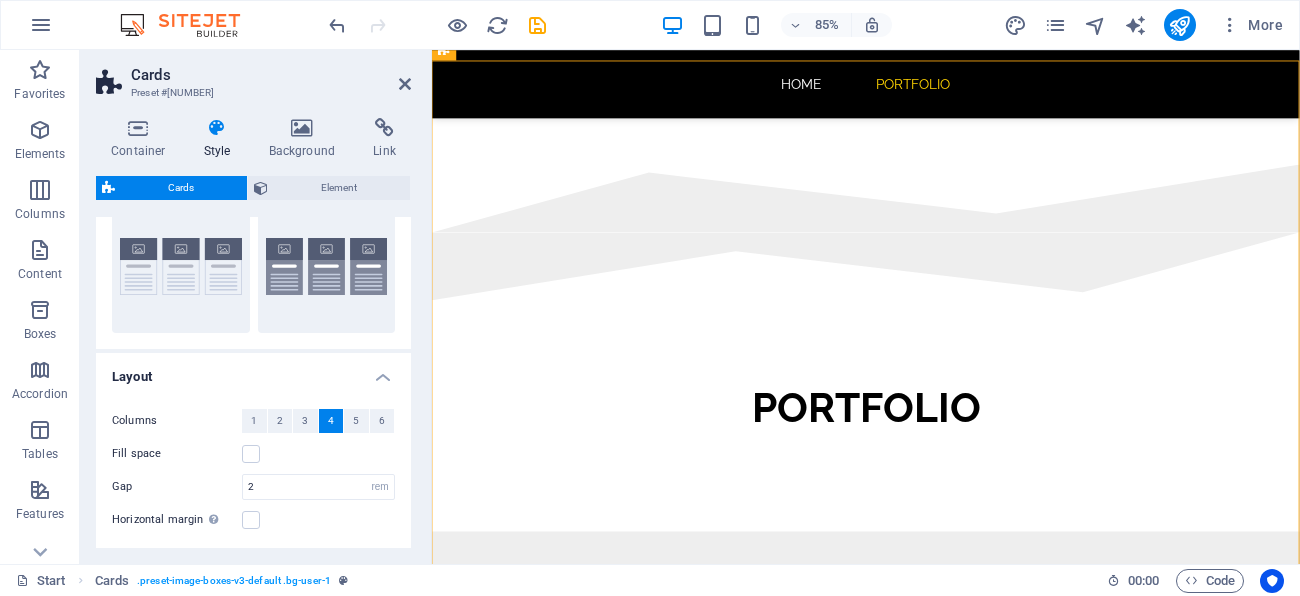 scroll, scrollTop: 0, scrollLeft: 0, axis: both 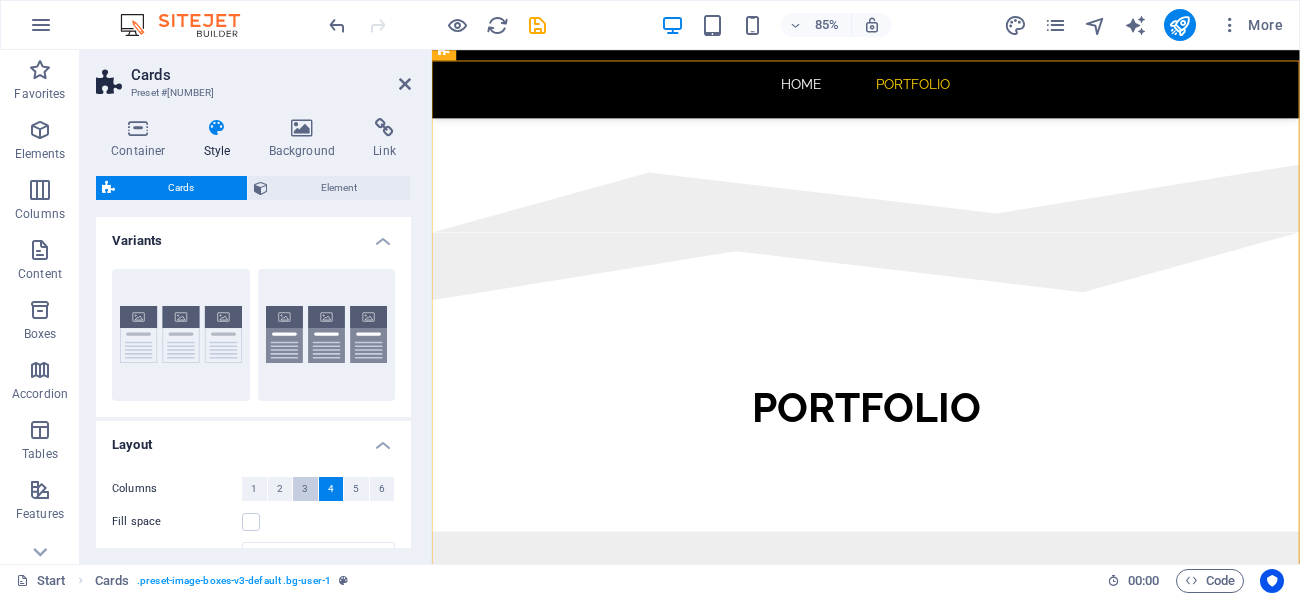 click on "3" at bounding box center [305, 489] 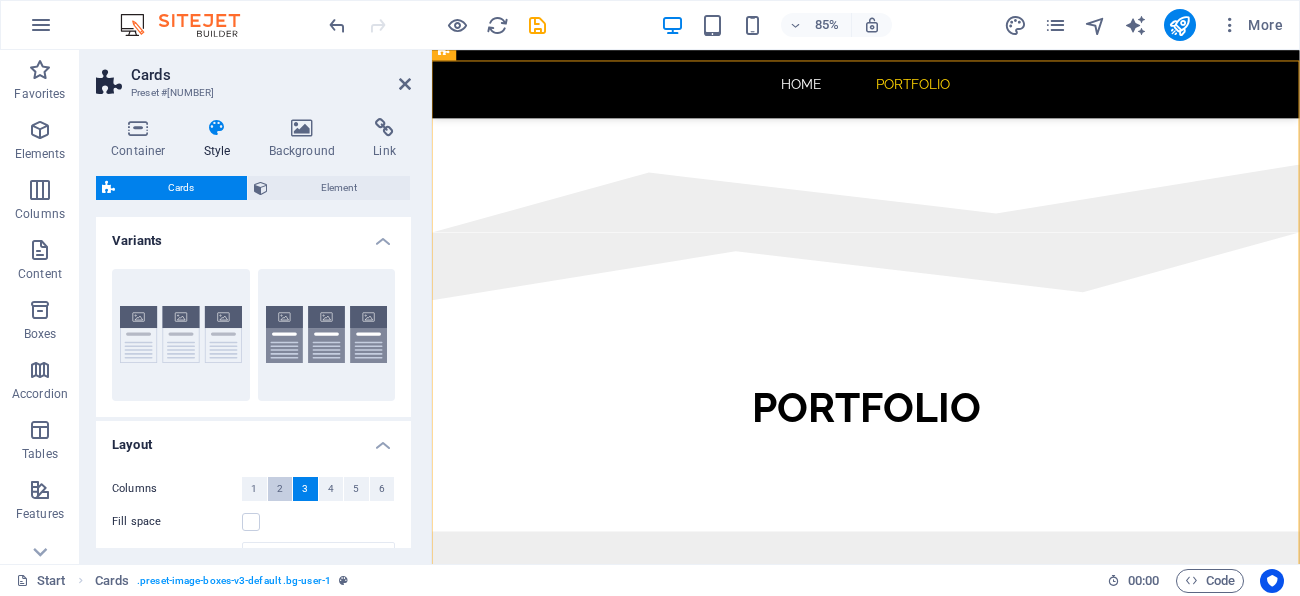 click on "2" at bounding box center [280, 489] 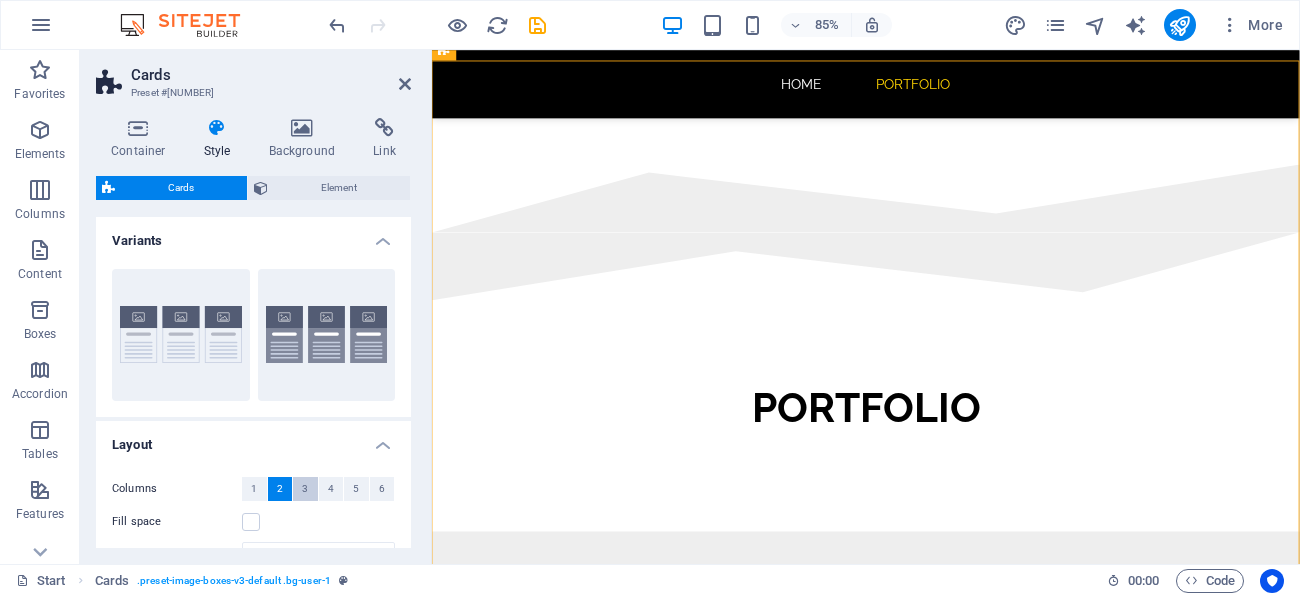 click on "3" at bounding box center [305, 489] 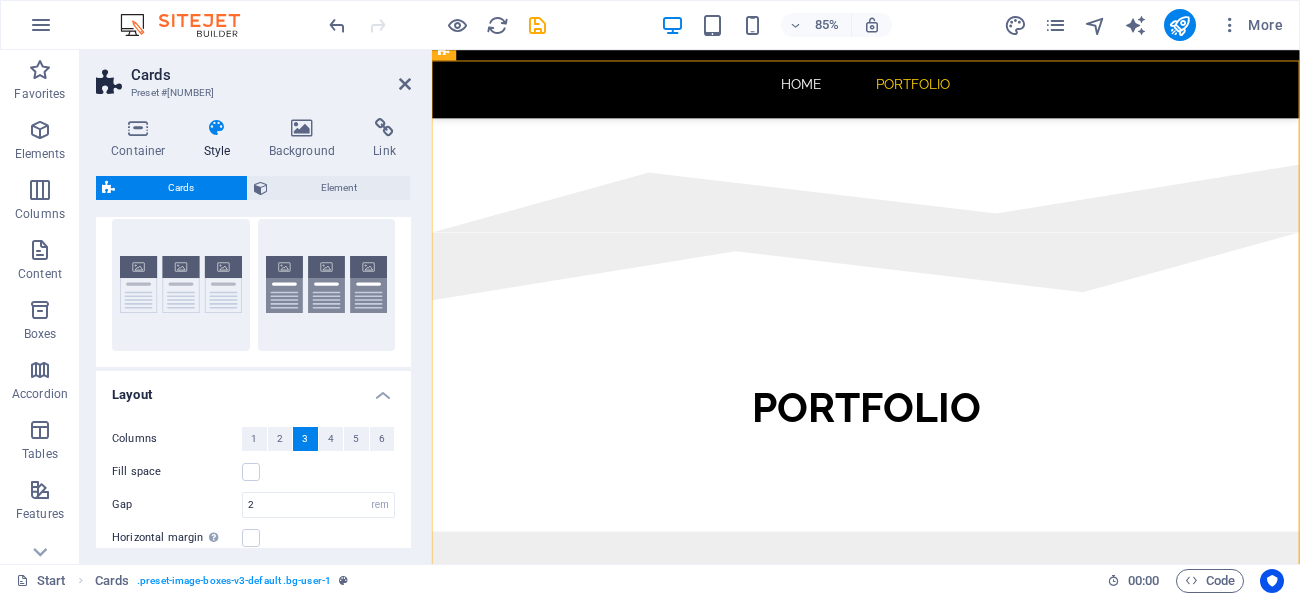 scroll, scrollTop: 0, scrollLeft: 0, axis: both 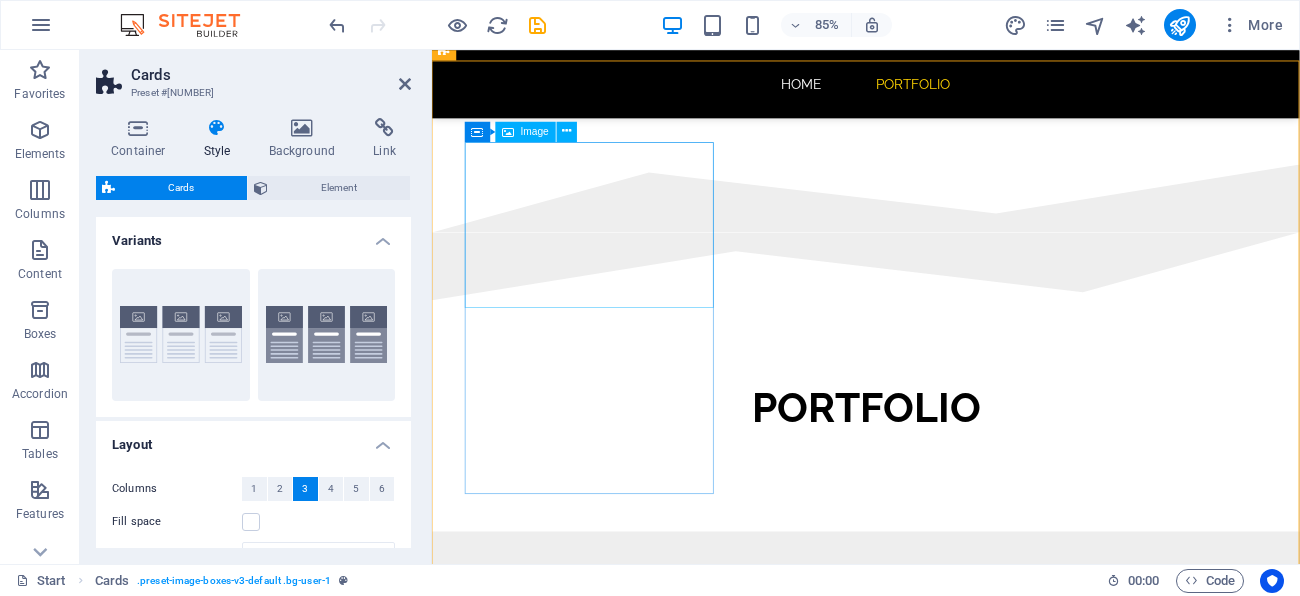 click at bounding box center (594, 810) 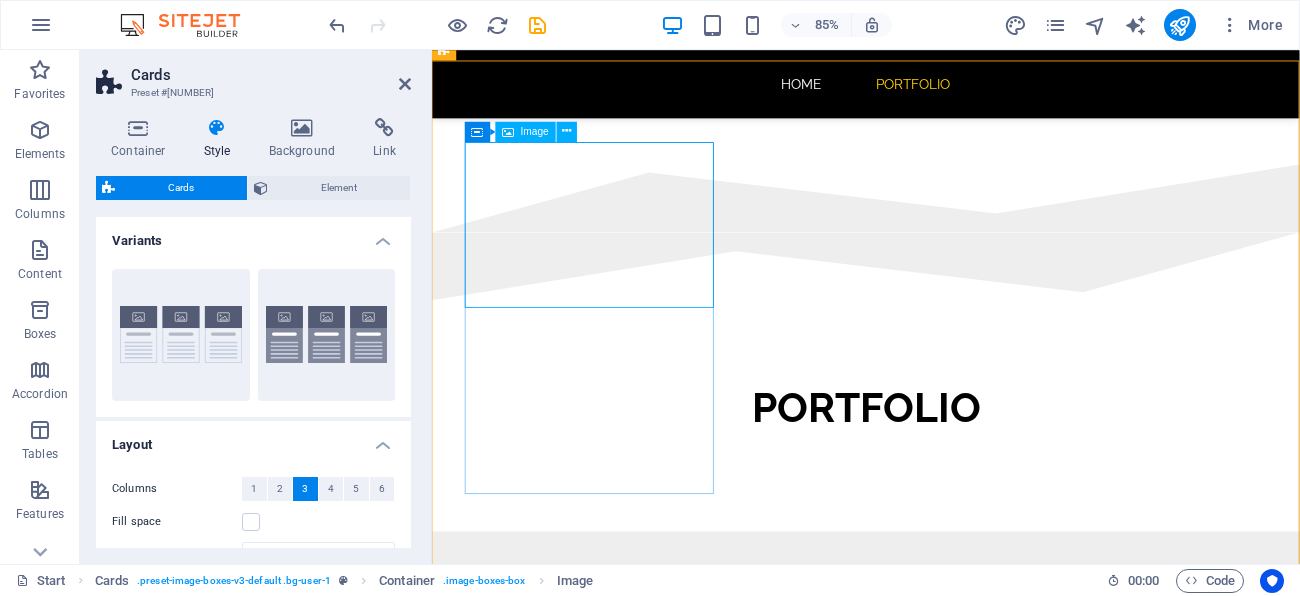 click at bounding box center (594, 810) 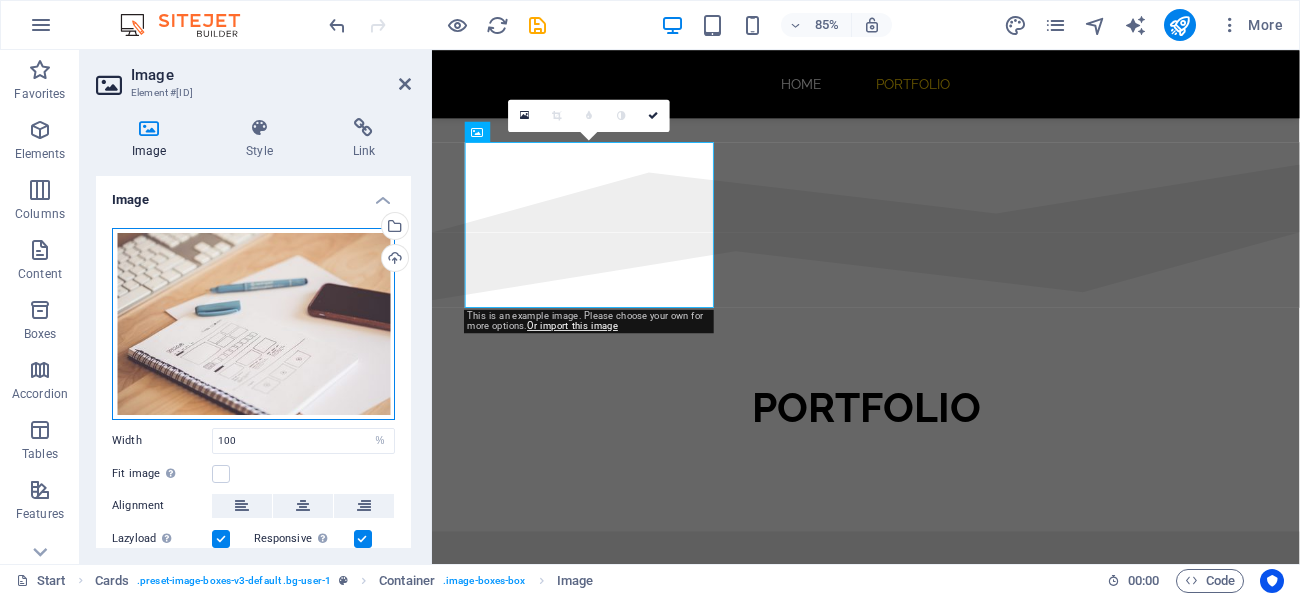 click on "Drag files here, click to choose files or select files from Files or our free stock photos & videos" at bounding box center [253, 324] 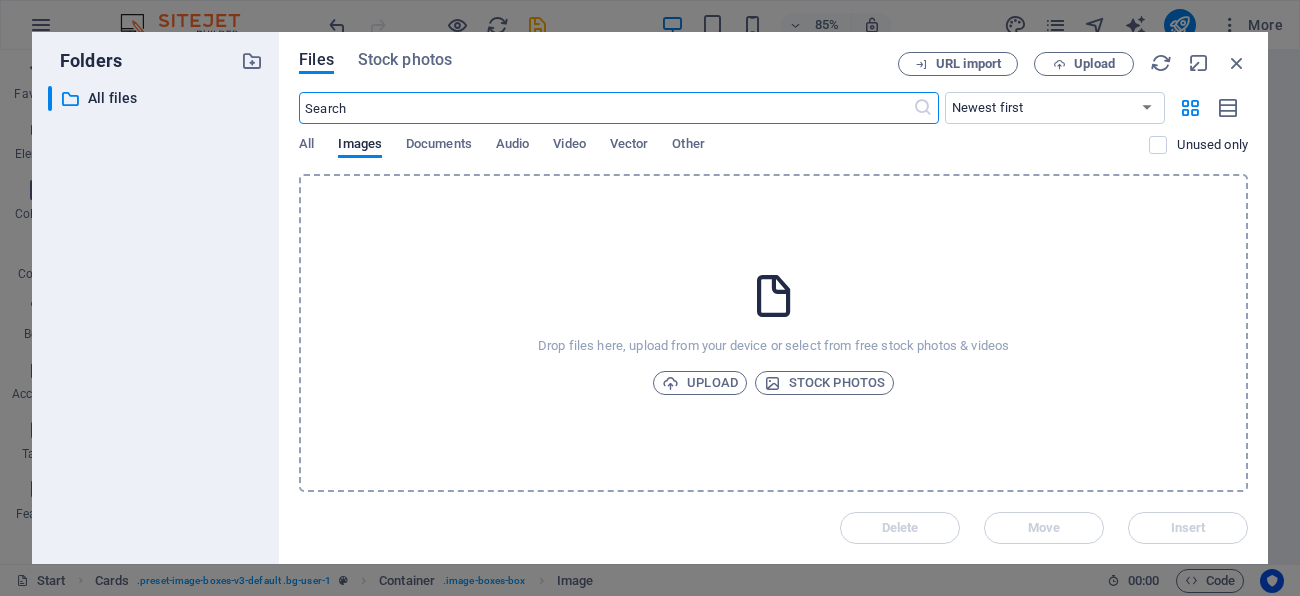 scroll, scrollTop: 1256, scrollLeft: 0, axis: vertical 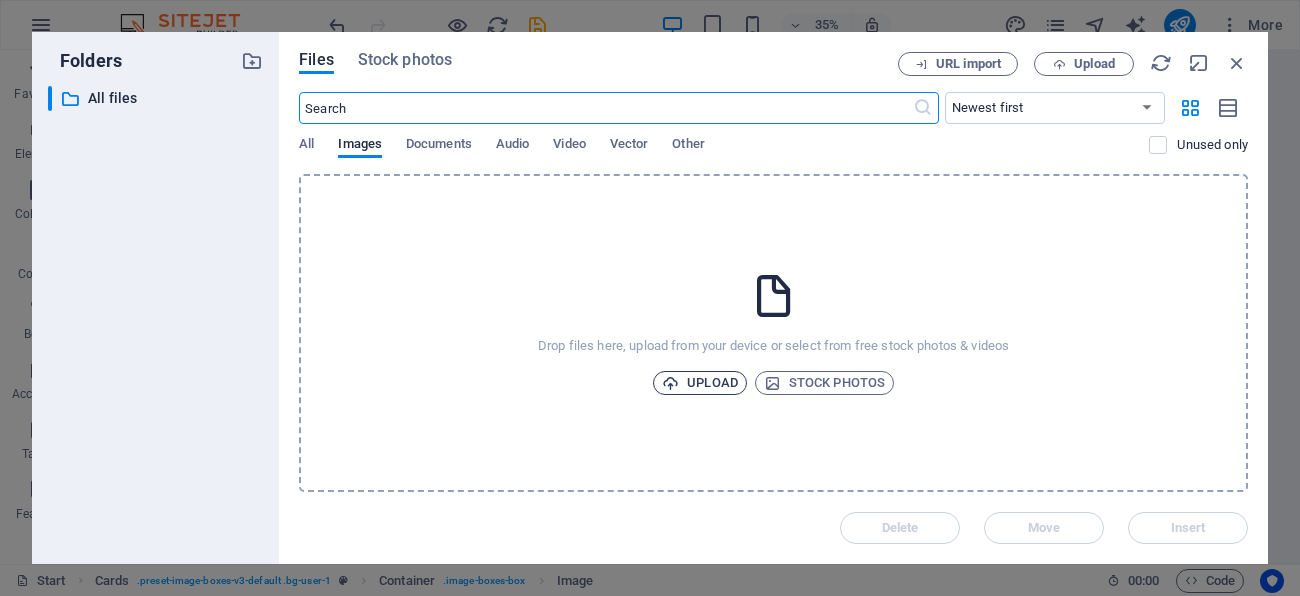 click on "Upload" at bounding box center (700, 383) 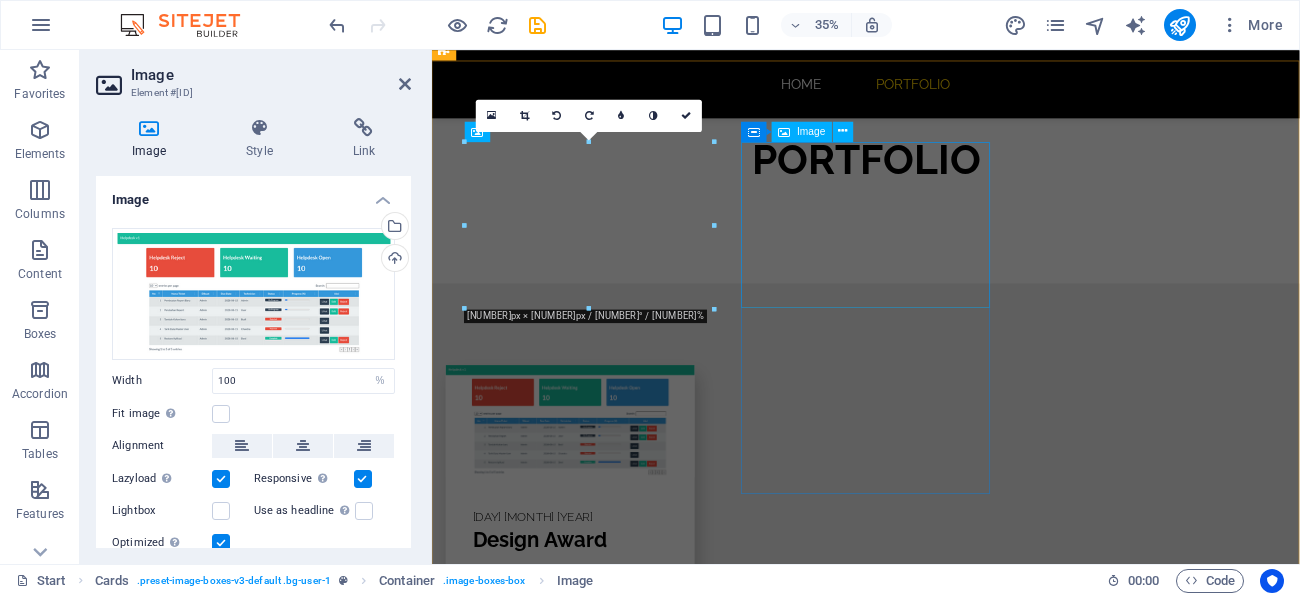 scroll, scrollTop: 964, scrollLeft: 0, axis: vertical 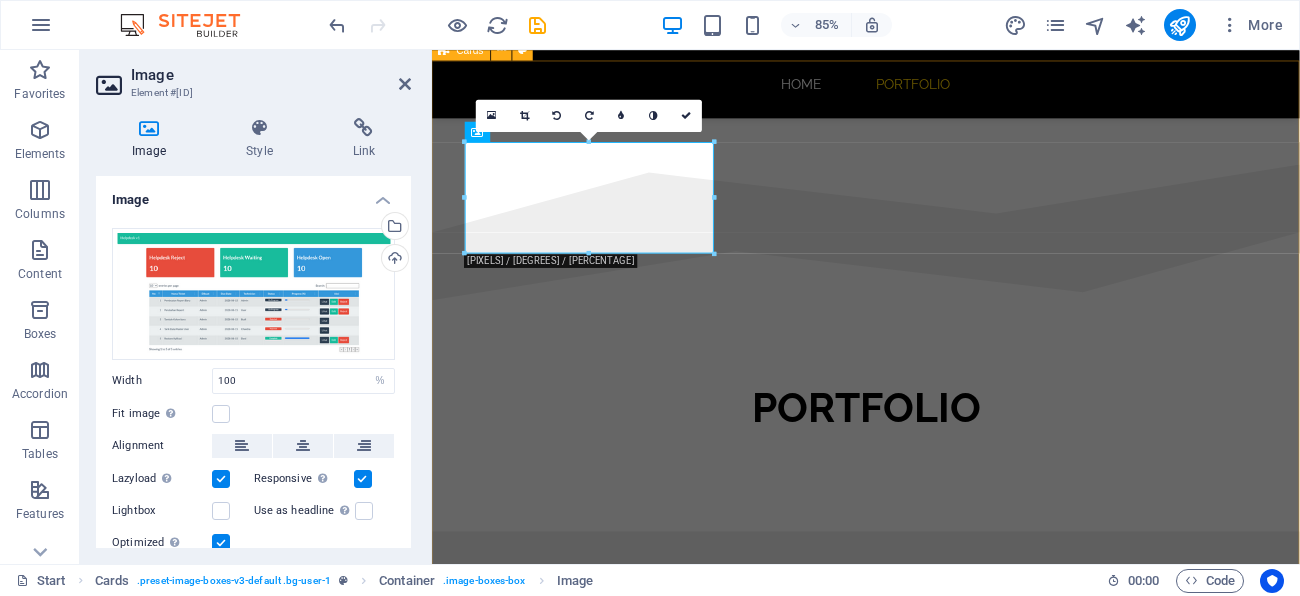 click on "[DATE] Design Award Lorem ipsum dolor sit amet, consectetur adipisicing elit. Veritatis, dolorem! [DATE] Local Meetup Lorem ipsum dolor sit amet, consectetur adipisicing elit. Veritatis, dolorem! [DATE] Business Talk Lorem ipsum dolor sit amet, consectetur adipisicing elit. Veritatis, dolorem!" at bounding box center (942, 1316) 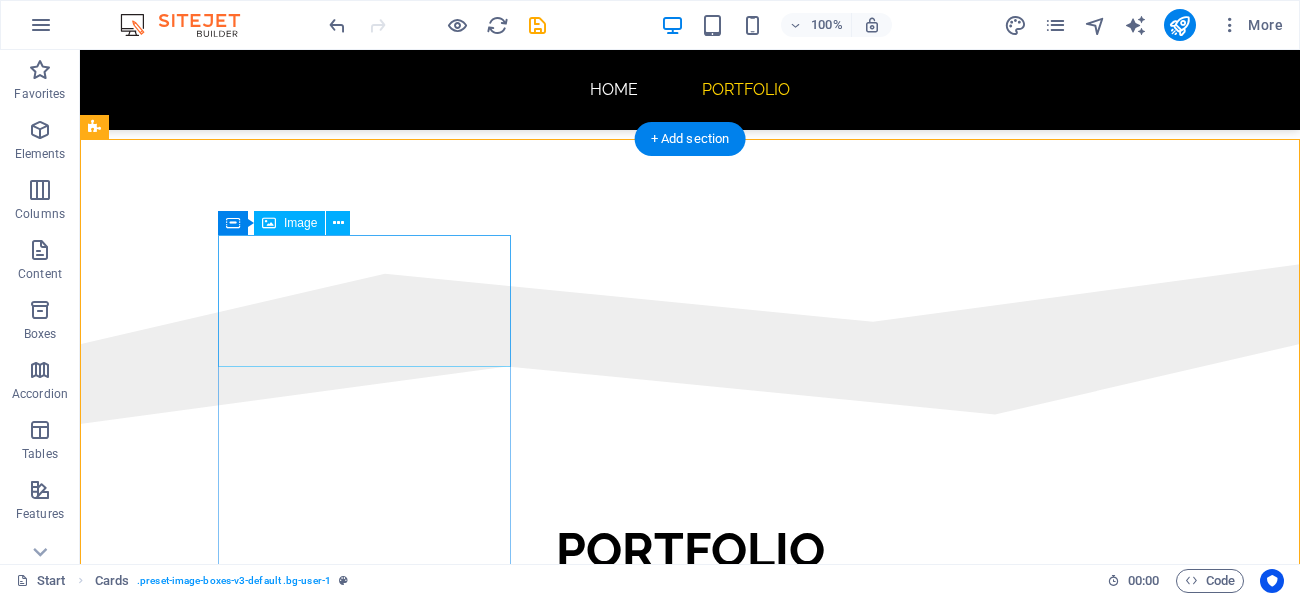 scroll, scrollTop: 772, scrollLeft: 0, axis: vertical 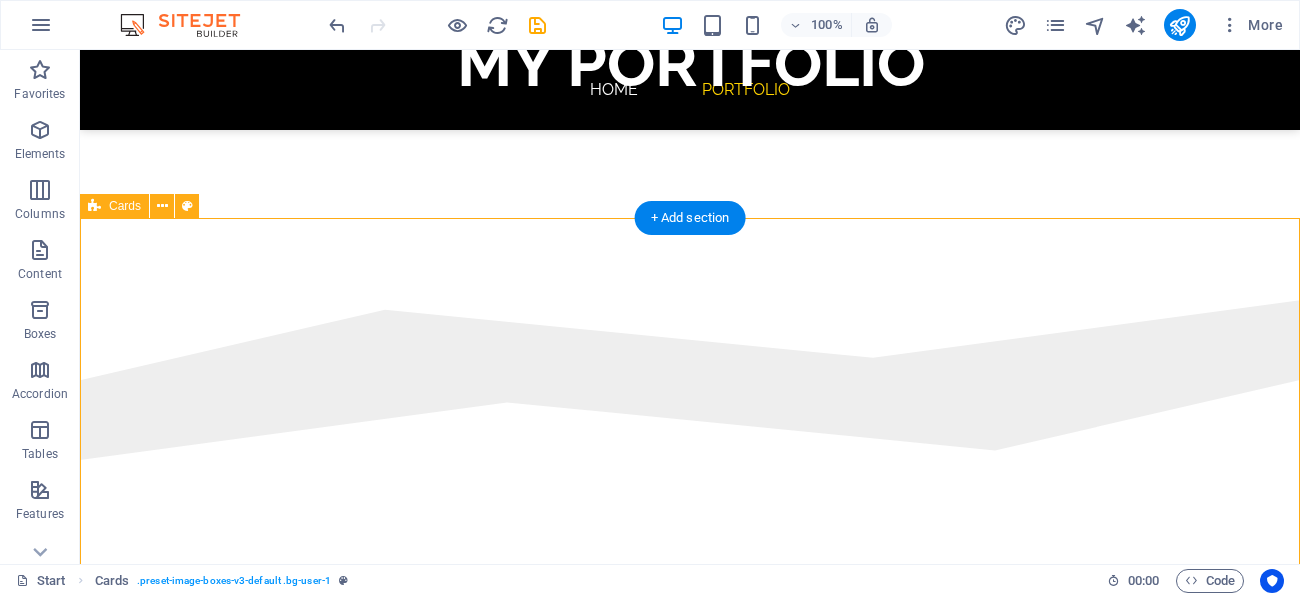 click on "[DATE] Design Award Lorem ipsum dolor sit amet, consectetur adipisicing elit. Veritatis, dolorem! [DATE] Local Meetup Lorem ipsum dolor sit amet, consectetur adipisicing elit. Veritatis, dolorem! [DATE] Business Talk Lorem ipsum dolor sit amet, consectetur adipisicing elit. Veritatis, dolorem!" at bounding box center [690, 1432] 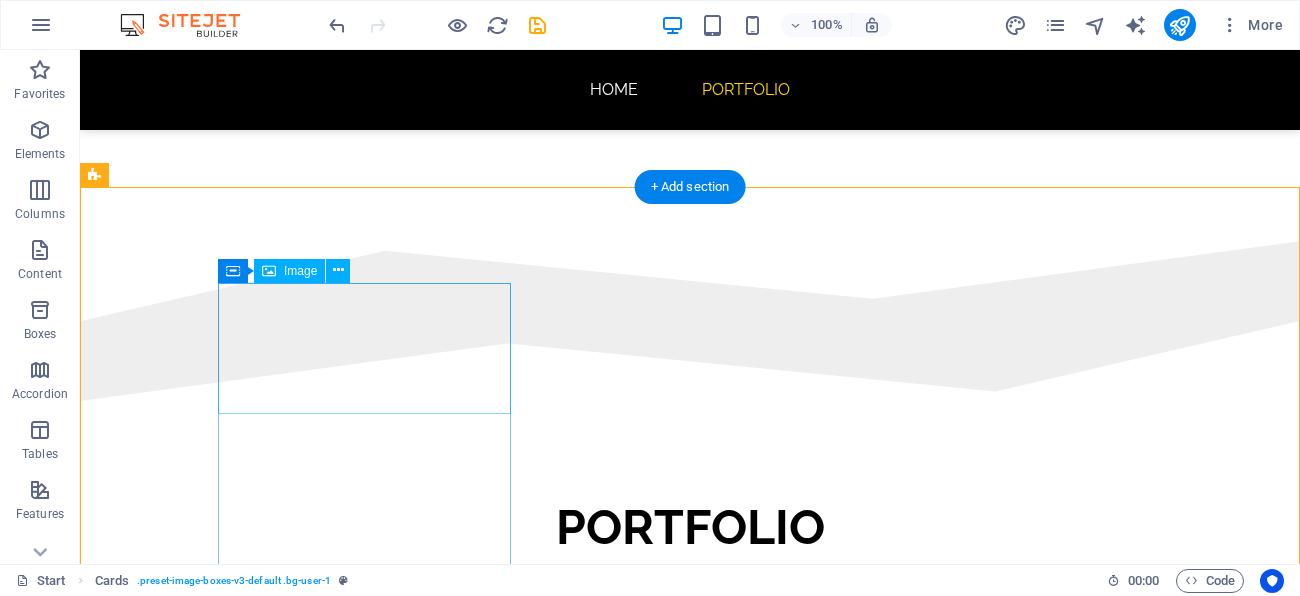 scroll, scrollTop: 857, scrollLeft: 0, axis: vertical 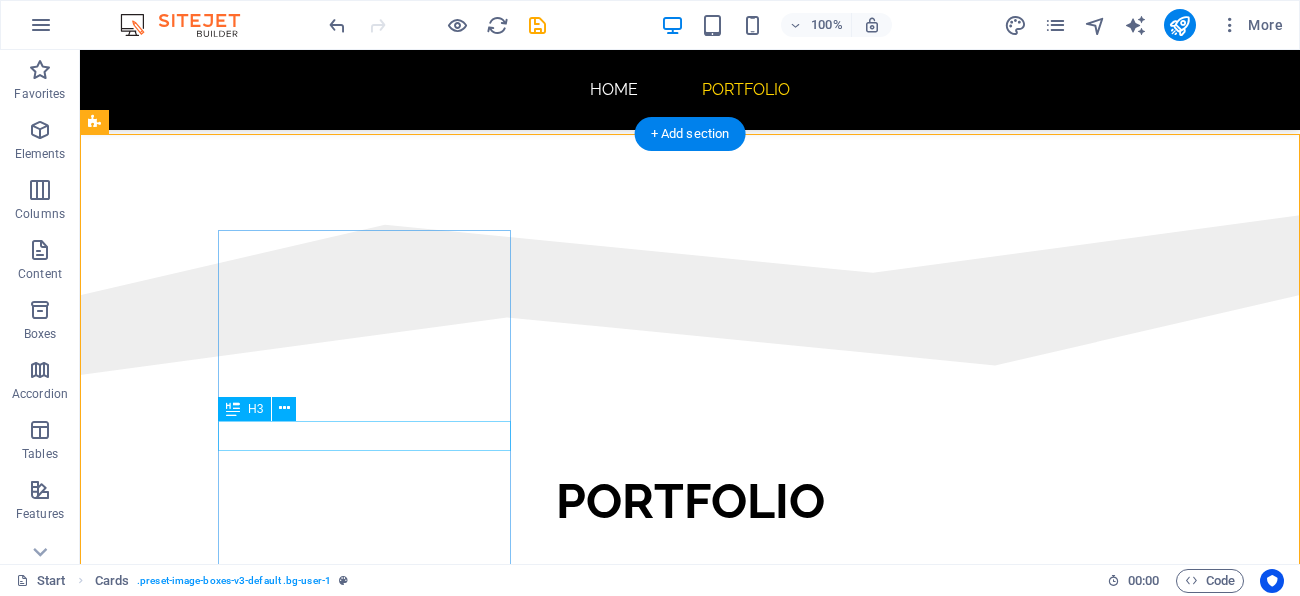 click on "Design Award" at bounding box center (242, 949) 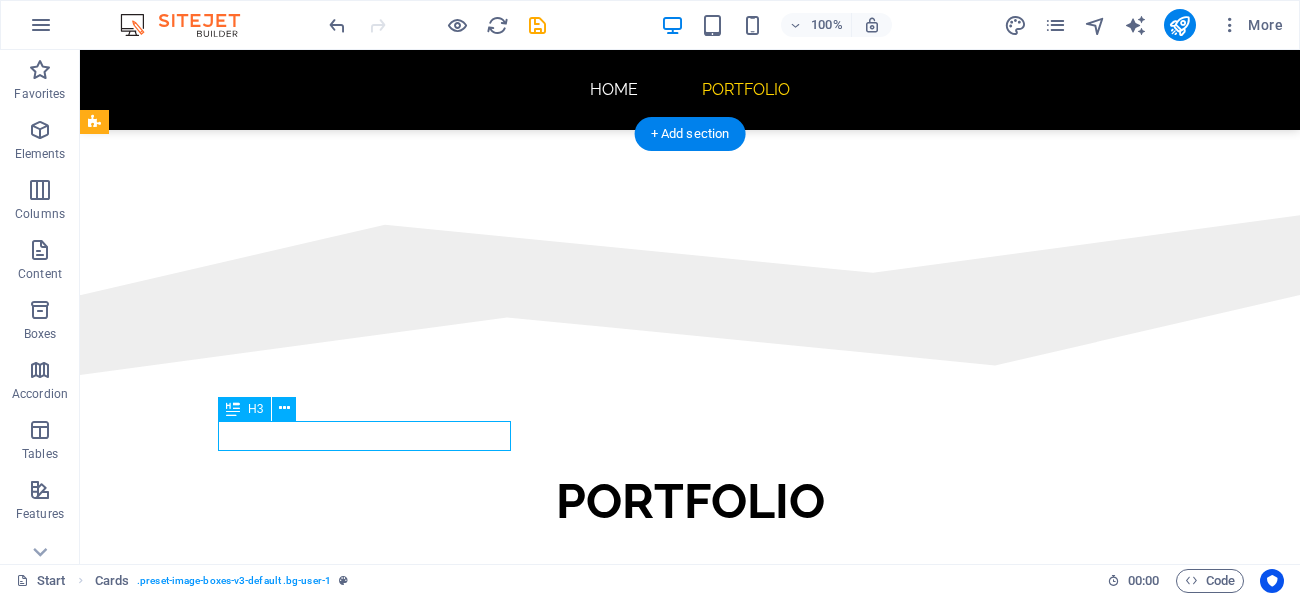 click on "Design Award" at bounding box center (242, 949) 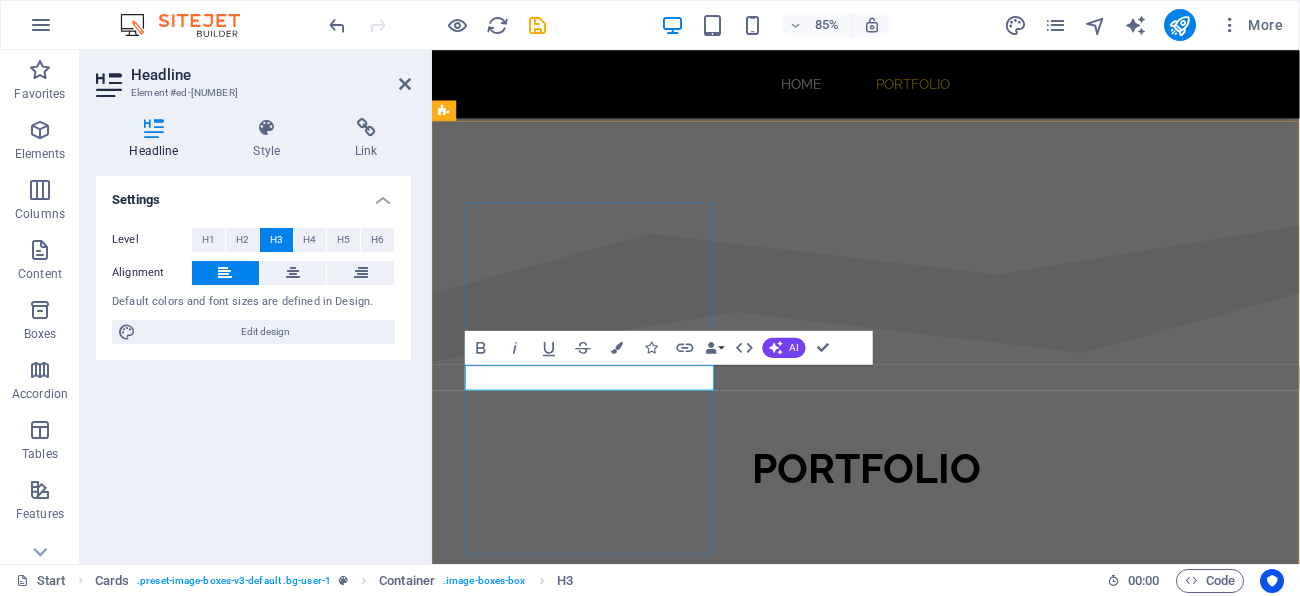 type 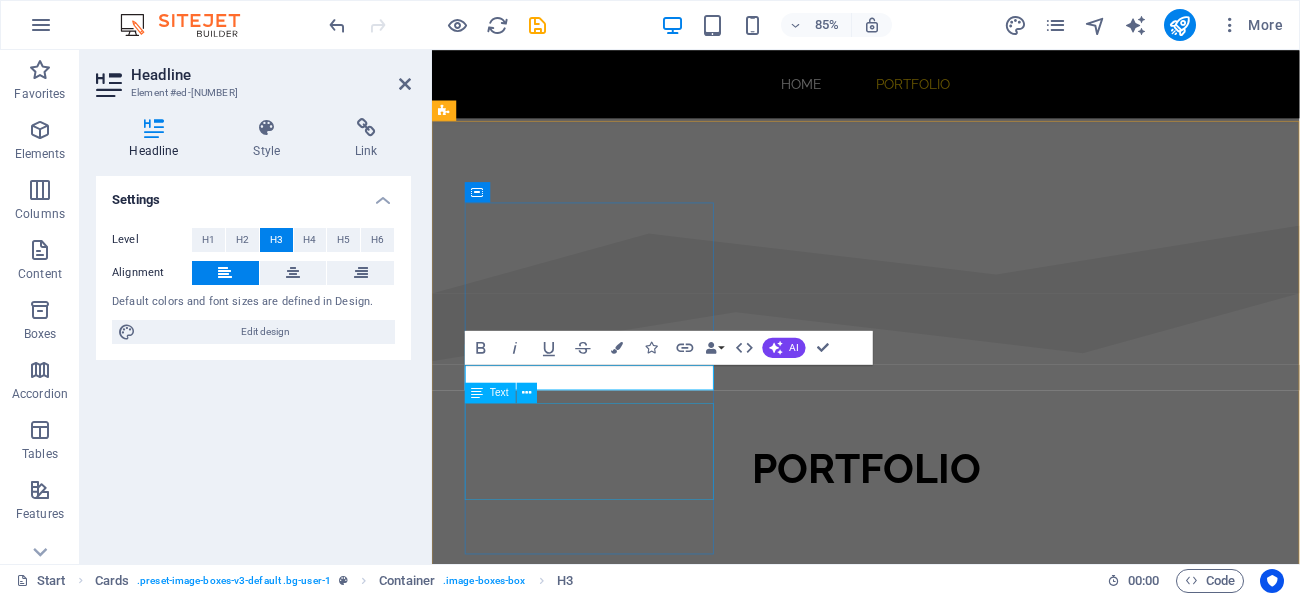 click on "Lorem ipsum dolor sit amet, consectetur adipisicing elit. Veritatis, dolorem!" at bounding box center [594, 1077] 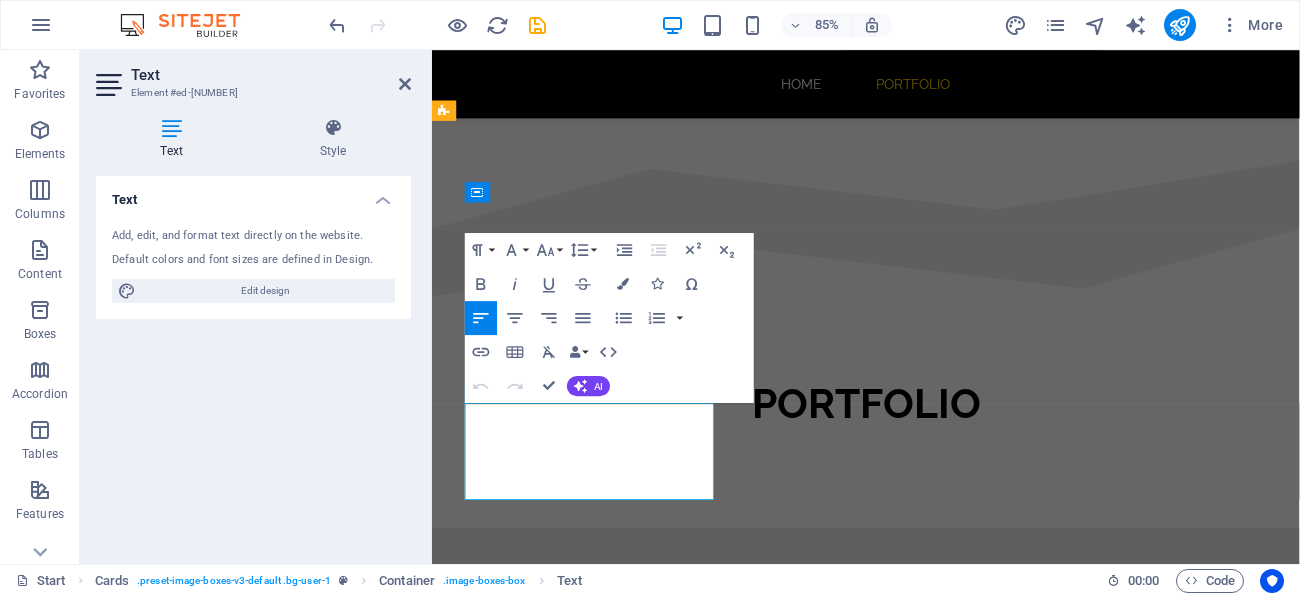 click on "Lorem ipsum dolor sit amet, consectetur adipisicing elit. Veritatis, dolorem!" at bounding box center [594, 985] 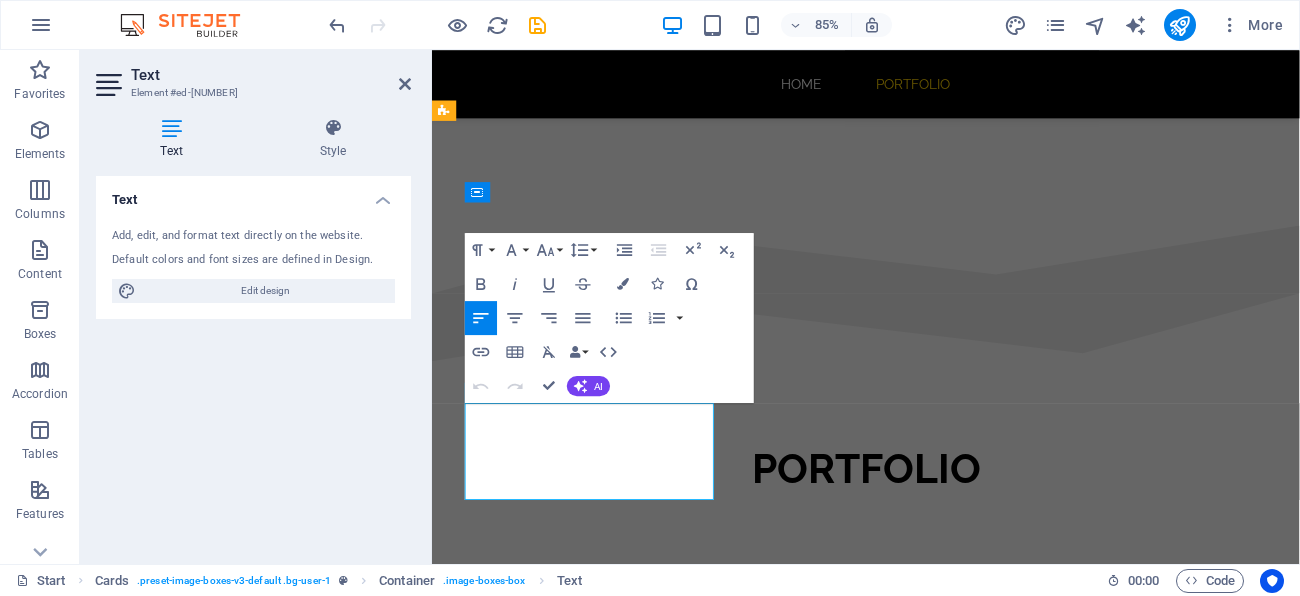 type 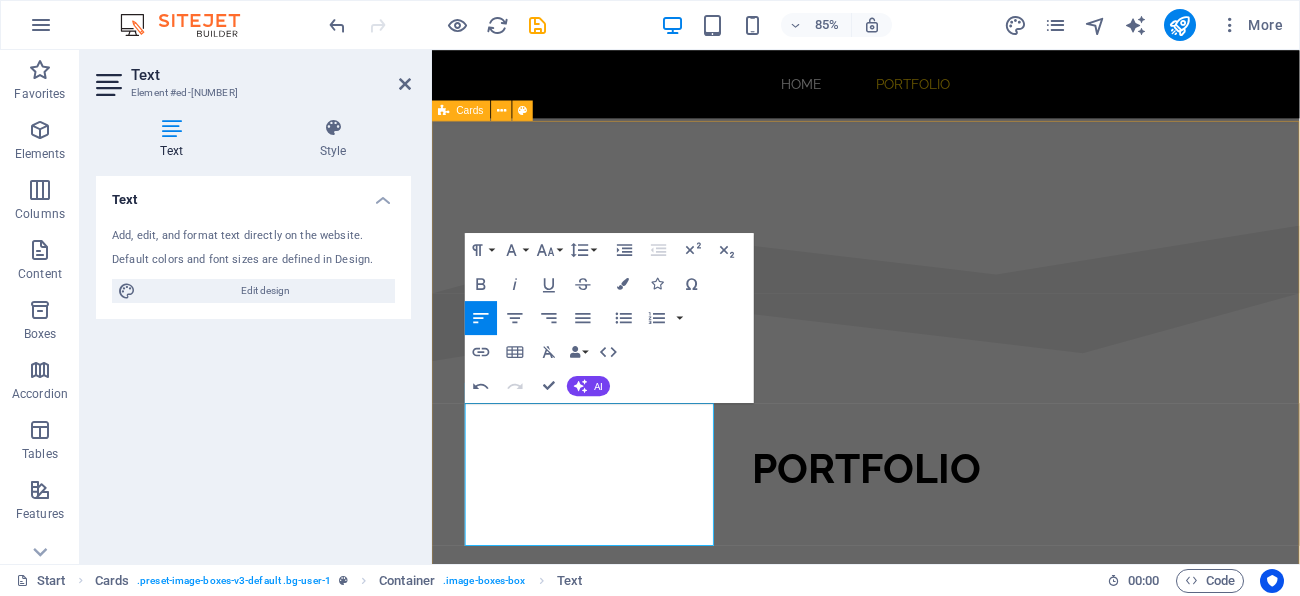 click on "[DATE] Helpdesk Ticketing Web app helpdesk untuk memproses ticketing dengan tracking progress dan status helpdesk berdasarkan technician [DATE] Local Meetup Lorem ipsum dolor sit amet, consectetur adipisicing elit. Veritatis, dolorem! [DATE] Business Talk Lorem ipsum dolor sit amet, consectetur adipisicing elit. Veritatis, dolorem!" at bounding box center (942, 1415) 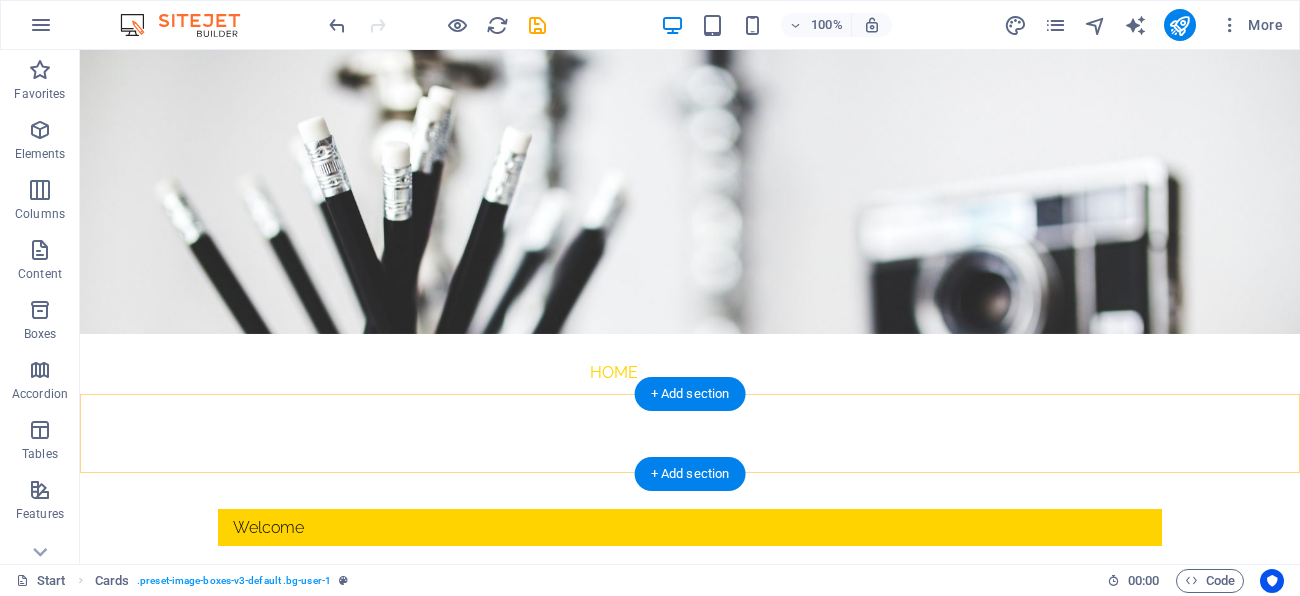scroll, scrollTop: 0, scrollLeft: 0, axis: both 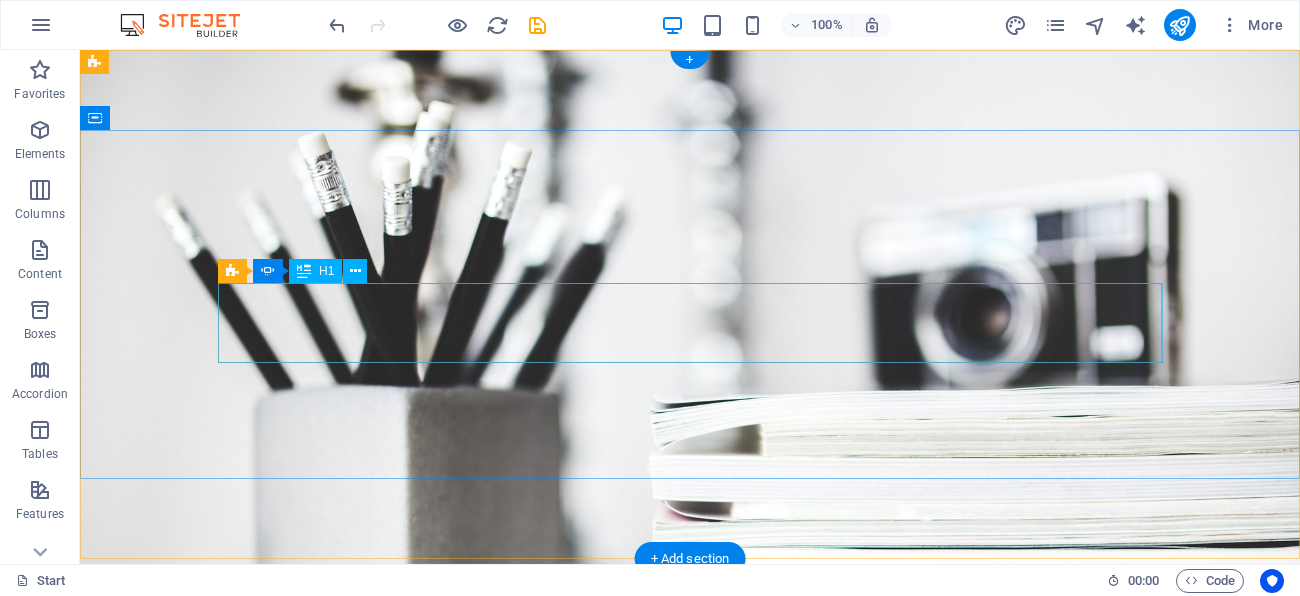 click on "My portfolio" at bounding box center (-255, 916) 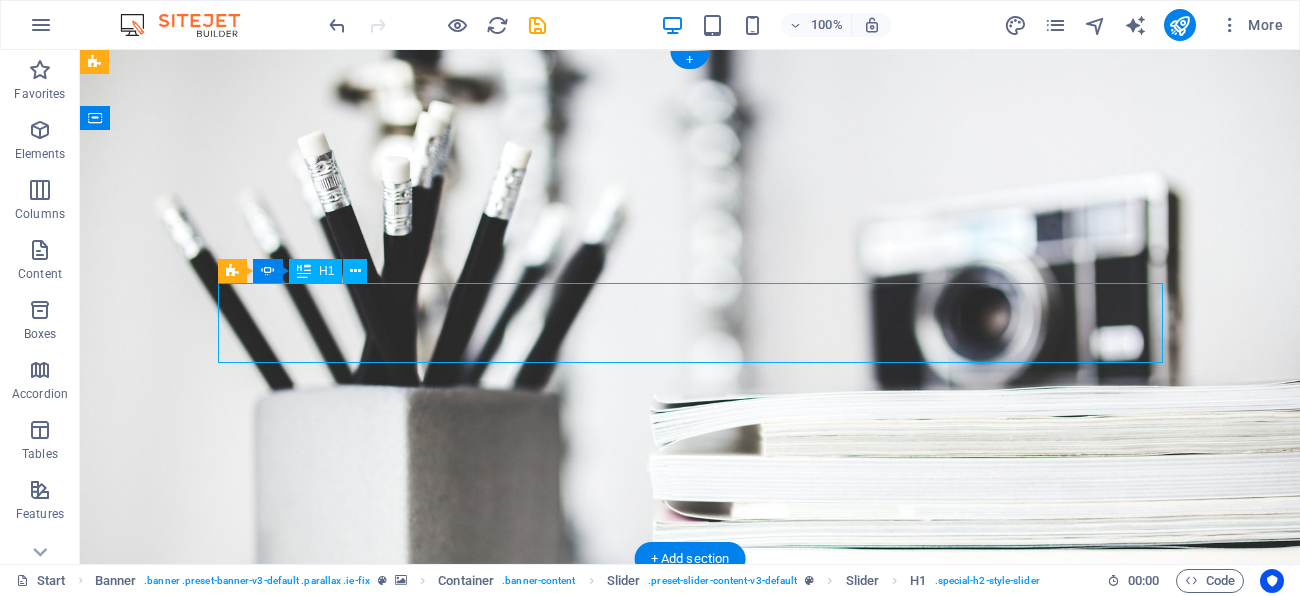 click on "My portfolio" at bounding box center (-255, 916) 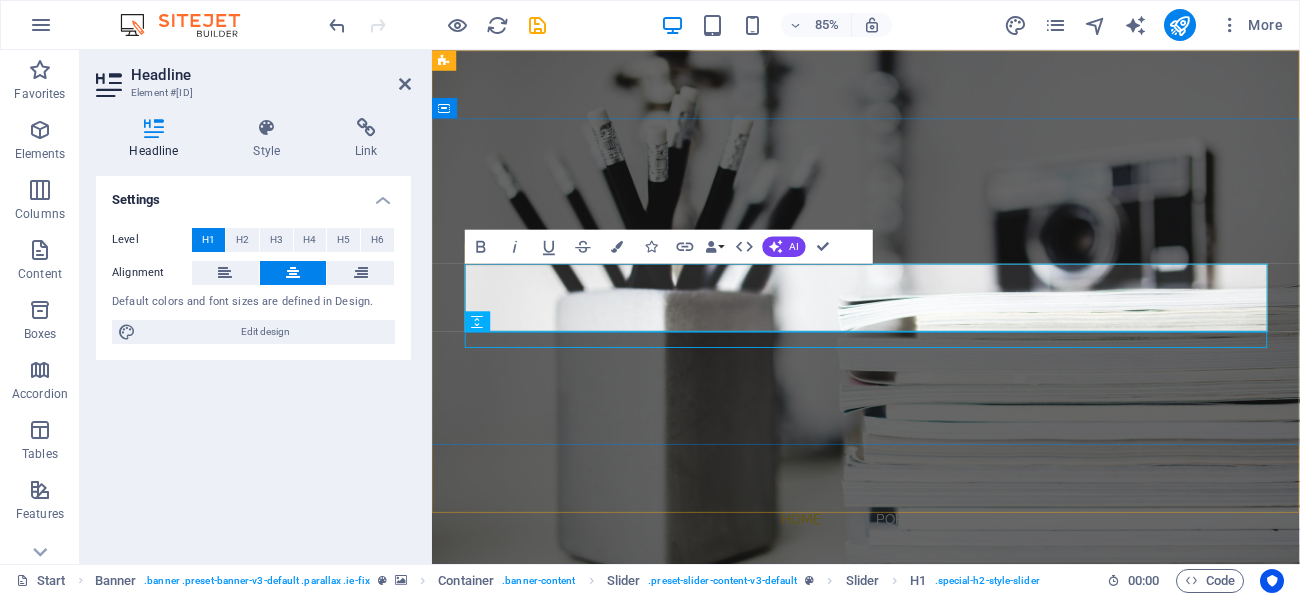 click on "My portfolio" at bounding box center [-2, 915] 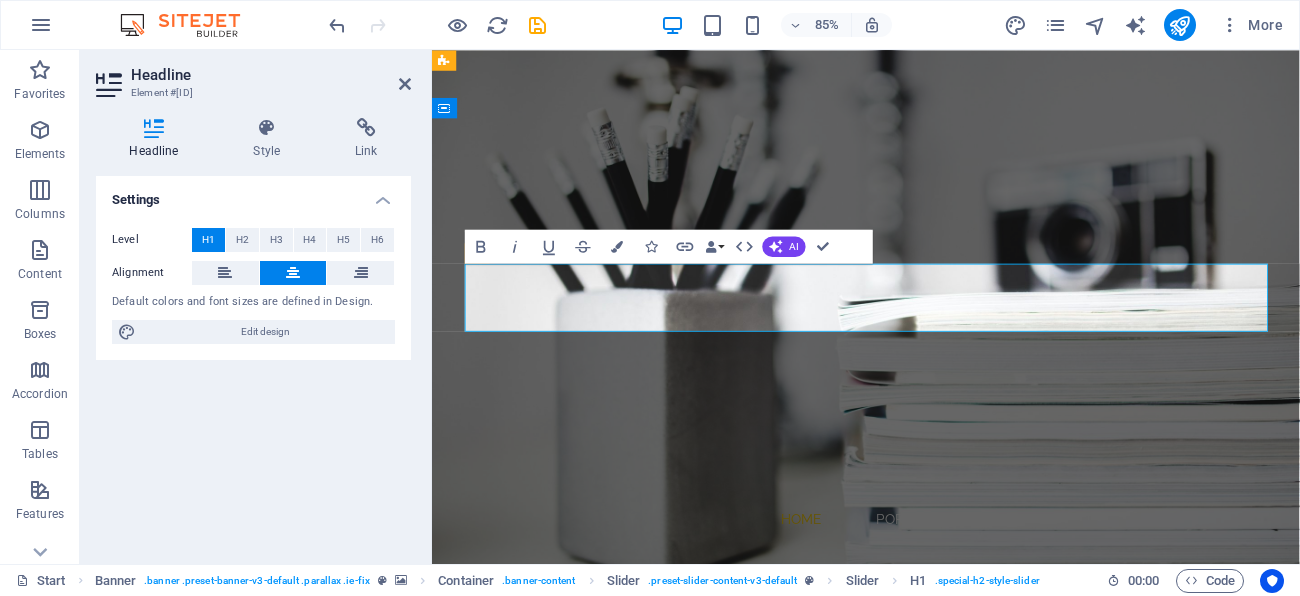 click on "My portfolio" at bounding box center (-2, 915) 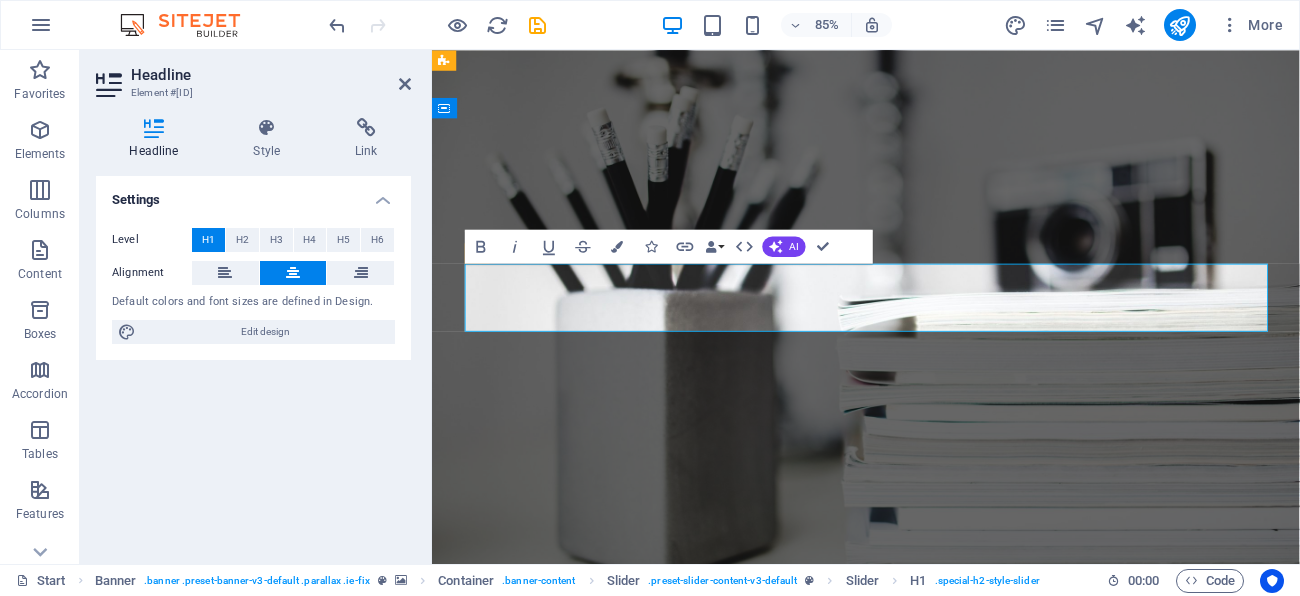 type 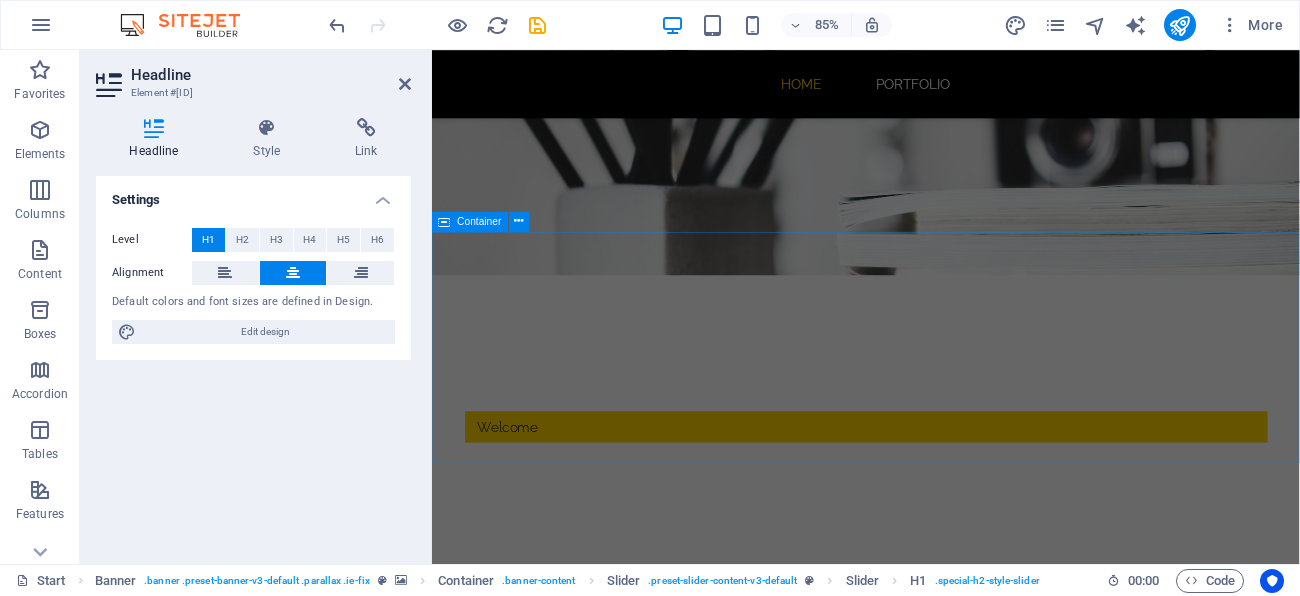 scroll, scrollTop: 491, scrollLeft: 0, axis: vertical 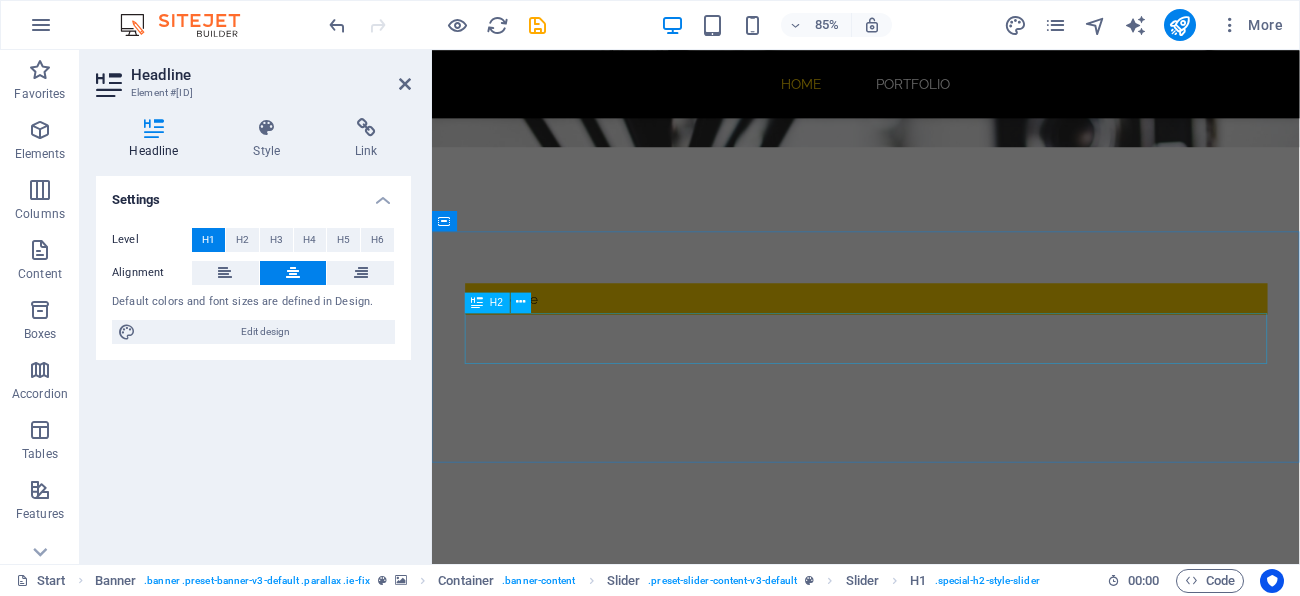 click on "PORTFOLIO" at bounding box center [943, 943] 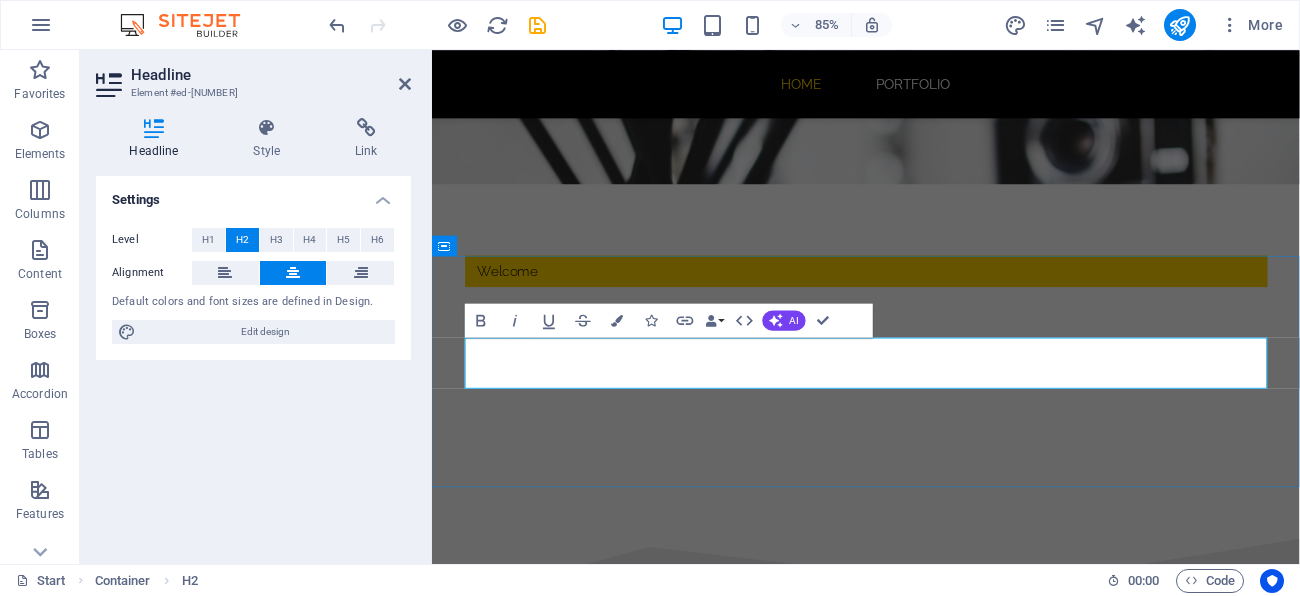 scroll, scrollTop: 461, scrollLeft: 0, axis: vertical 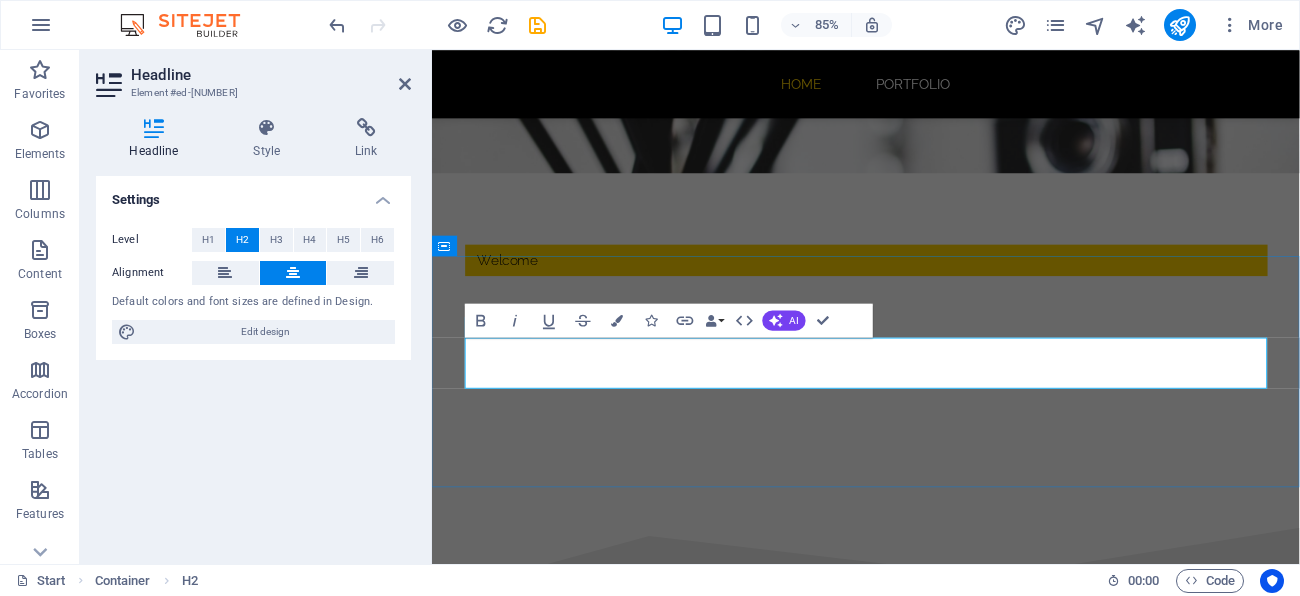 click on "PORTFOLIO" at bounding box center [943, 897] 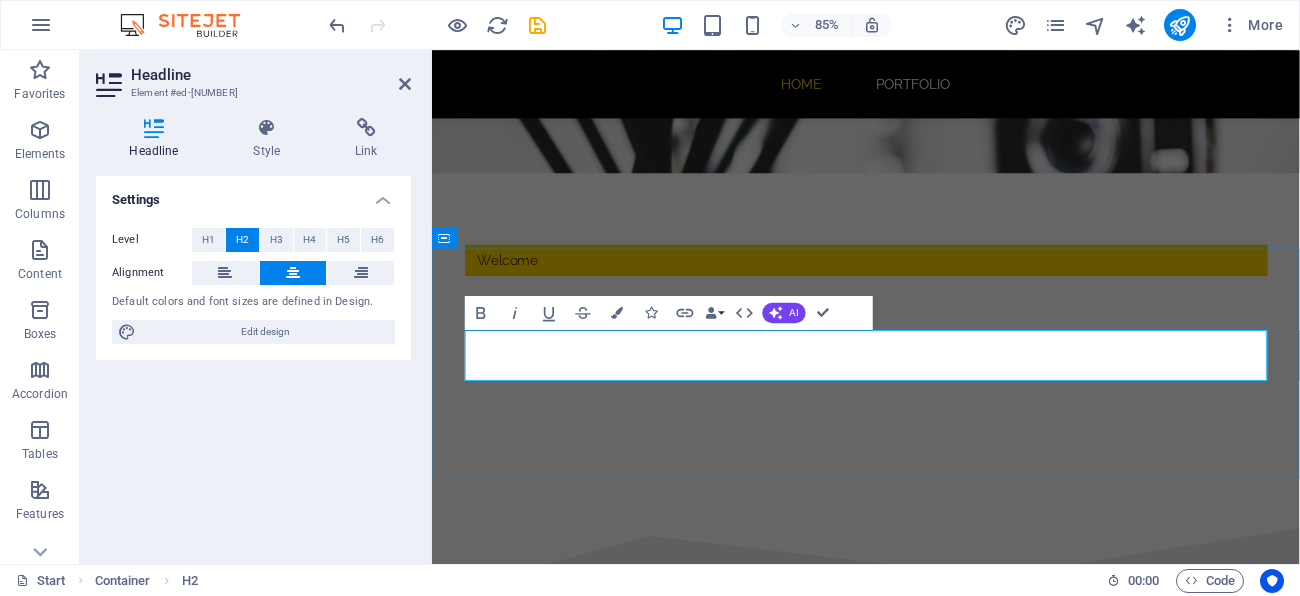 scroll, scrollTop: 472, scrollLeft: 0, axis: vertical 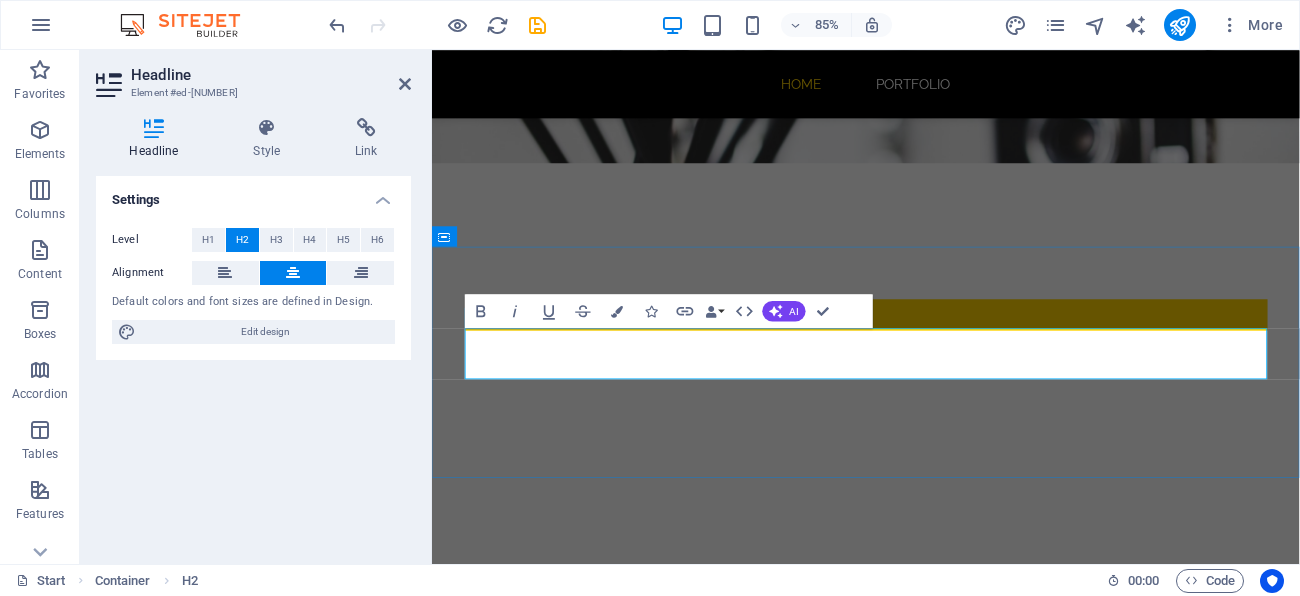 type 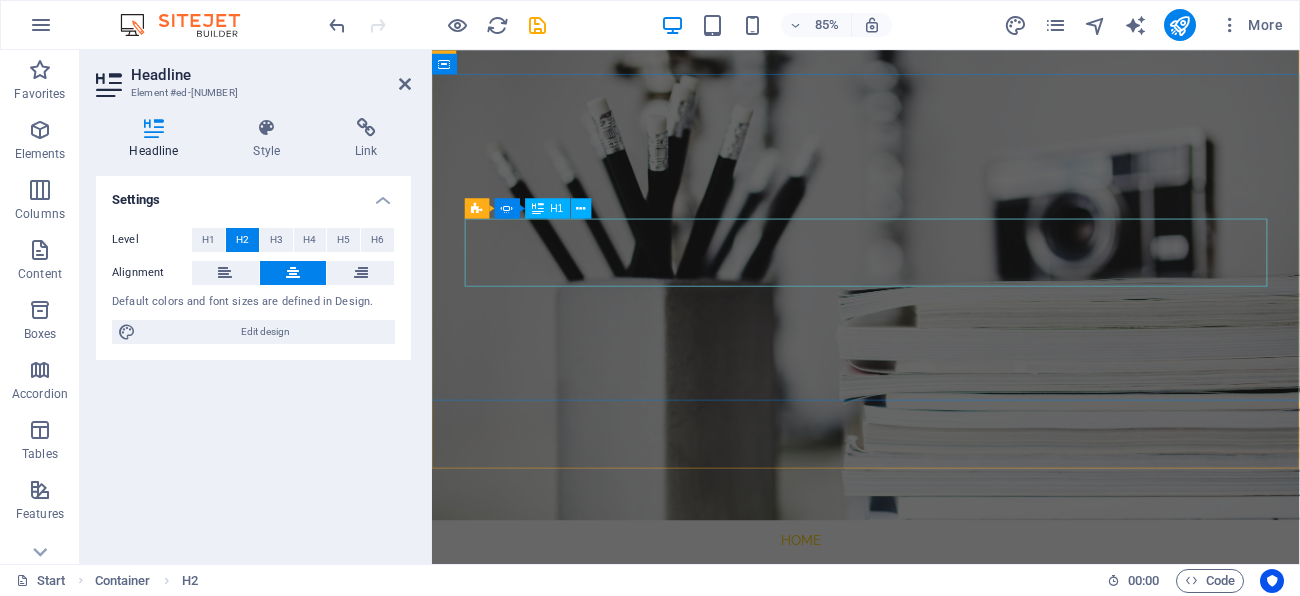 click on "[NAME] PORTFOLIO" at bounding box center (-2, 940) 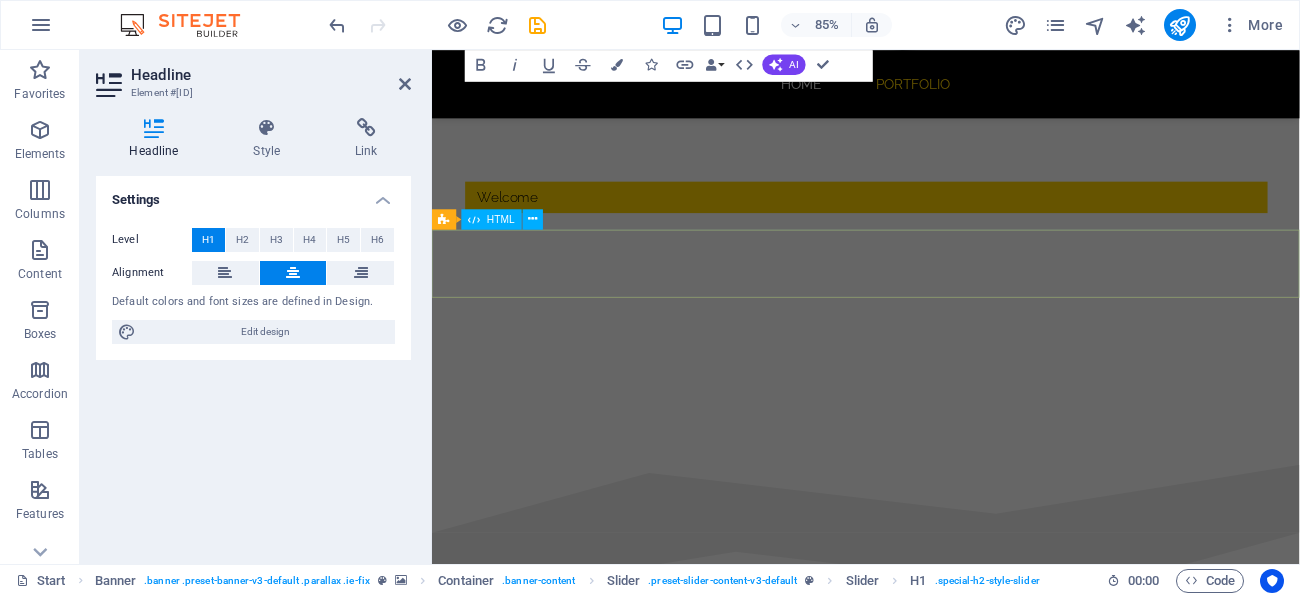 scroll, scrollTop: 0, scrollLeft: 0, axis: both 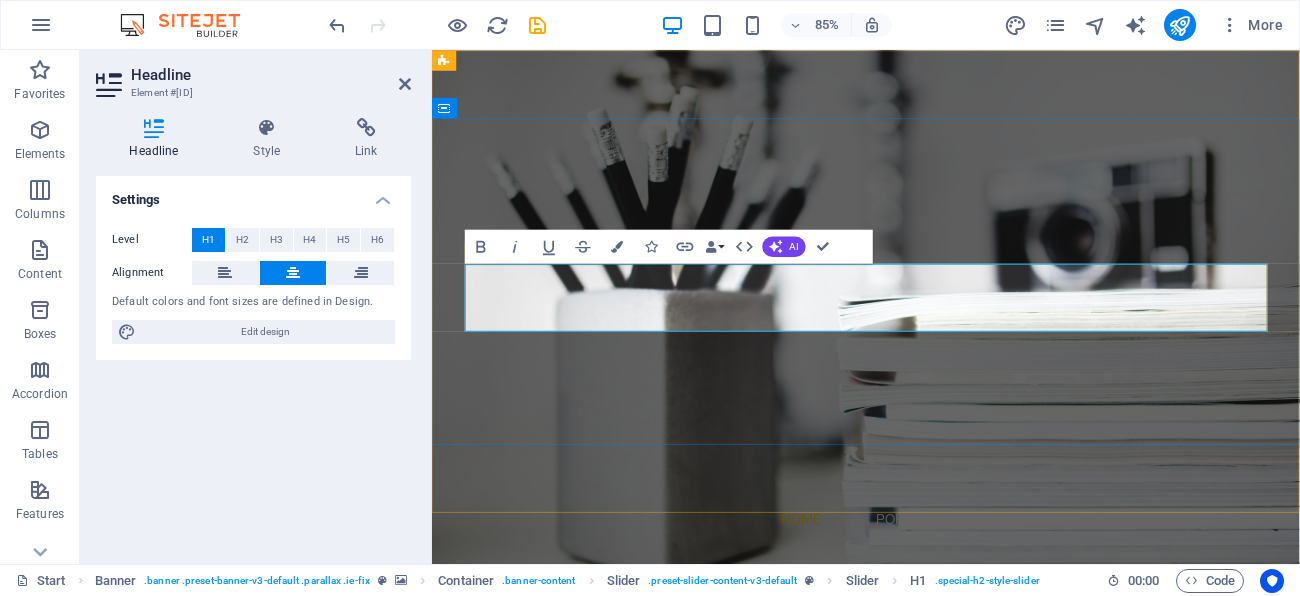 click on "[NAME] PORTFOLIO" at bounding box center [-2, 915] 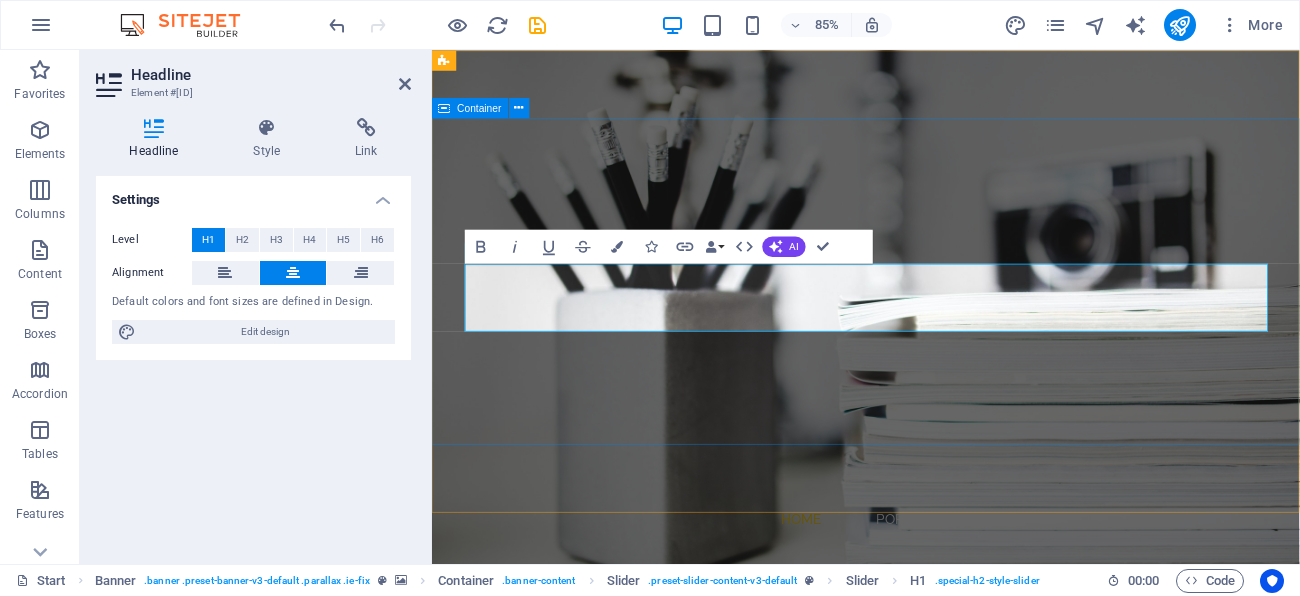 type 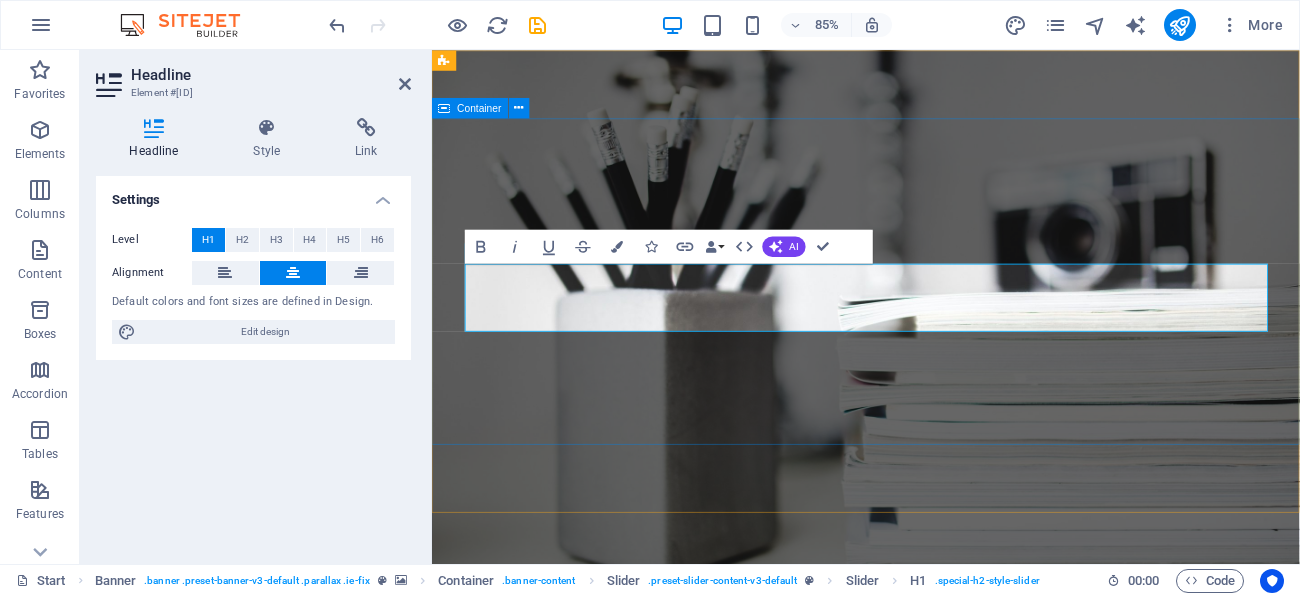click on "Welcome My Portfolio [NAME]'S PORTFOLIO Photographer" at bounding box center (942, 893) 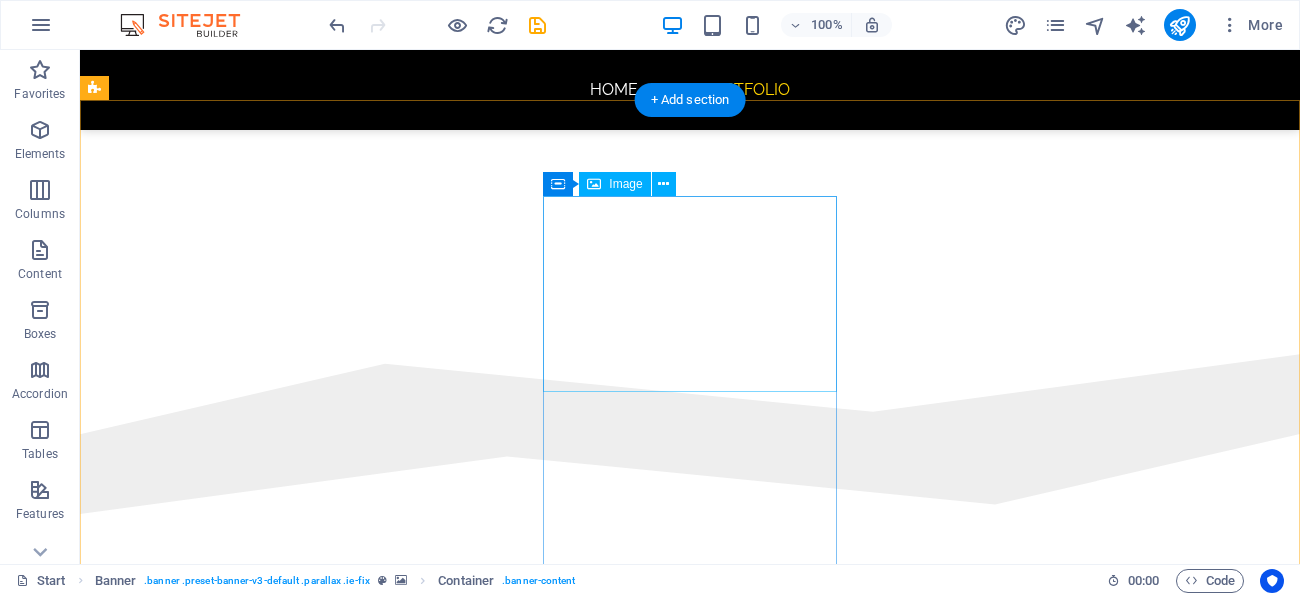 scroll, scrollTop: 906, scrollLeft: 0, axis: vertical 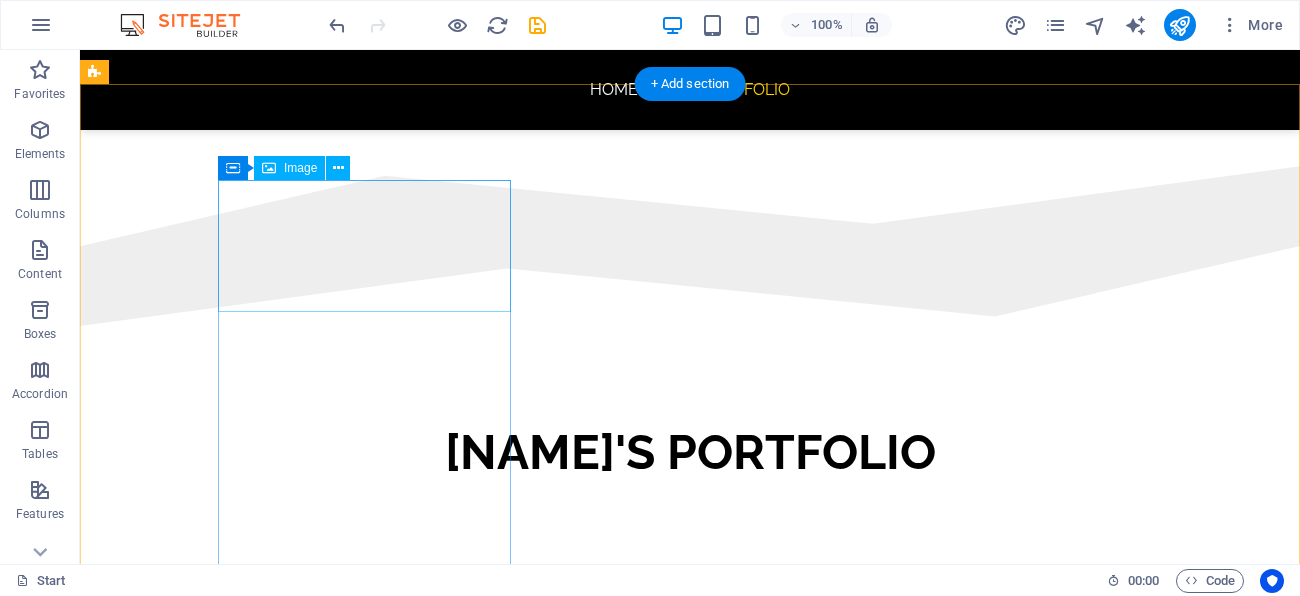 click at bounding box center (242, 759) 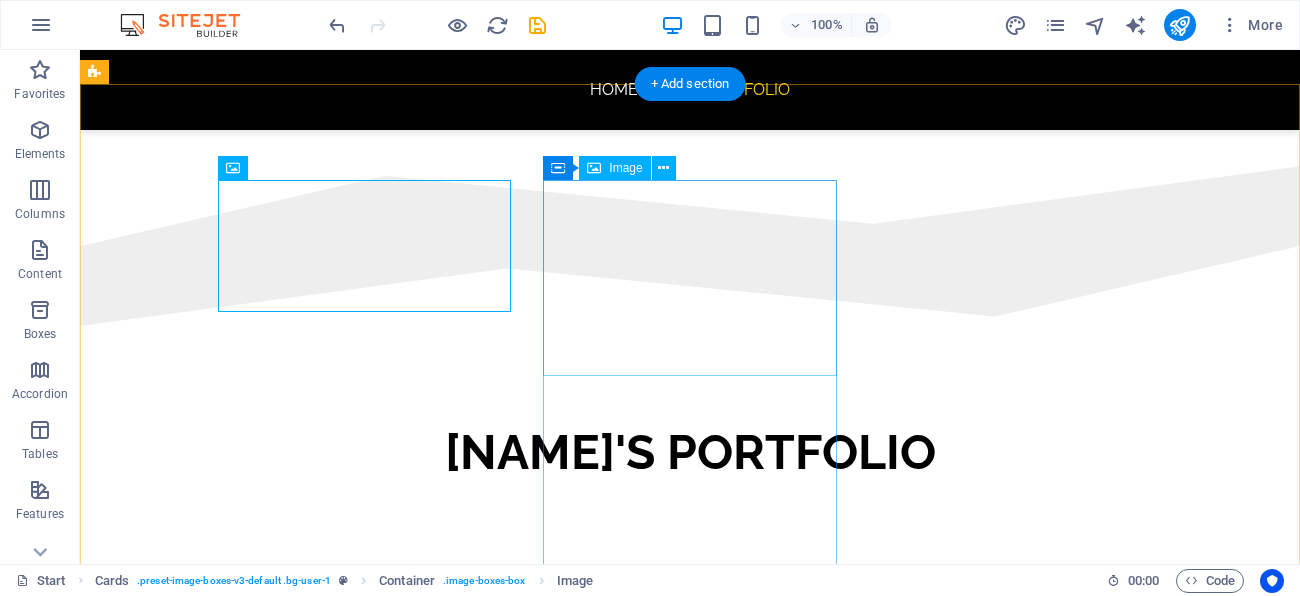 click at bounding box center [242, 1212] 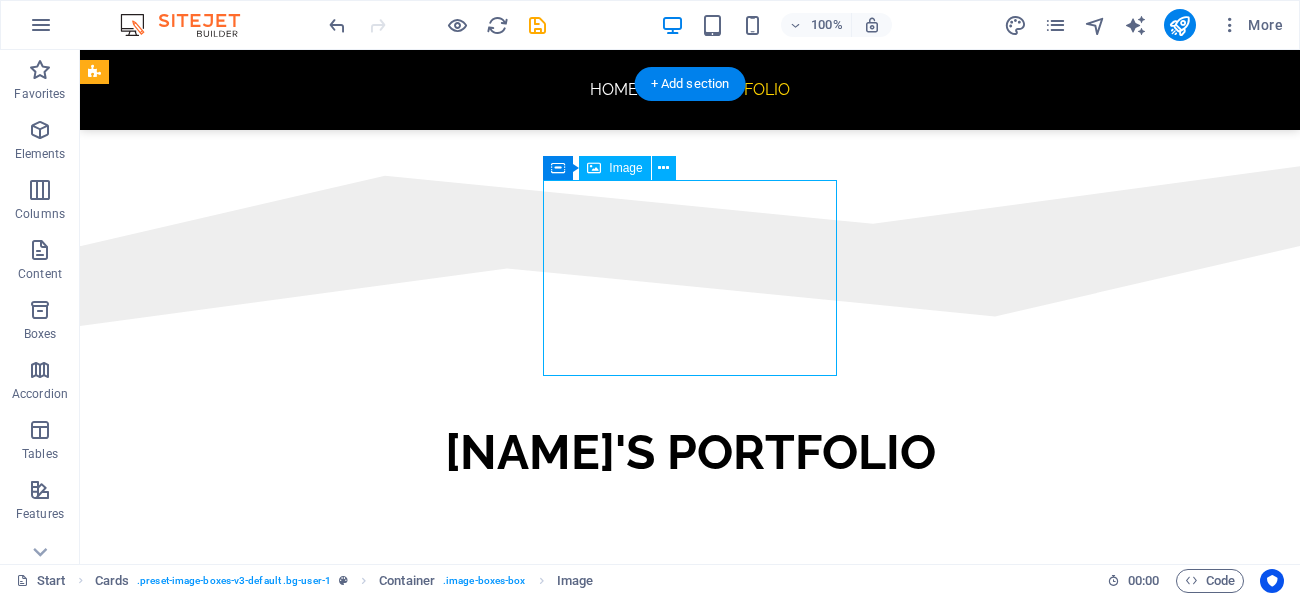 click at bounding box center [242, 1212] 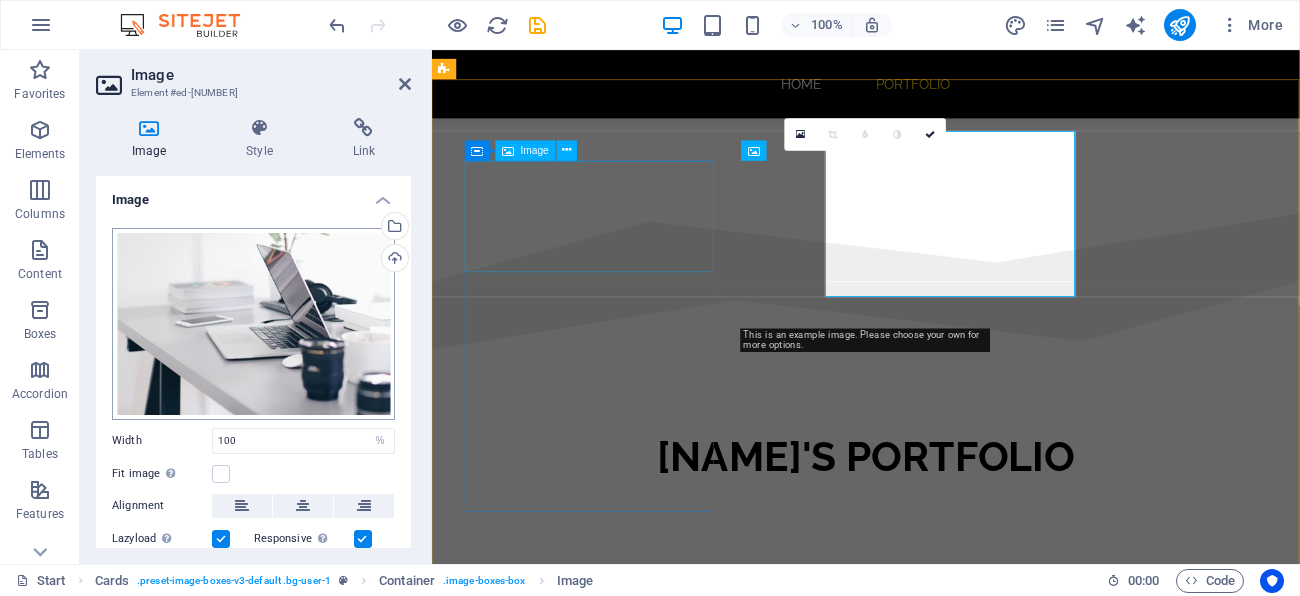 scroll, scrollTop: 942, scrollLeft: 0, axis: vertical 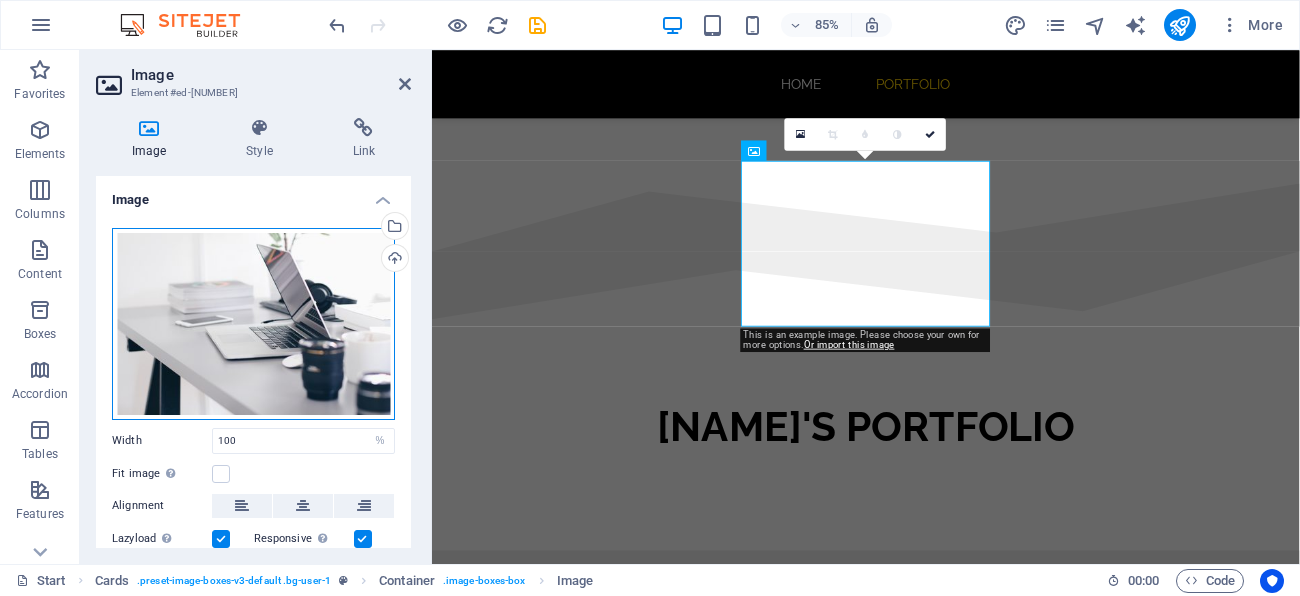 click on "Drag files here, click to choose files or select files from Files or our free stock photos & videos" at bounding box center [253, 324] 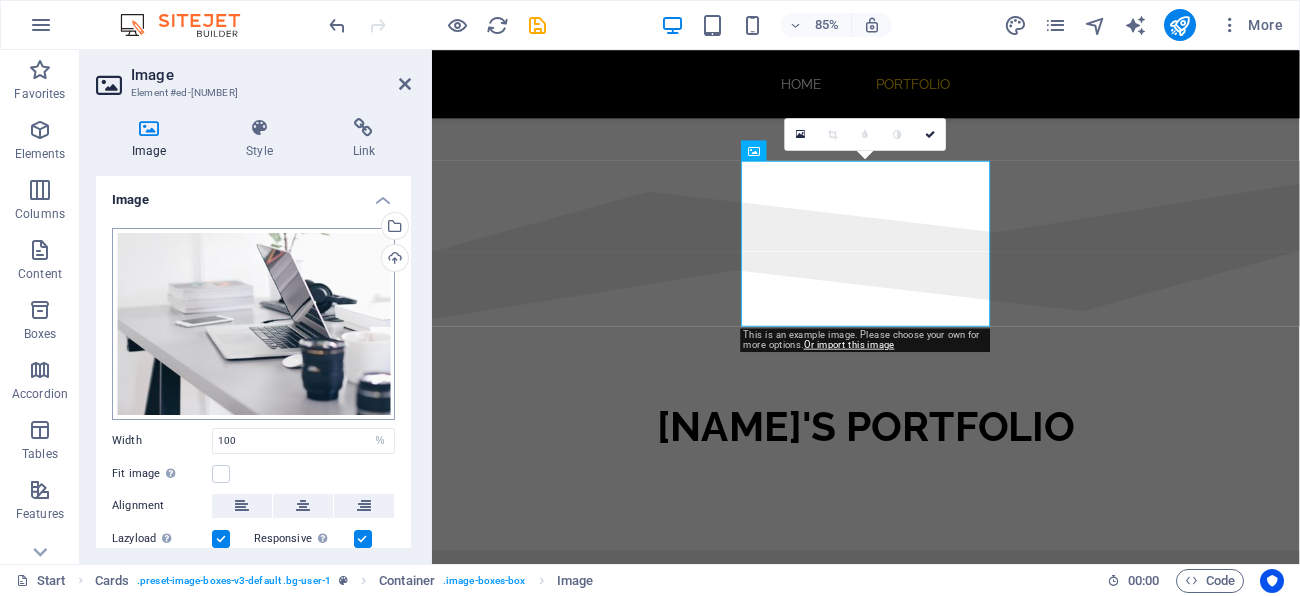 click on "portfolio.adiesoft.web.id Start Favorites Elements Columns Content Boxes Accordion Tables Features Images Slider Header Footer Forms Marketing Collections Image Element #[ID] Image Style Link Image Drag files here, click to choose files or select files from Files or our free stock photos & videos Select files from the file manager, stock photos, or upload file(s) Upload Width 100 Default auto px rem % em vh vw Fit image Automatically fit image to a fixed width and height Height Default auto px Alignment Lazyload Loading images after the page loads improves page speed. Responsive Automatically load retina image and smartphone optimized sizes. Lightbox Use as headline The image will be wrapped in an H1 headline tag. Useful for giving alternative text the weight of an H1 headline, e.g. for the logo. Leave unchecked if uncertain. Optimized Images are compressed to improve page speed. Position Direction Custom X offset 50 px %" at bounding box center [650, 298] 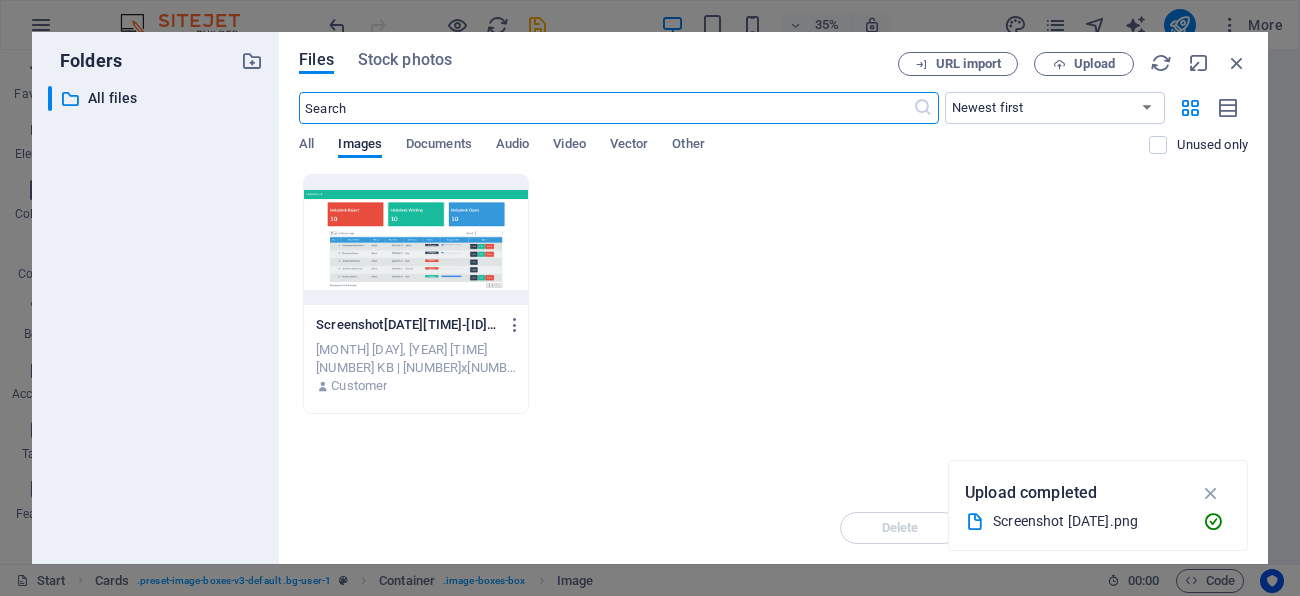 scroll, scrollTop: 1256, scrollLeft: 0, axis: vertical 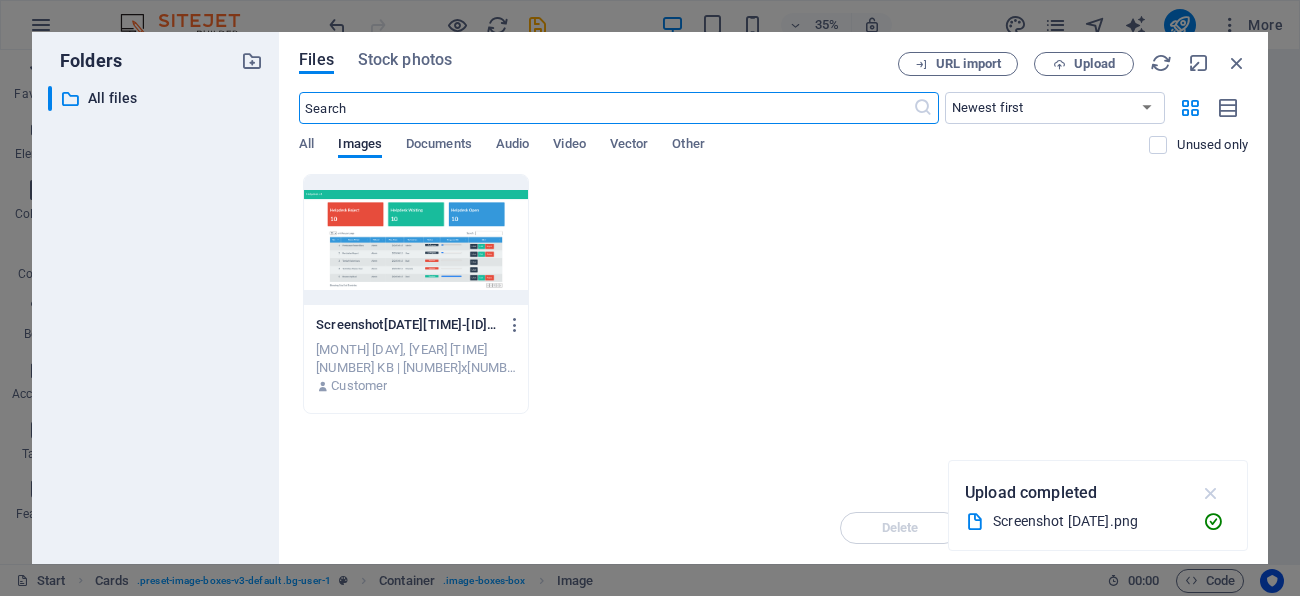 click at bounding box center [1211, 493] 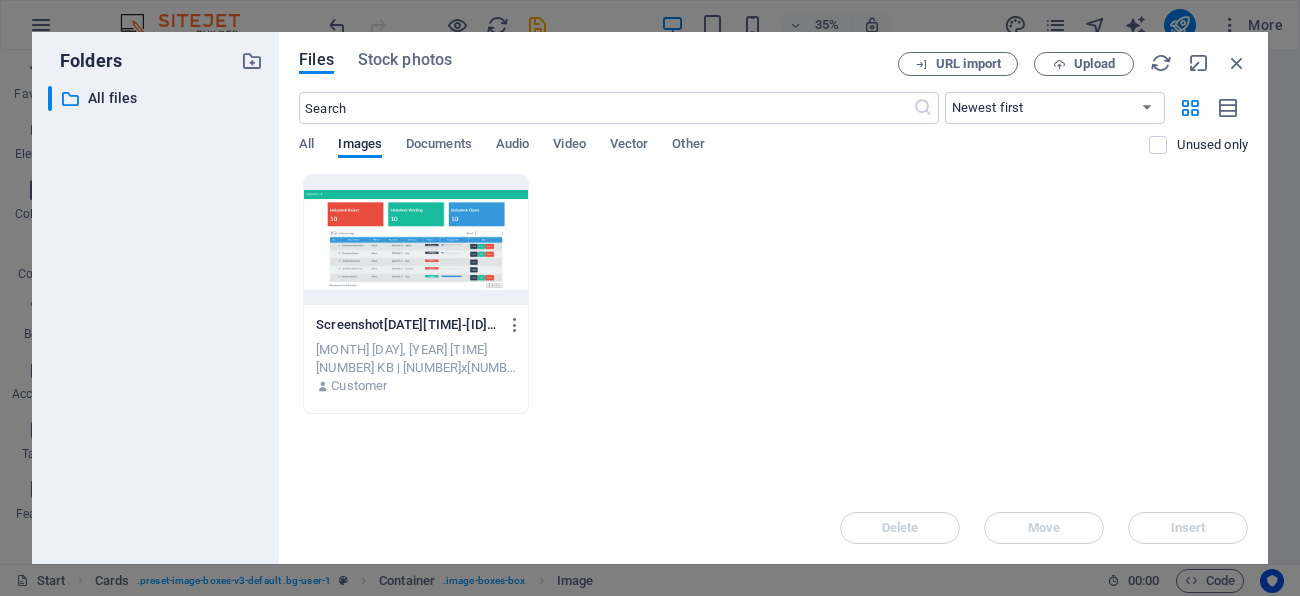 click on "Screenshot[DATE][TIME]-[ID].png Screenshot[DATE][TIME]-[ID].png [MONTH] [DAY], [YEAR] [TIME] [SIZE] | [DIMENSIONS] | [TYPE] Customer" at bounding box center [773, 294] 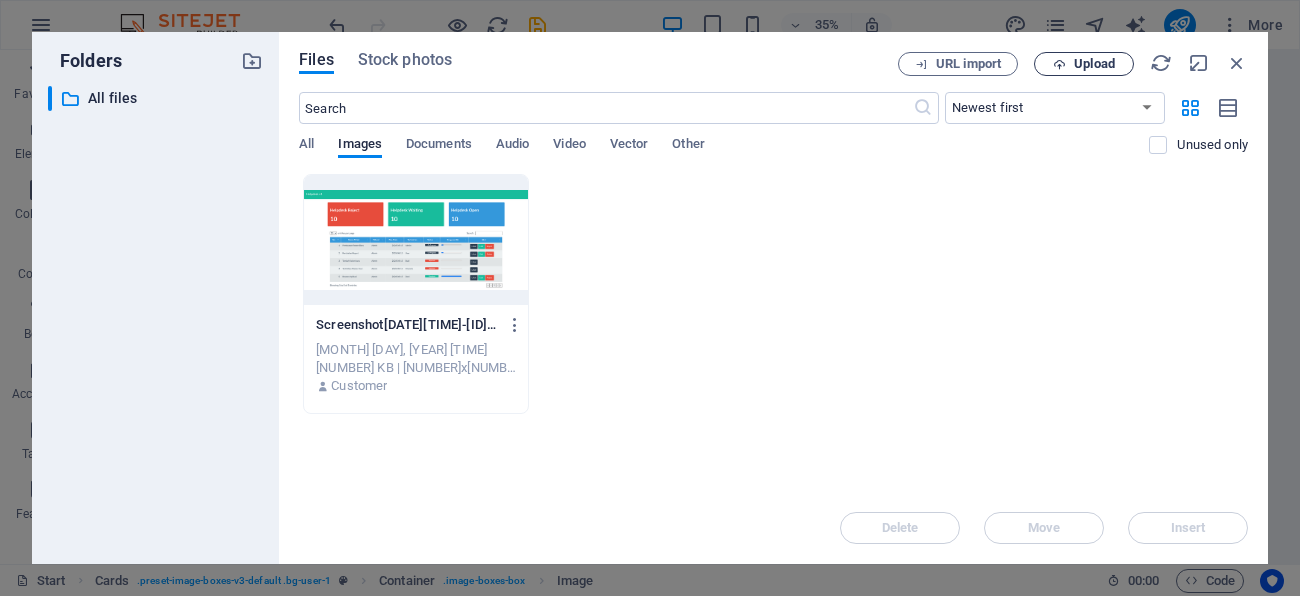 click on "Upload" at bounding box center [1084, 64] 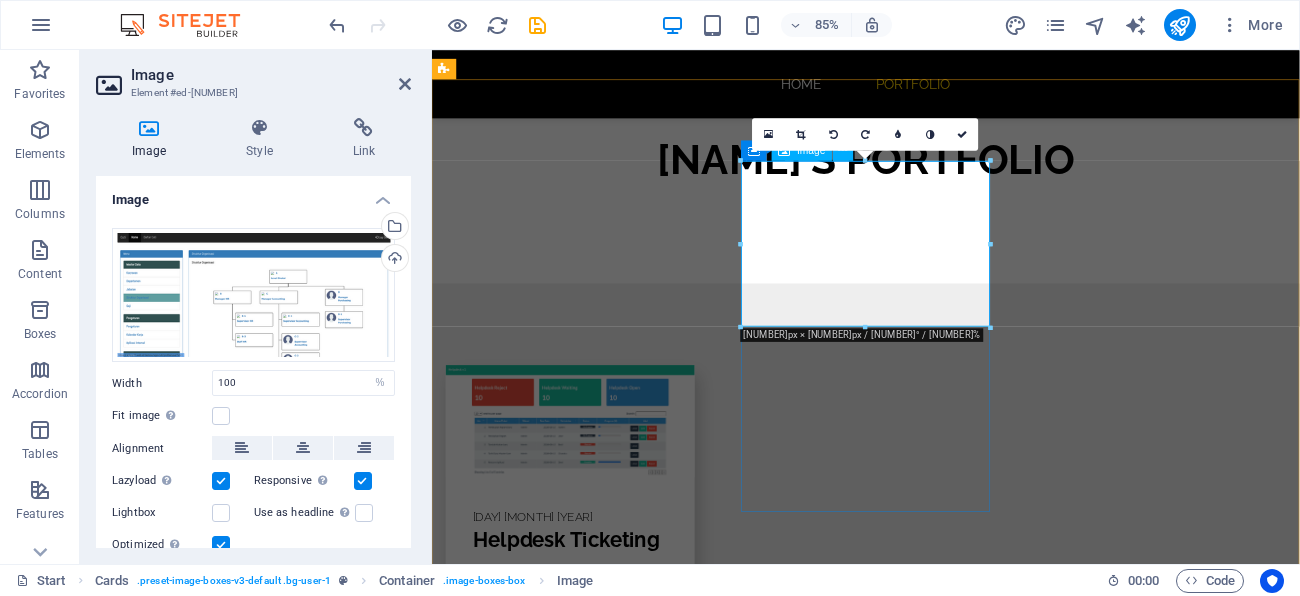scroll, scrollTop: 942, scrollLeft: 0, axis: vertical 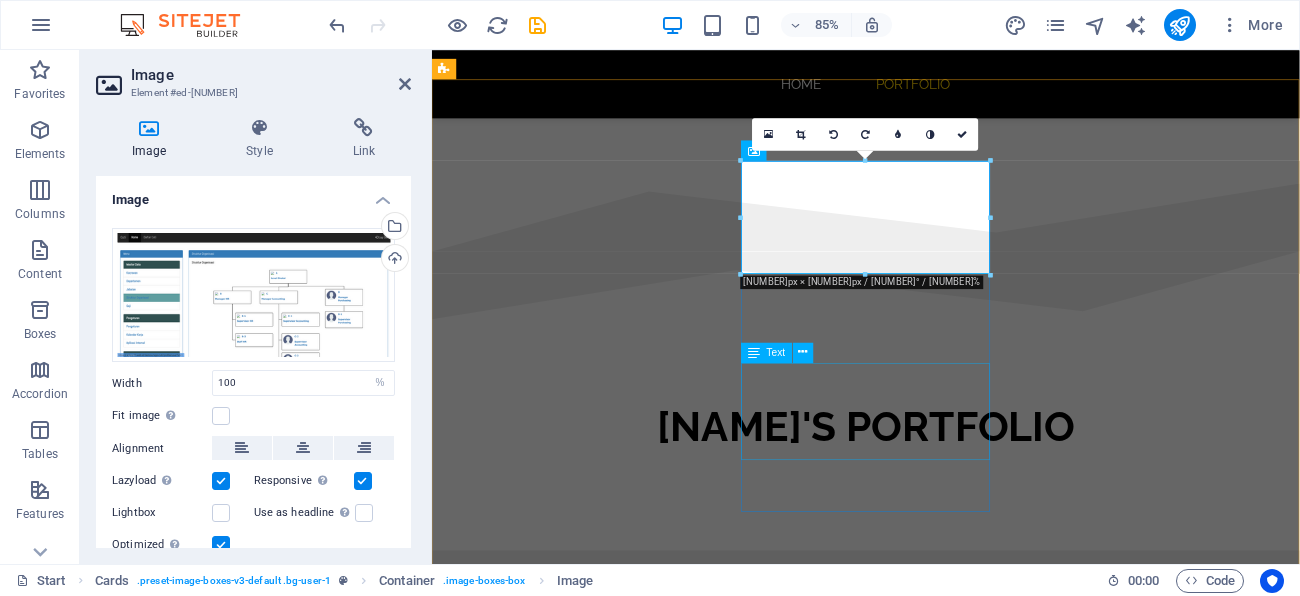 click on "Lorem ipsum dolor sit amet, consectetur adipisicing elit. Veritatis, dolorem!" at bounding box center (594, 1449) 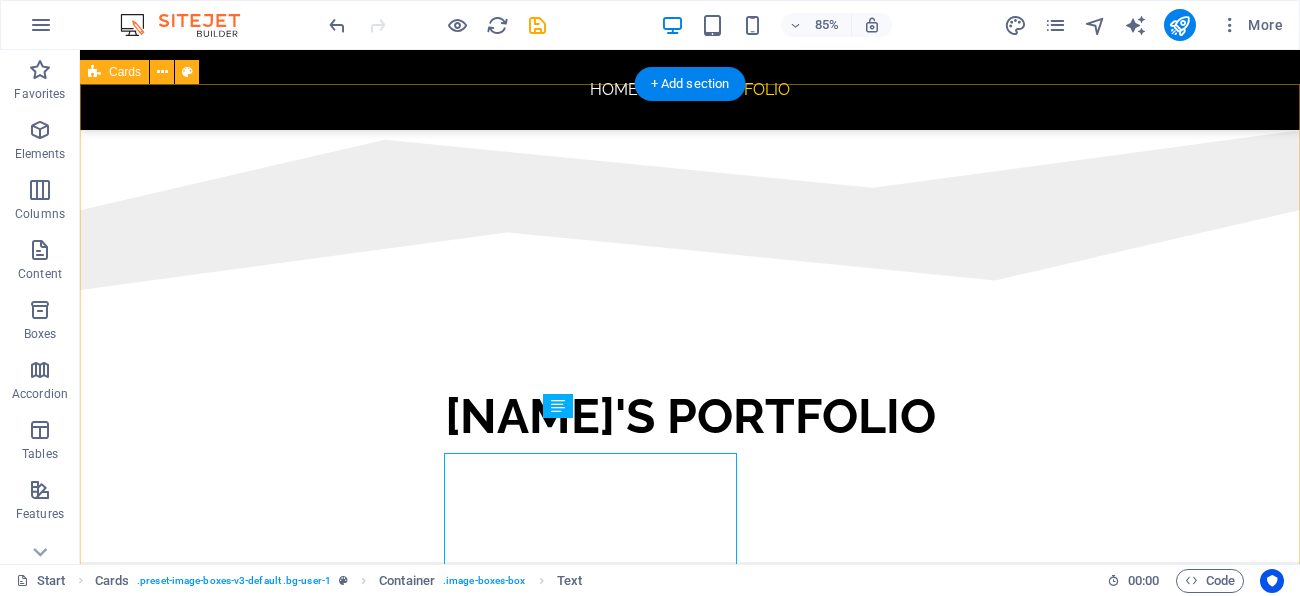 scroll, scrollTop: 906, scrollLeft: 0, axis: vertical 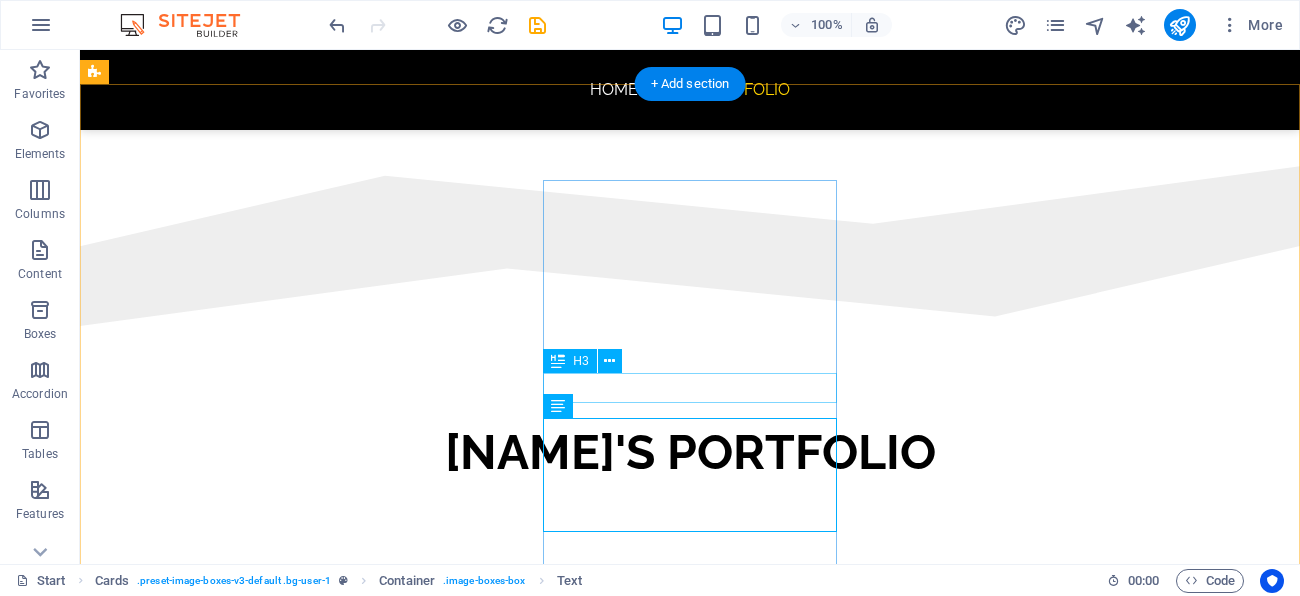 click on "Local Meetup" at bounding box center (242, 1322) 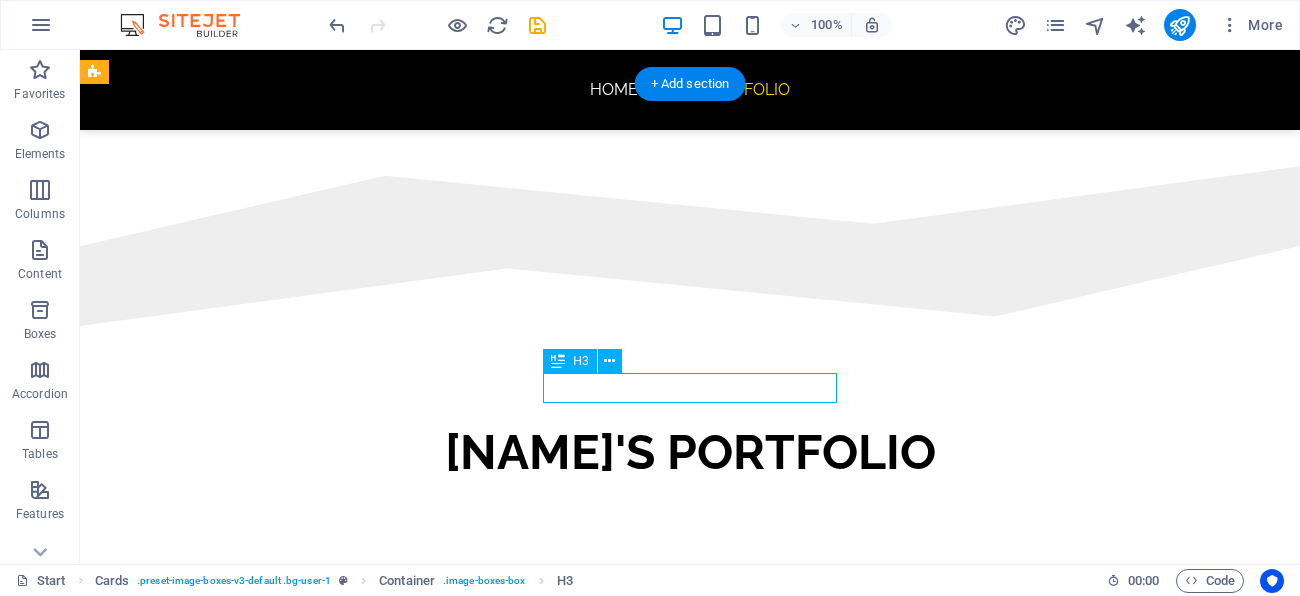 click on "Local Meetup" at bounding box center (242, 1322) 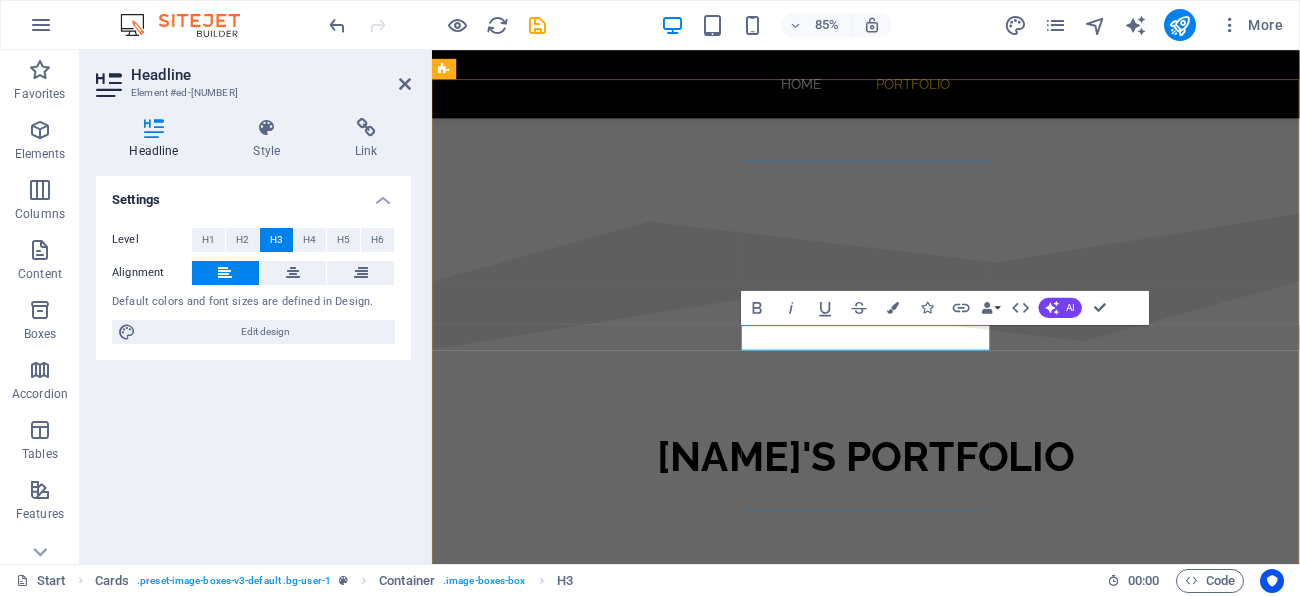scroll, scrollTop: 942, scrollLeft: 0, axis: vertical 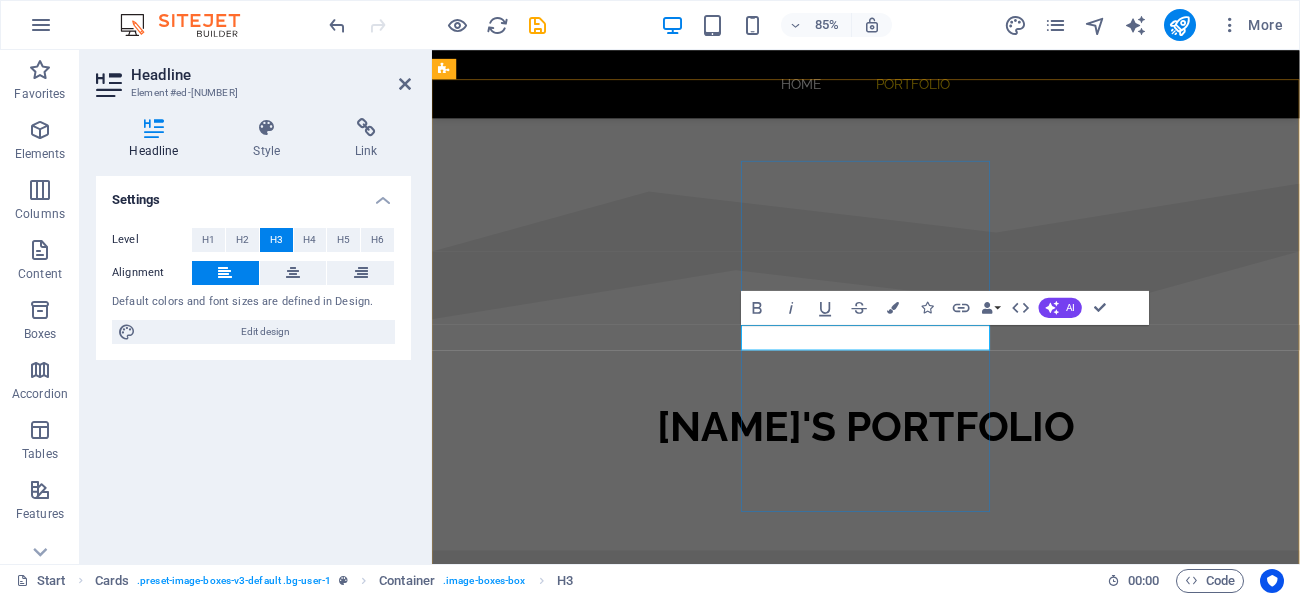 click on "Local Meetup" at bounding box center [594, 1362] 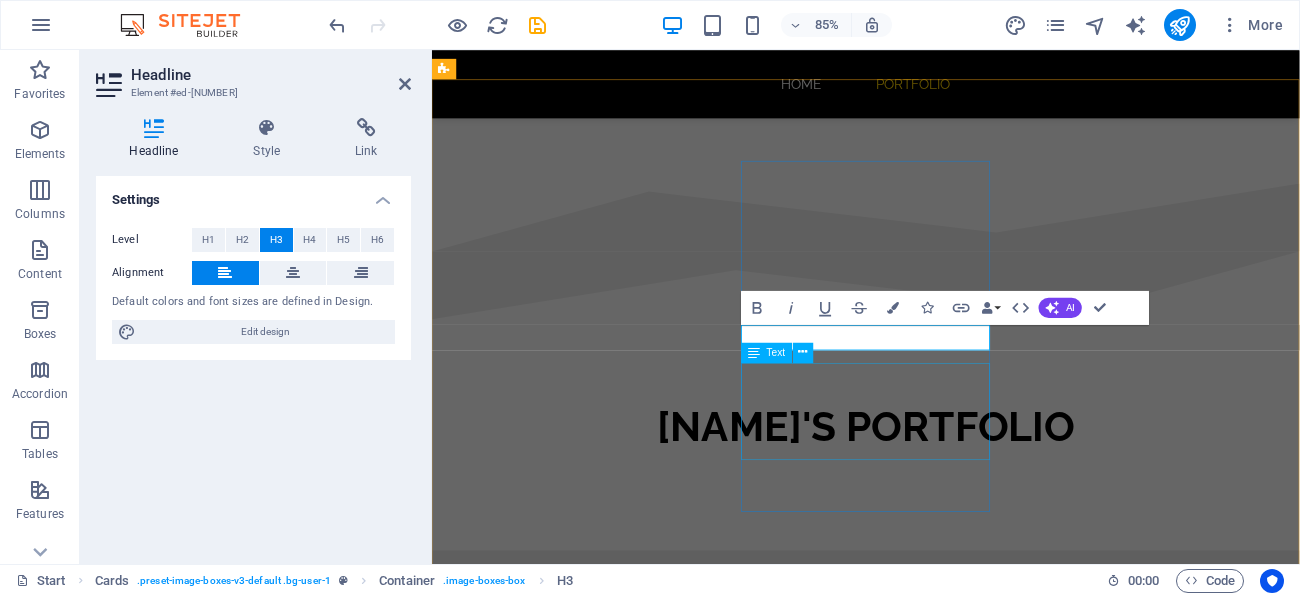 click on "Lorem ipsum dolor sit amet, consectetur adipisicing elit. Veritatis, dolorem!" at bounding box center [594, 1449] 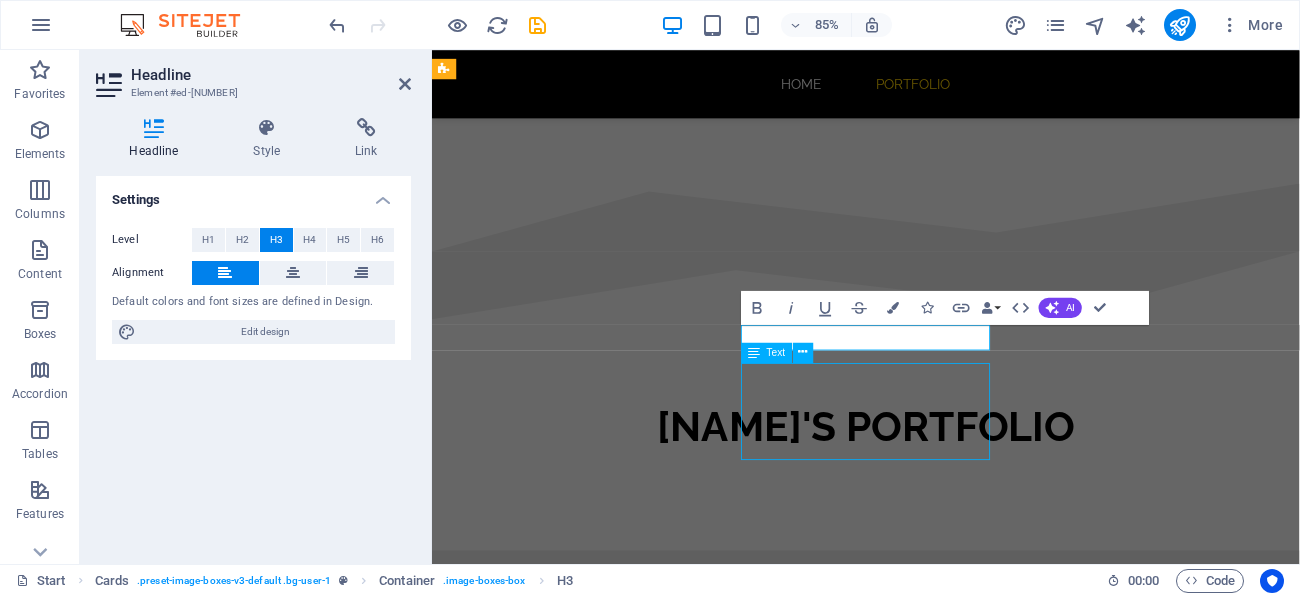 click on "Lorem ipsum dolor sit amet, consectetur adipisicing elit. Veritatis, dolorem!" at bounding box center (594, 1449) 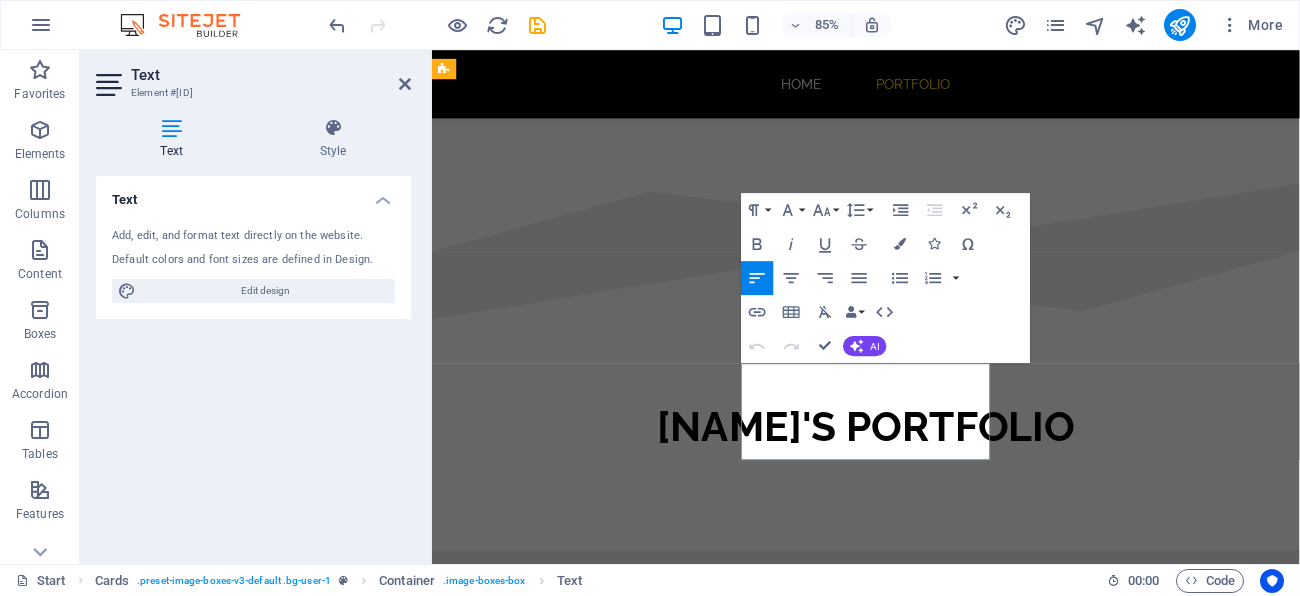 type 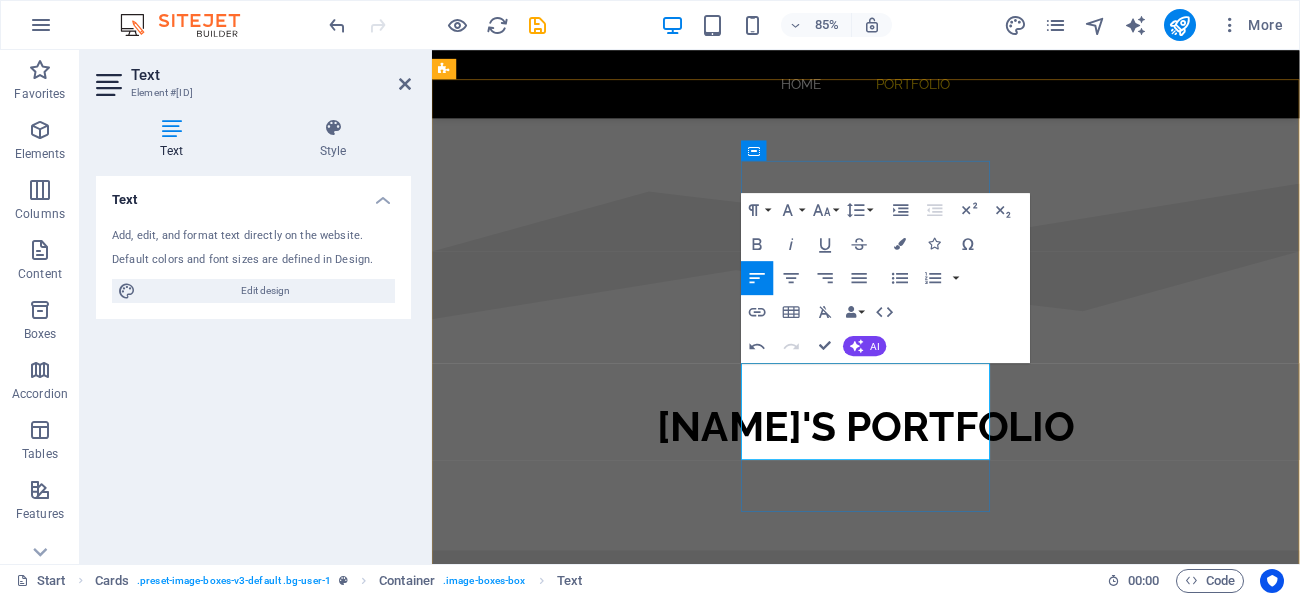 click on "Webapps HR sederhana untuk memaintenance data employee, cuti dan absensi (" at bounding box center (594, 1433) 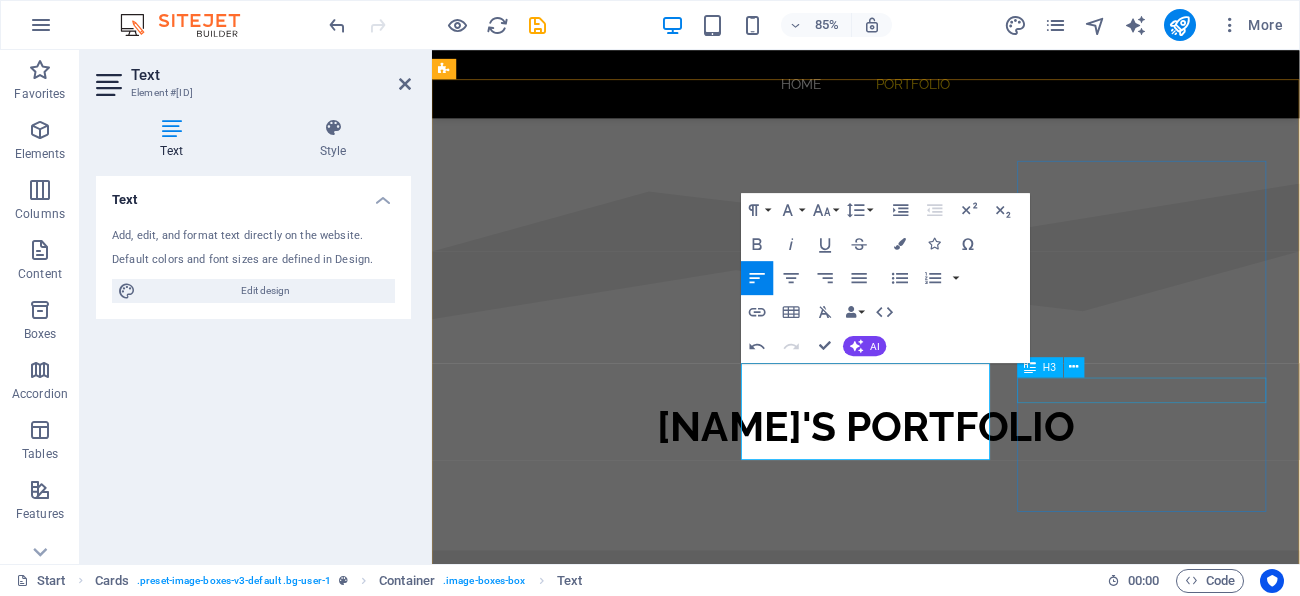 click on "Business Talk" at bounding box center [594, 1791] 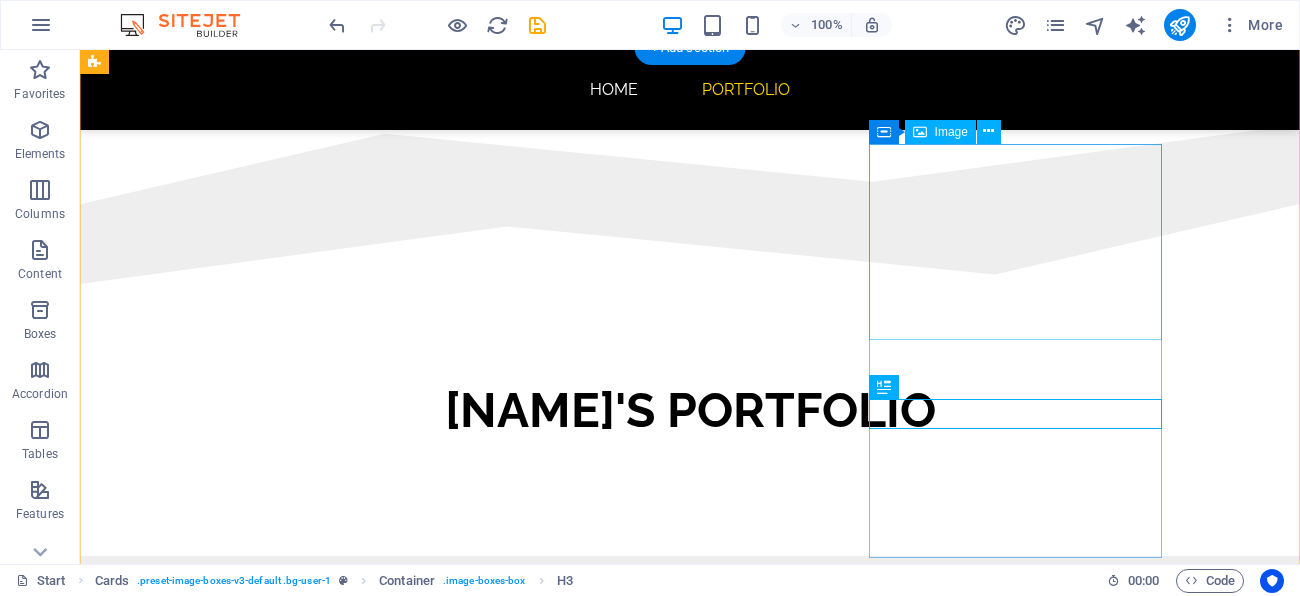 scroll, scrollTop: 914, scrollLeft: 0, axis: vertical 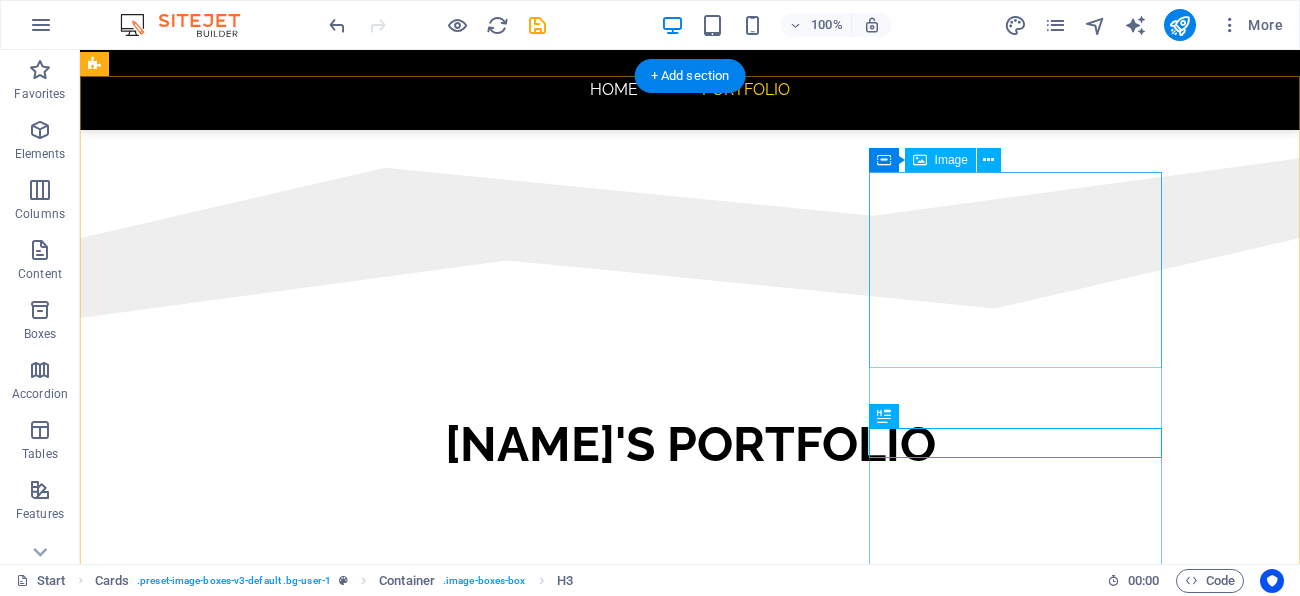 click at bounding box center (242, 1571) 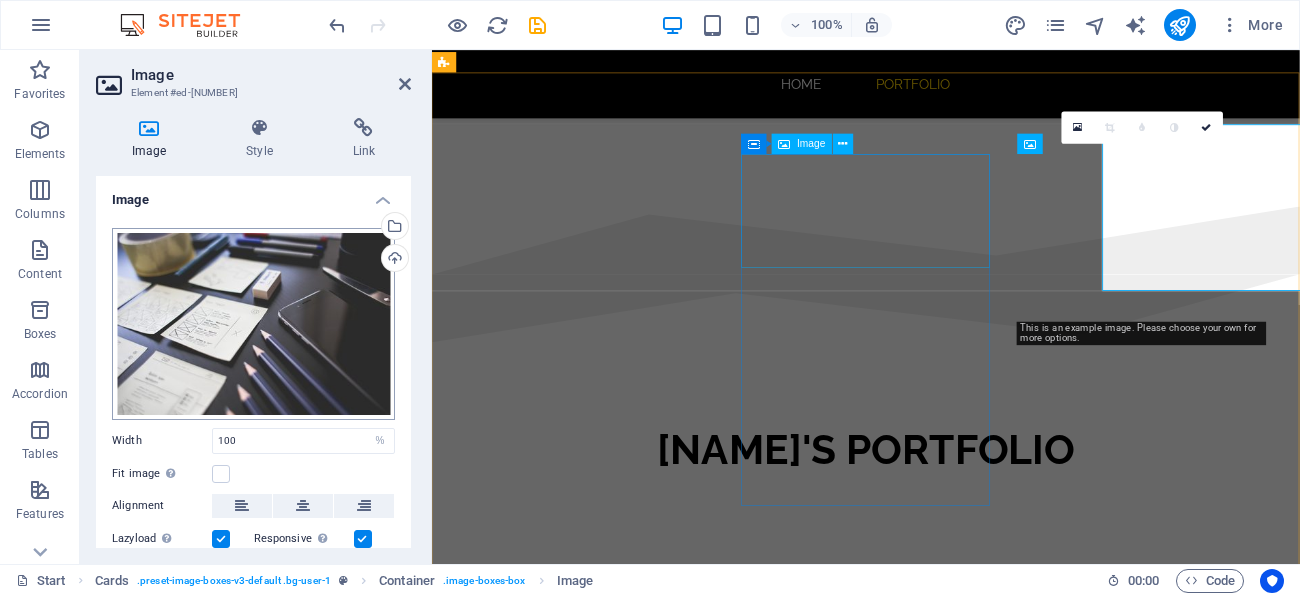 scroll, scrollTop: 949, scrollLeft: 0, axis: vertical 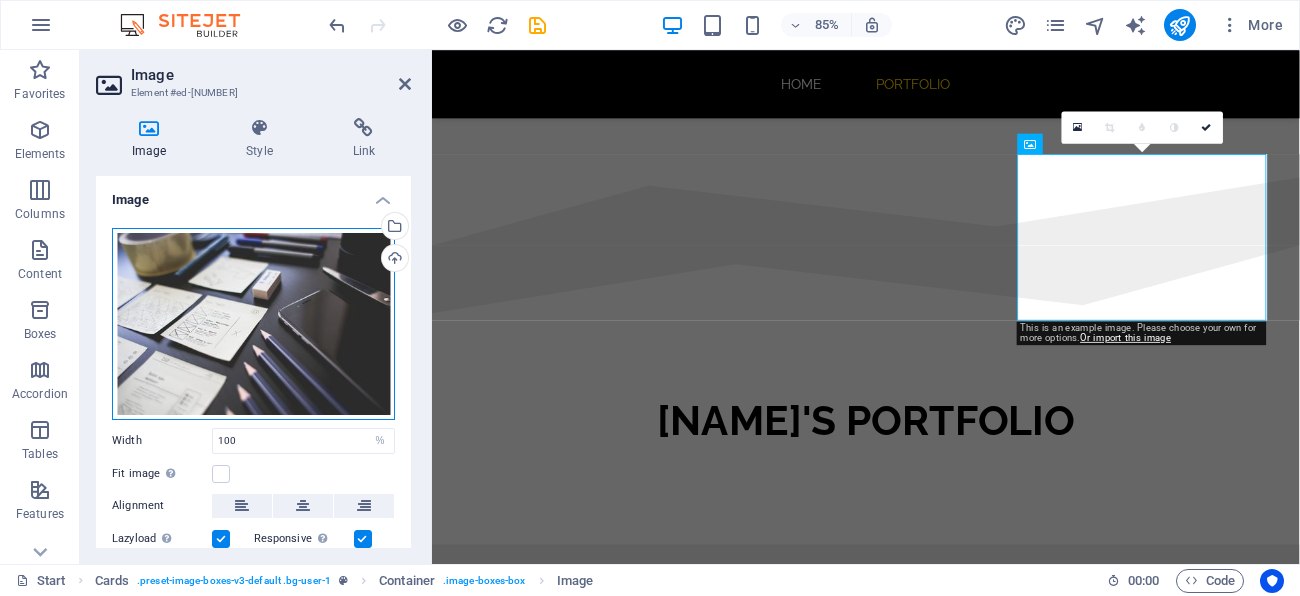 click on "Drag files here, click to choose files or select files from Files or our free stock photos & videos" at bounding box center (253, 324) 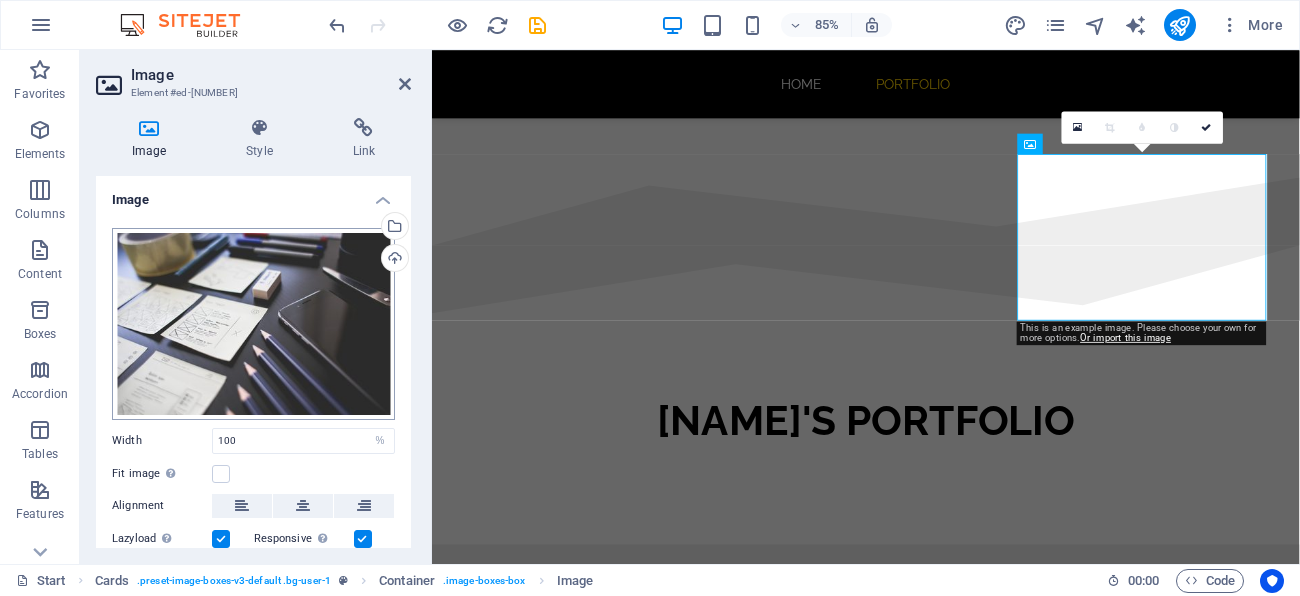 click on "portfolio.adiesoft.web.id Start Favorites Elements Columns Content Boxes Accordion Tables Features Images Slider Header Footer Forms Marketing Collections Image Element #[ID] Image Style Link Image Drag files here, click to choose files or select files from Files or our free stock photos & videos Select files from the file manager, stock photos, or upload file(s) Upload Width 100 Default auto px rem % em vh vw Fit image Automatically fit image to a fixed width and height Height Default auto px Alignment Lazyload Loading images after the page loads improves page speed. Responsive Automatically load retina image and smartphone optimized sizes. Lightbox Use as headline The image will be wrapped in an H1 headline tag. Useful for giving alternative text the weight of an H1 headline, e.g. for the logo. Leave unchecked if uncertain. Optimized Images are compressed to improve page speed. Position Direction Custom X offset 50 px %" at bounding box center (650, 298) 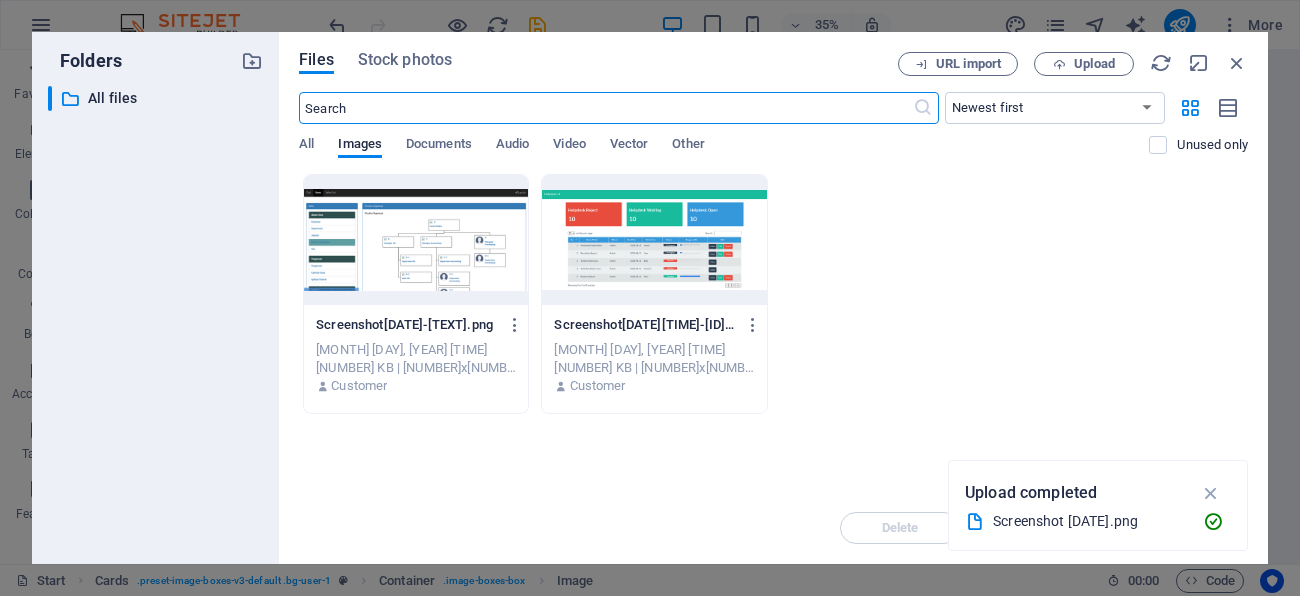 scroll, scrollTop: 1256, scrollLeft: 0, axis: vertical 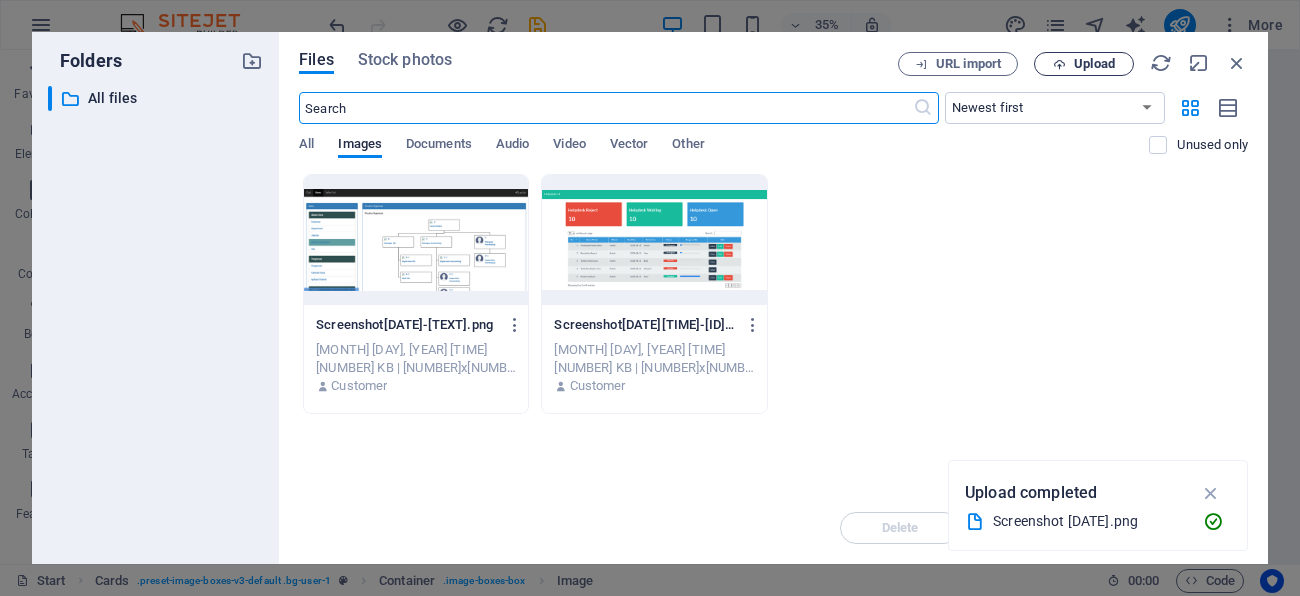 click on "Upload" at bounding box center (1094, 64) 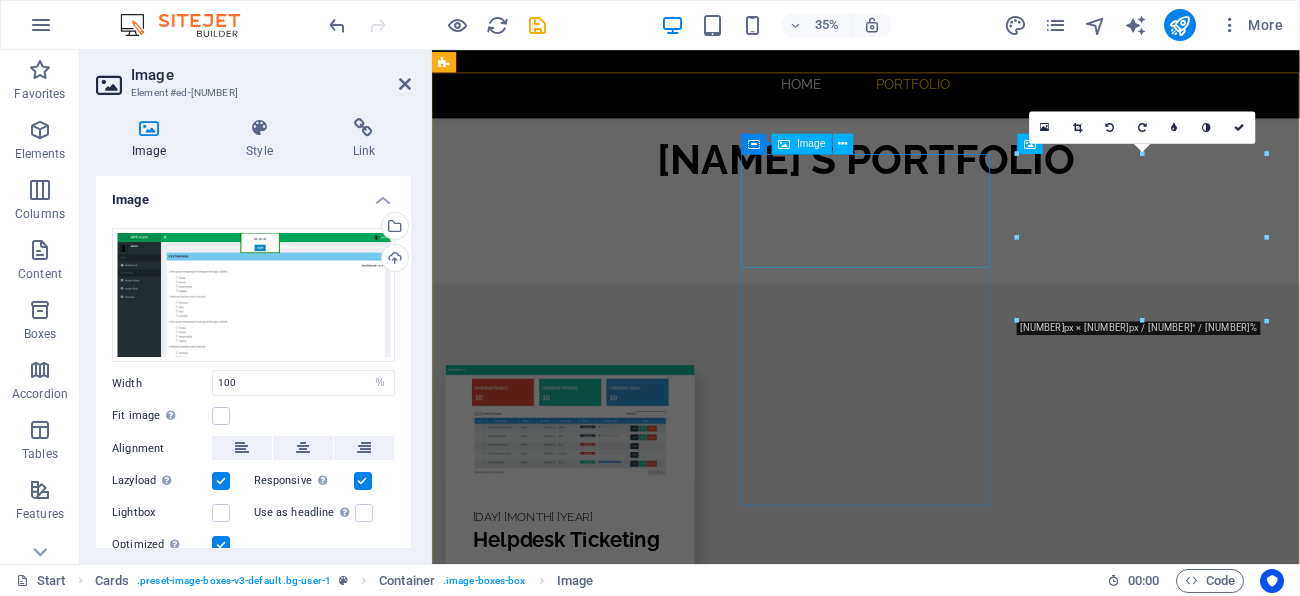 scroll, scrollTop: 949, scrollLeft: 0, axis: vertical 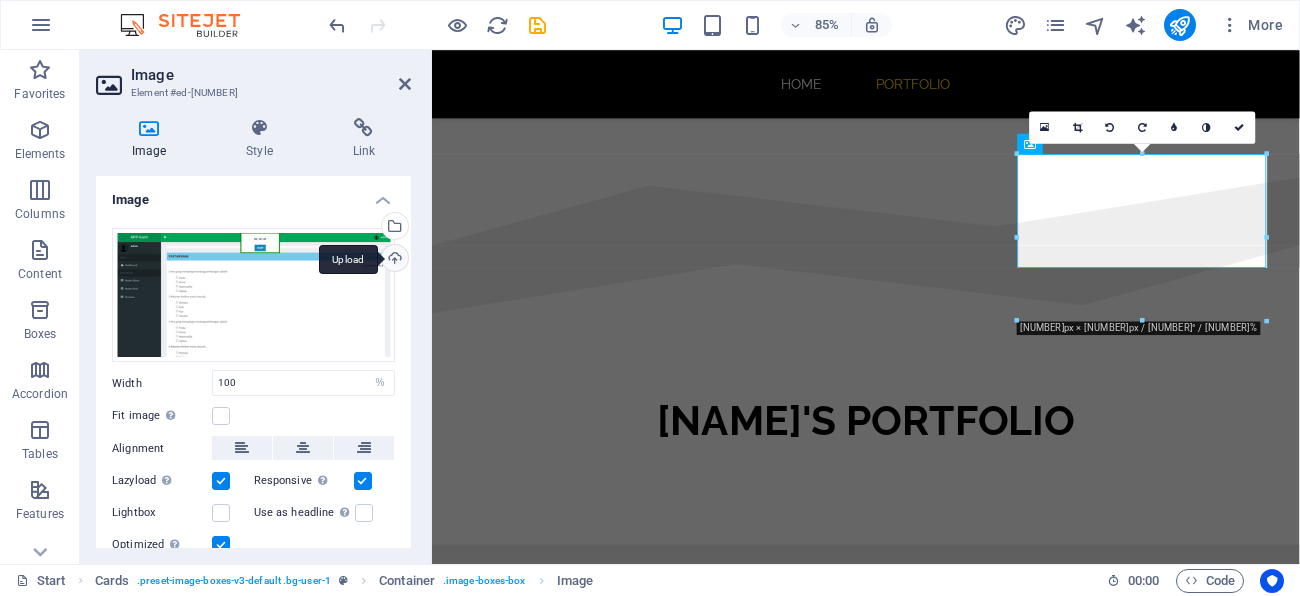 click on "Upload" at bounding box center (393, 260) 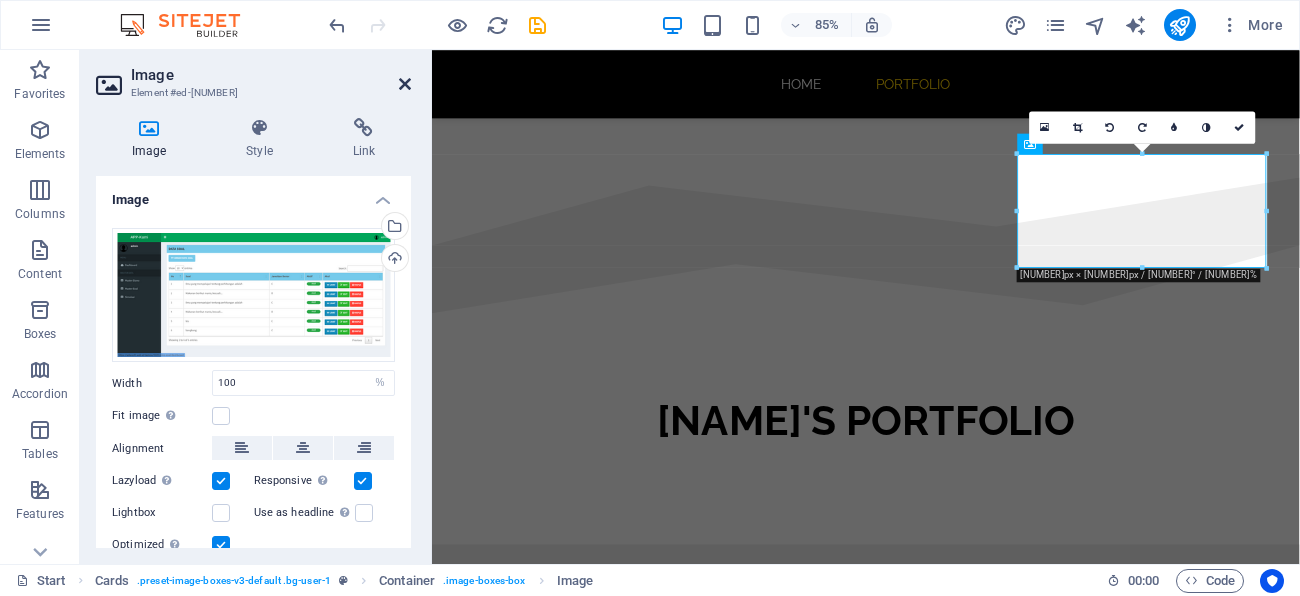 click at bounding box center [405, 84] 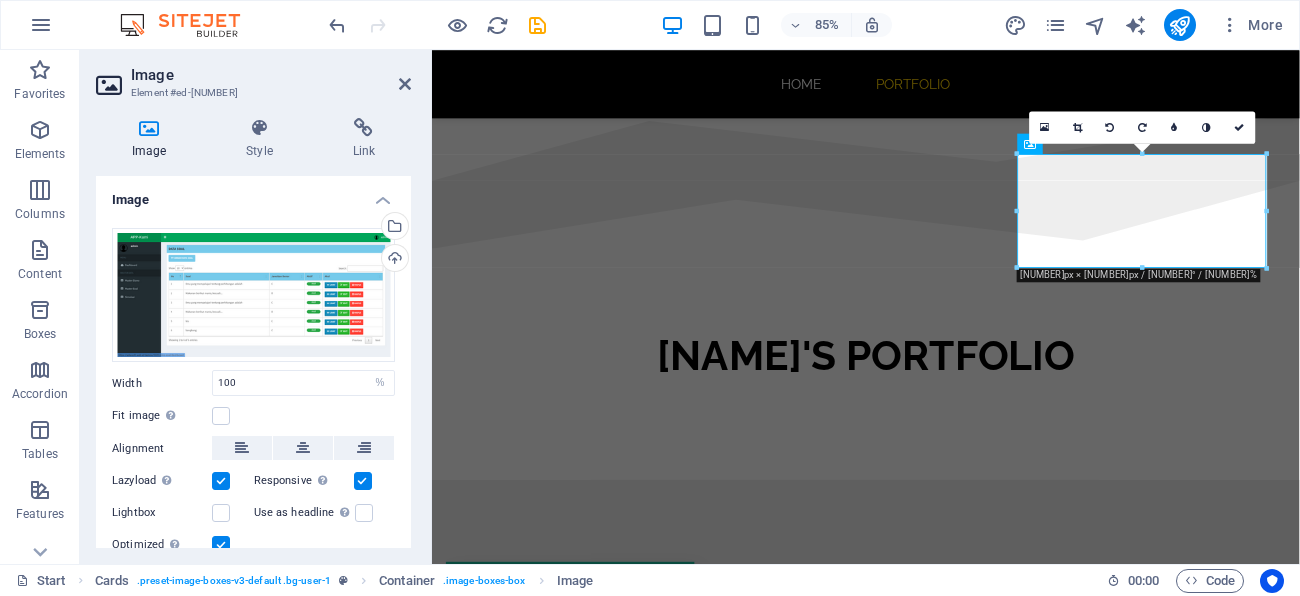 scroll, scrollTop: 914, scrollLeft: 0, axis: vertical 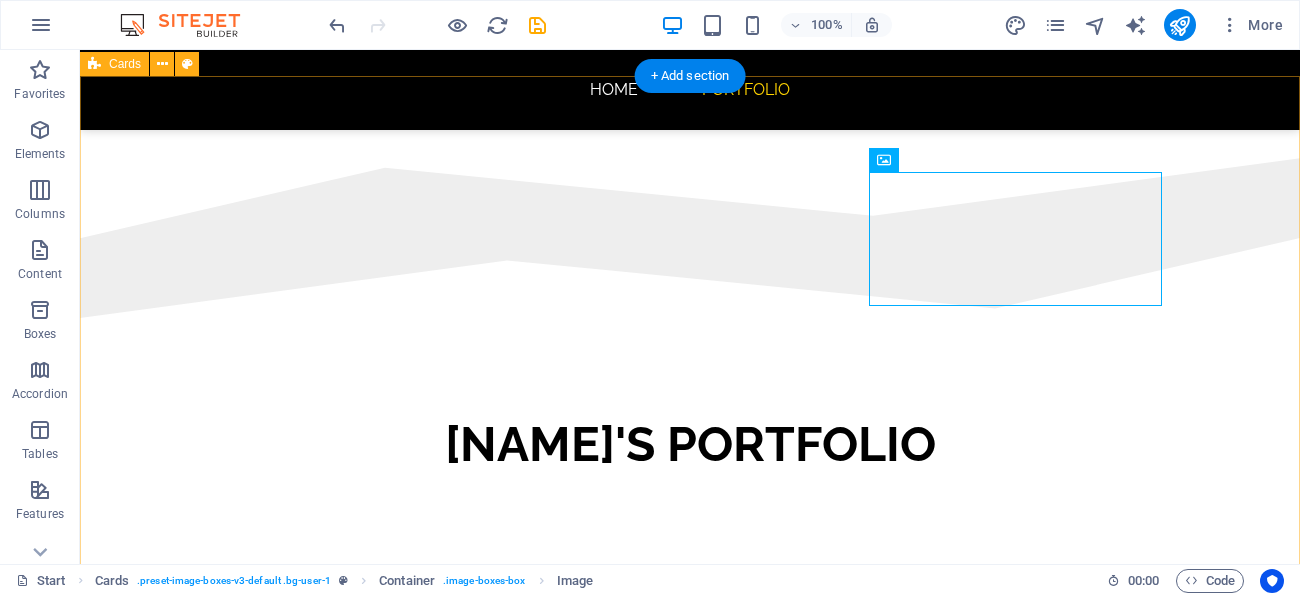 click on "[DATE] Helpdesk Ticketing Web app helpdesk untuk memproses ticketing dengan tracking progress dan status helpdesk berdasarkan technician [DATE] SI-Cuti Webapps HR sederhana untuk memaintenance data employee, cuti dan absensi [DATE] Business Talk Lorem ipsum dolor sit amet, consectetur adipisicing elit. Veritatis, dolorem!" at bounding box center (690, 1255) 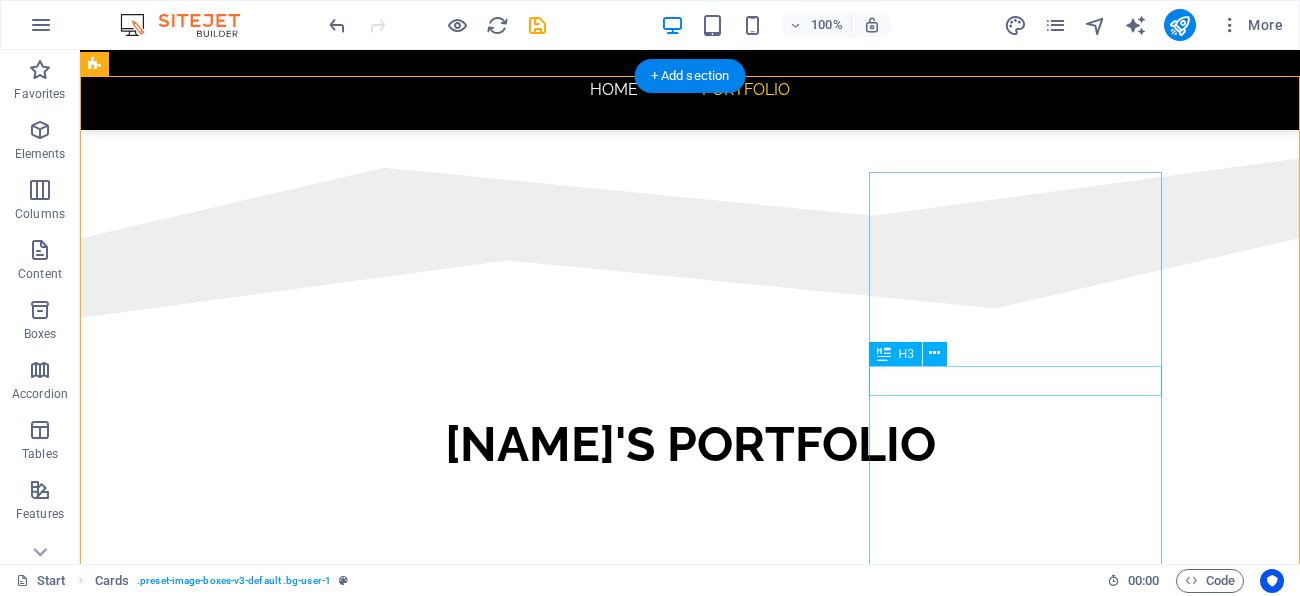 click on "Business Talk" at bounding box center (242, 1681) 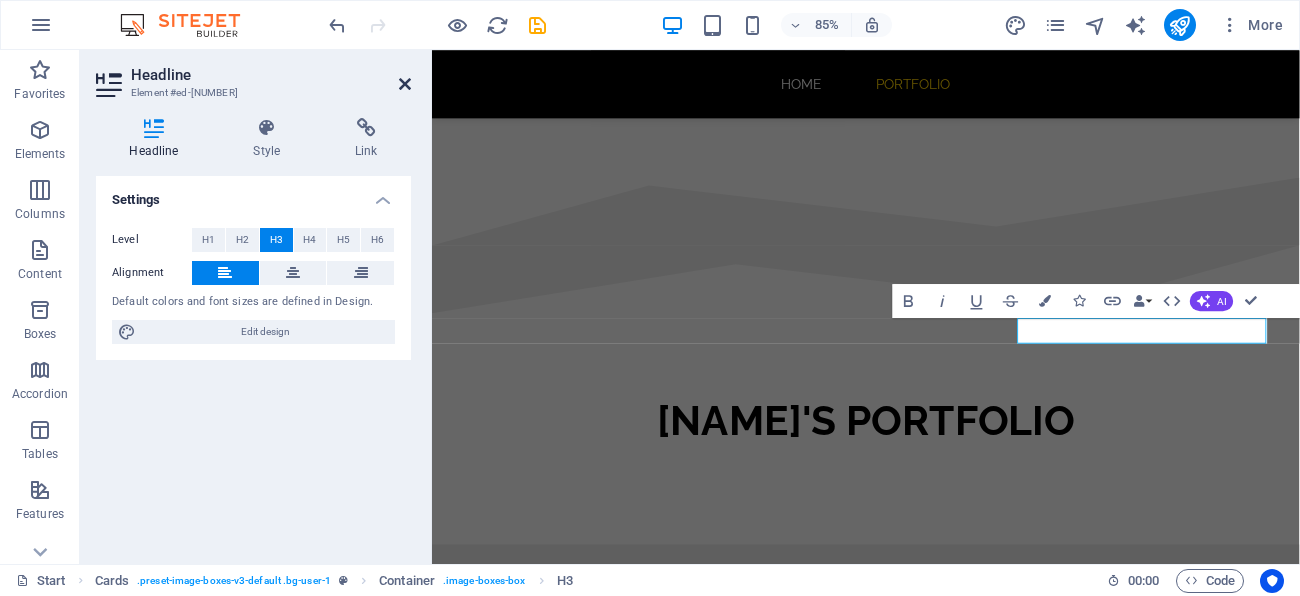 click at bounding box center (405, 84) 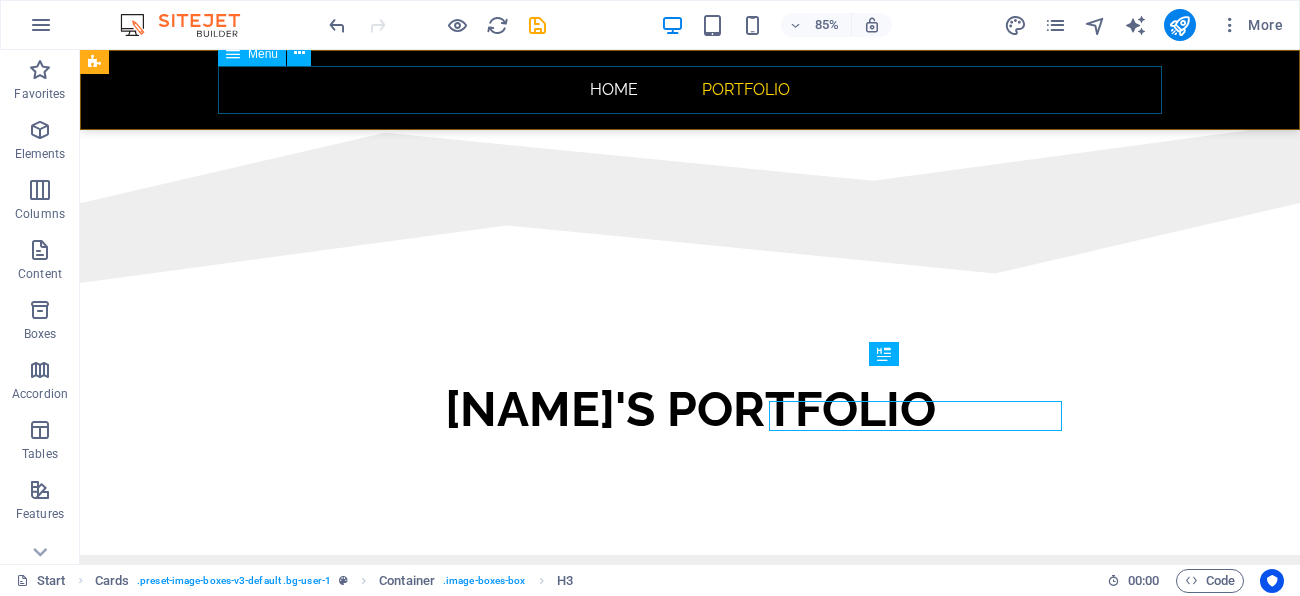 scroll, scrollTop: 914, scrollLeft: 0, axis: vertical 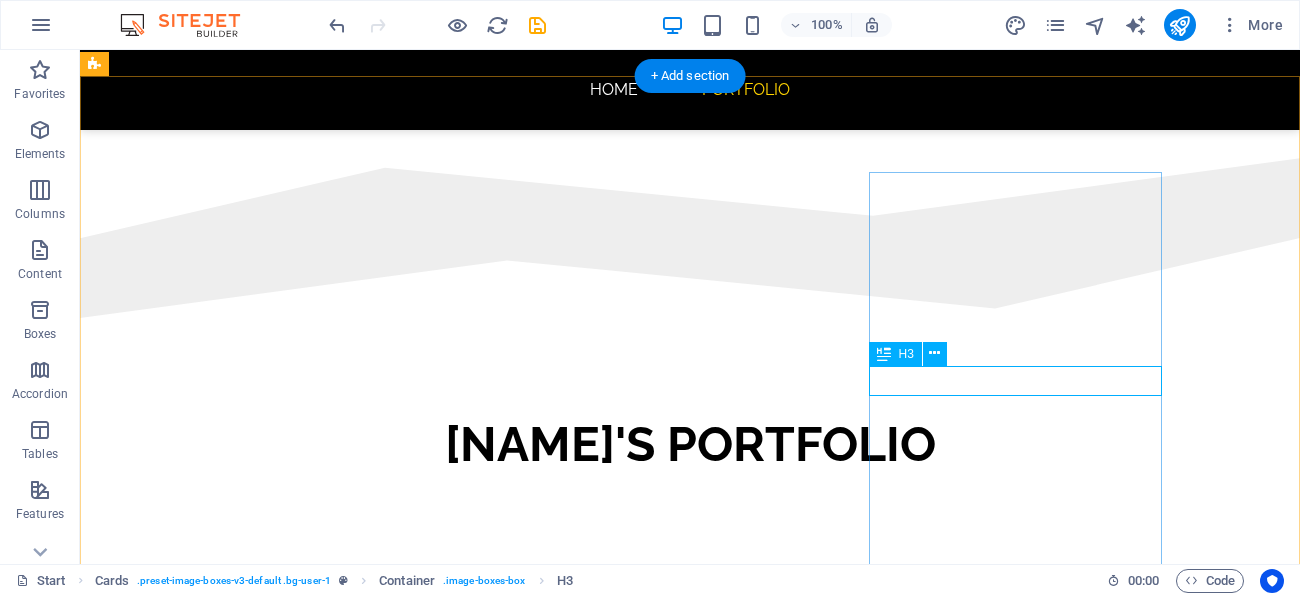 click on "Business Talk" at bounding box center (242, 1681) 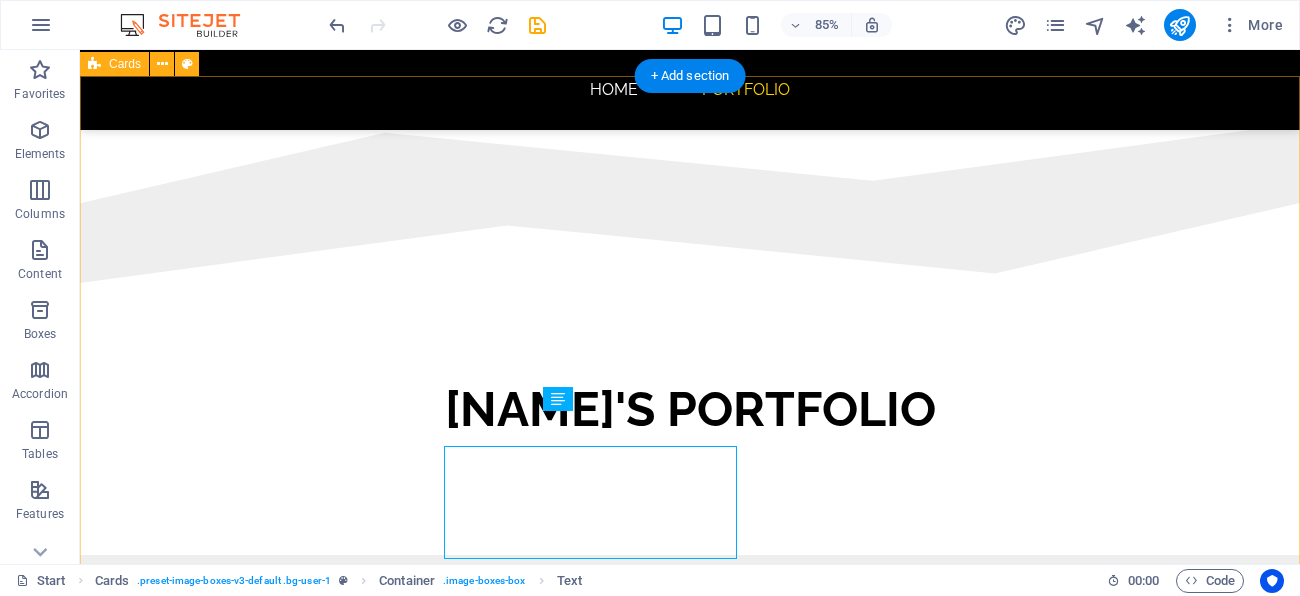 scroll, scrollTop: 914, scrollLeft: 0, axis: vertical 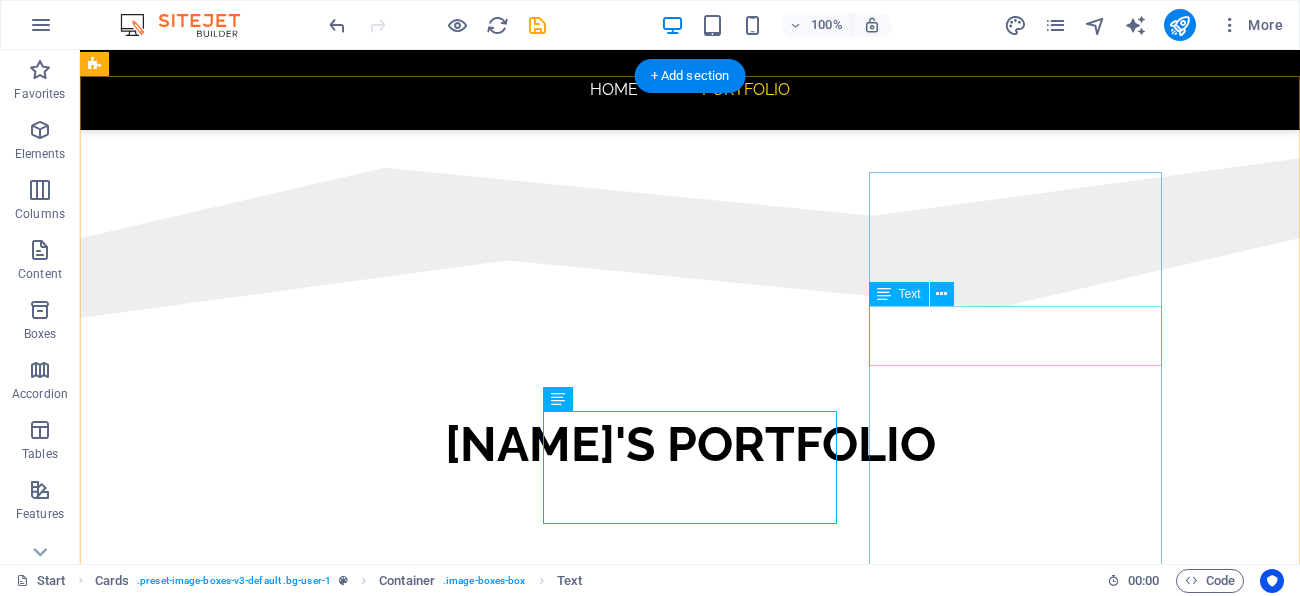 click on "Business Talk" at bounding box center (242, 1681) 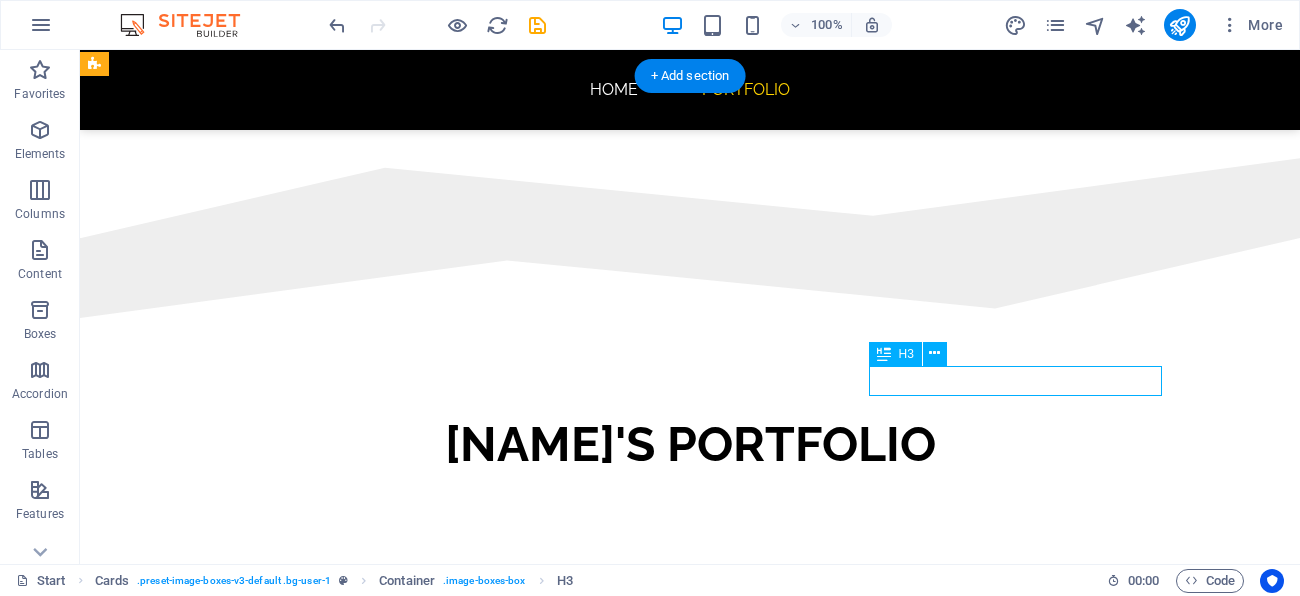 click on "Business Talk" at bounding box center [242, 1681] 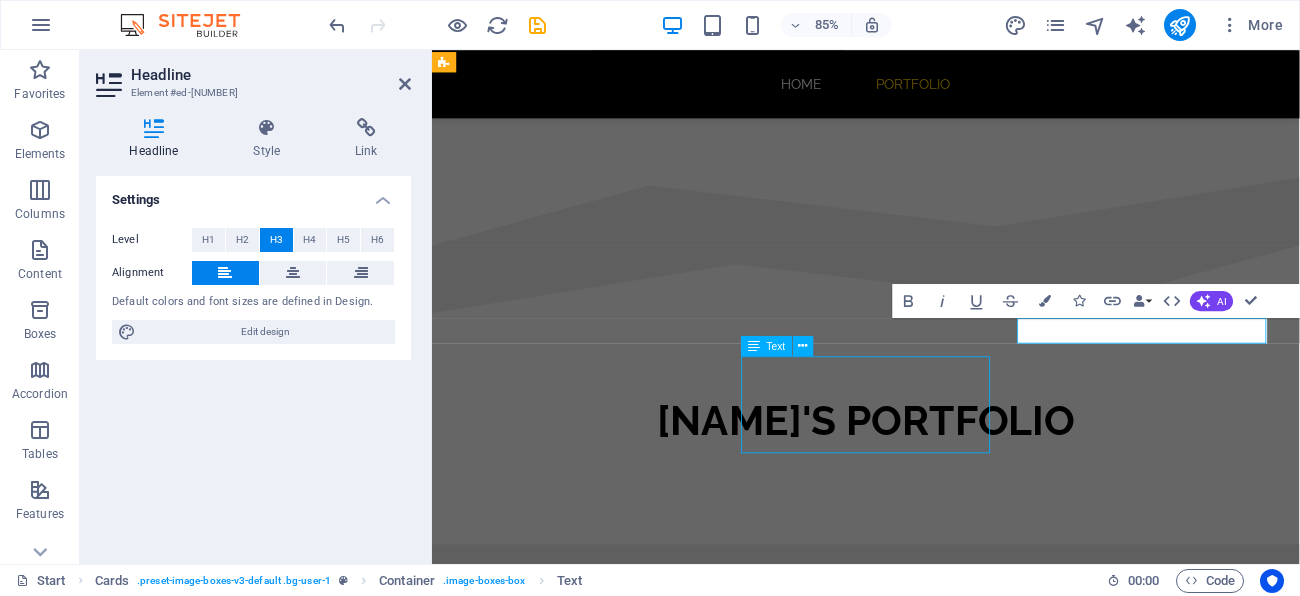 scroll, scrollTop: 914, scrollLeft: 0, axis: vertical 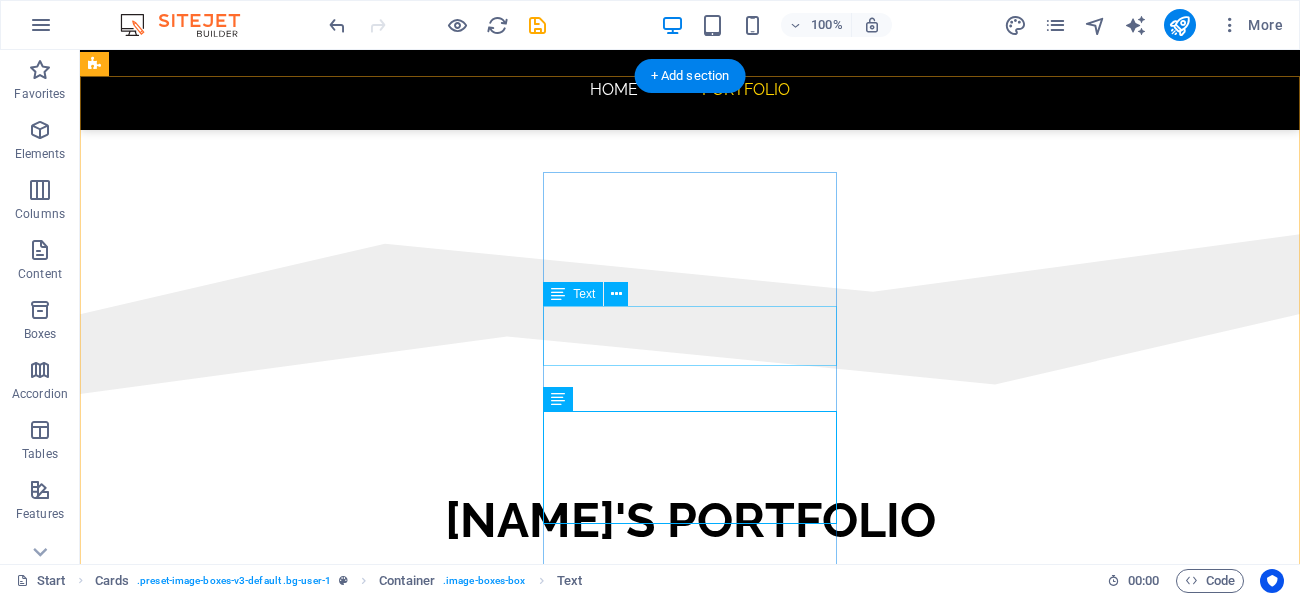 click on "[DATE]" at bounding box center [242, 1345] 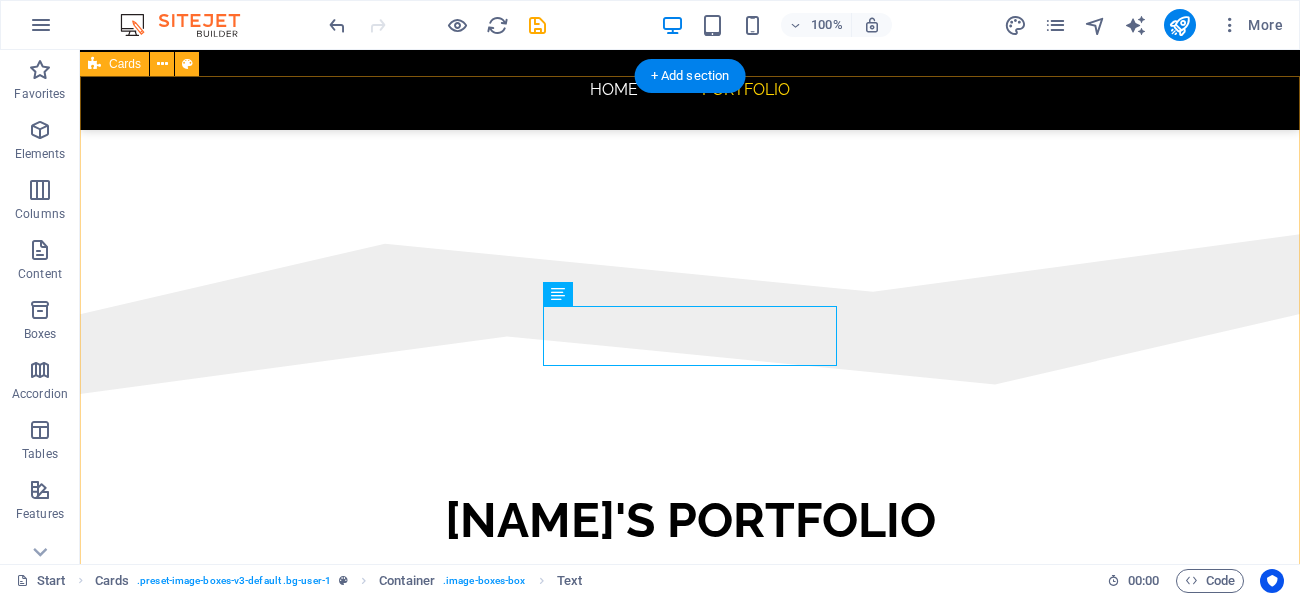 click on "Business Talk" at bounding box center (242, 1757) 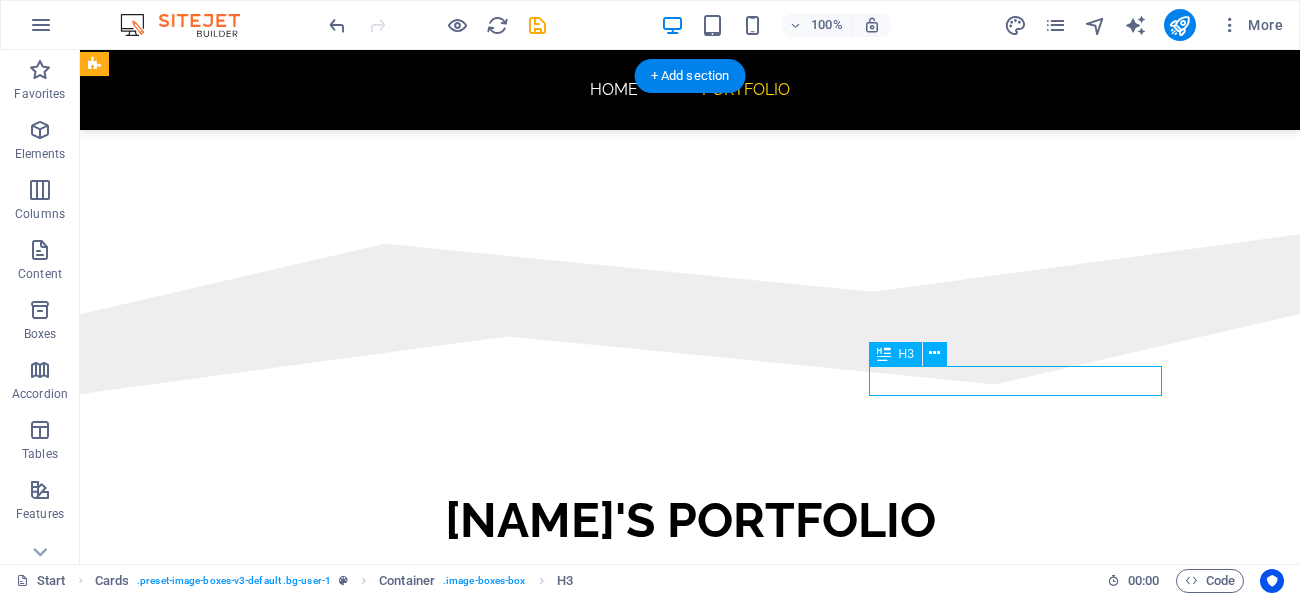 click on "Business Talk" at bounding box center (242, 1757) 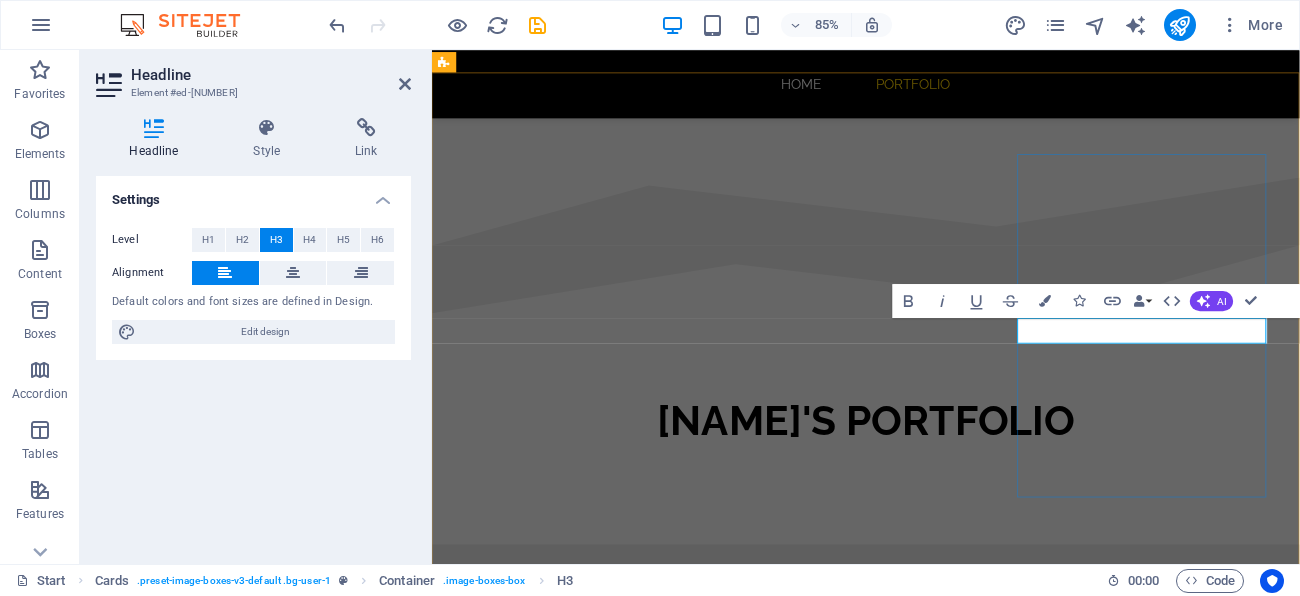type 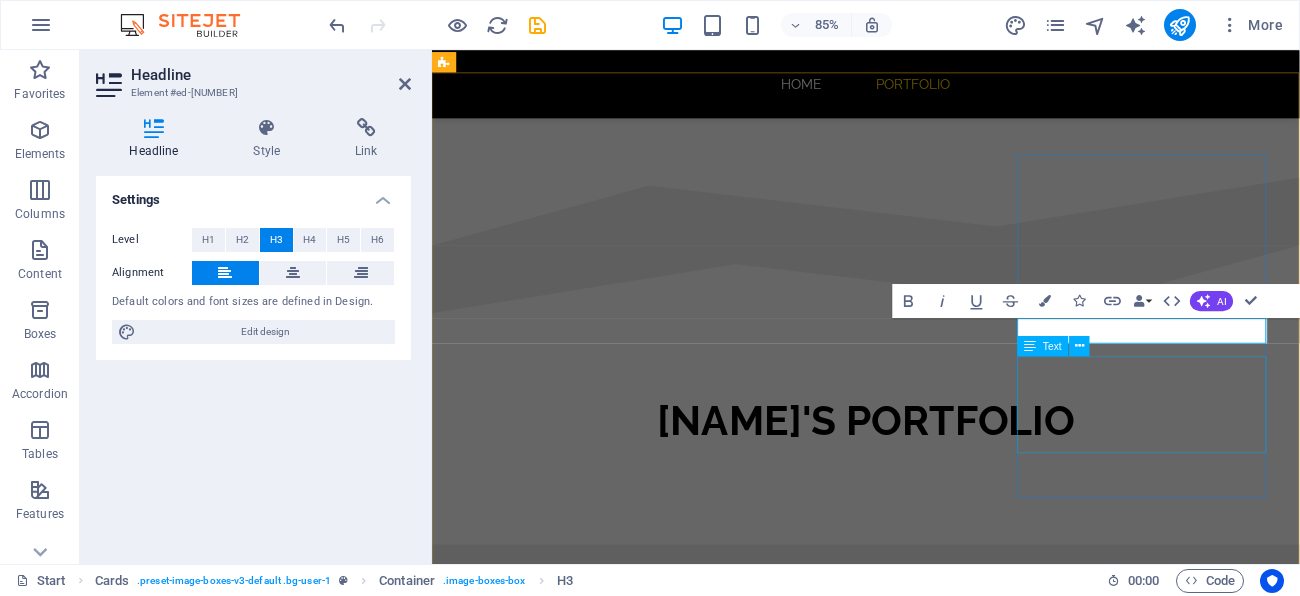 click on "Lorem ipsum dolor sit amet, consectetur adipisicing elit. Veritatis, dolorem!" at bounding box center (594, 1809) 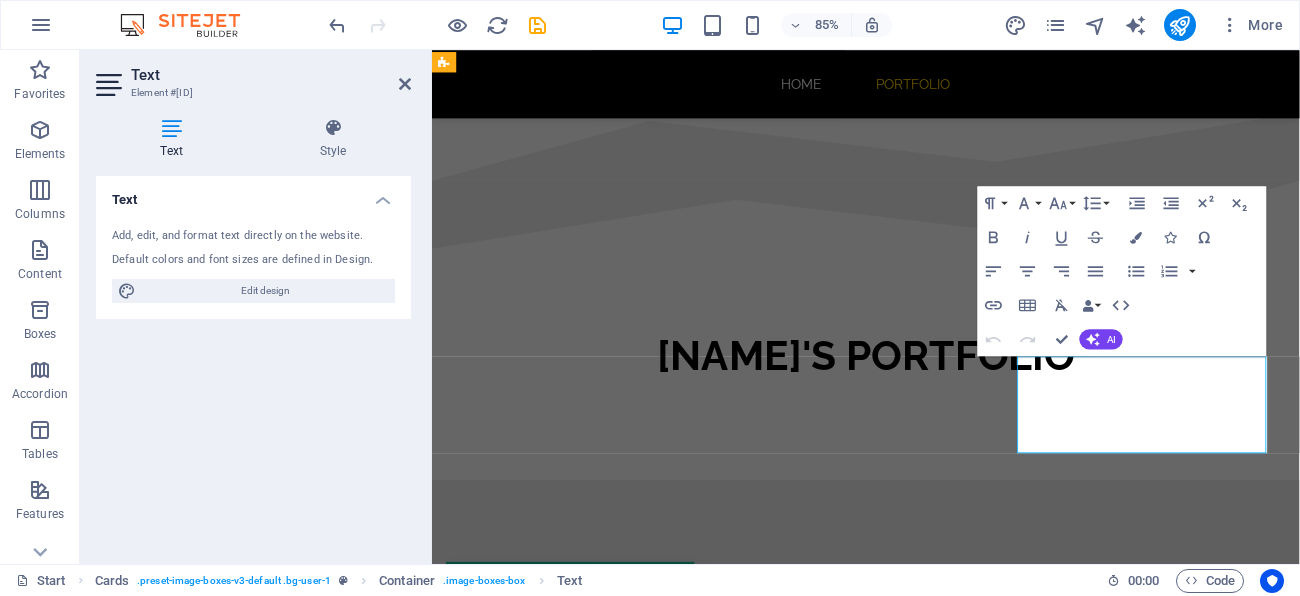 click on "Lorem ipsum dolor sit amet, consectetur adipisicing elit. Veritatis, dolorem!" at bounding box center [594, 1717] 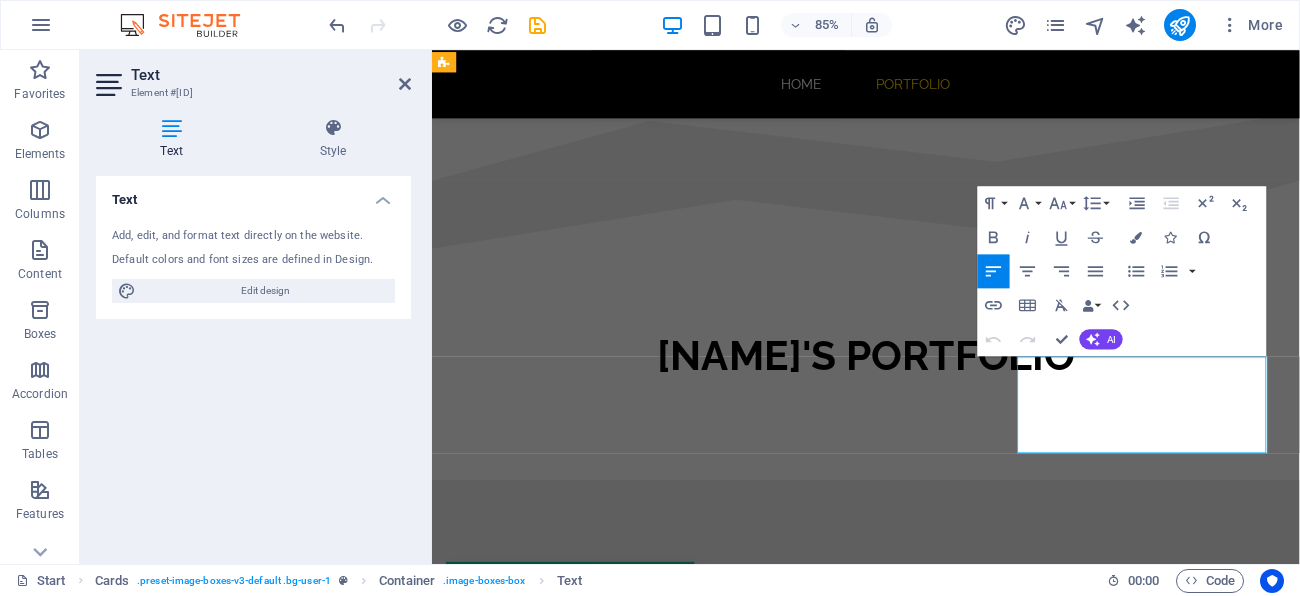 click on "Lorem ipsum dolor sit amet, consectetur adipisicing elit. Veritatis, dolorem!" at bounding box center (594, 1717) 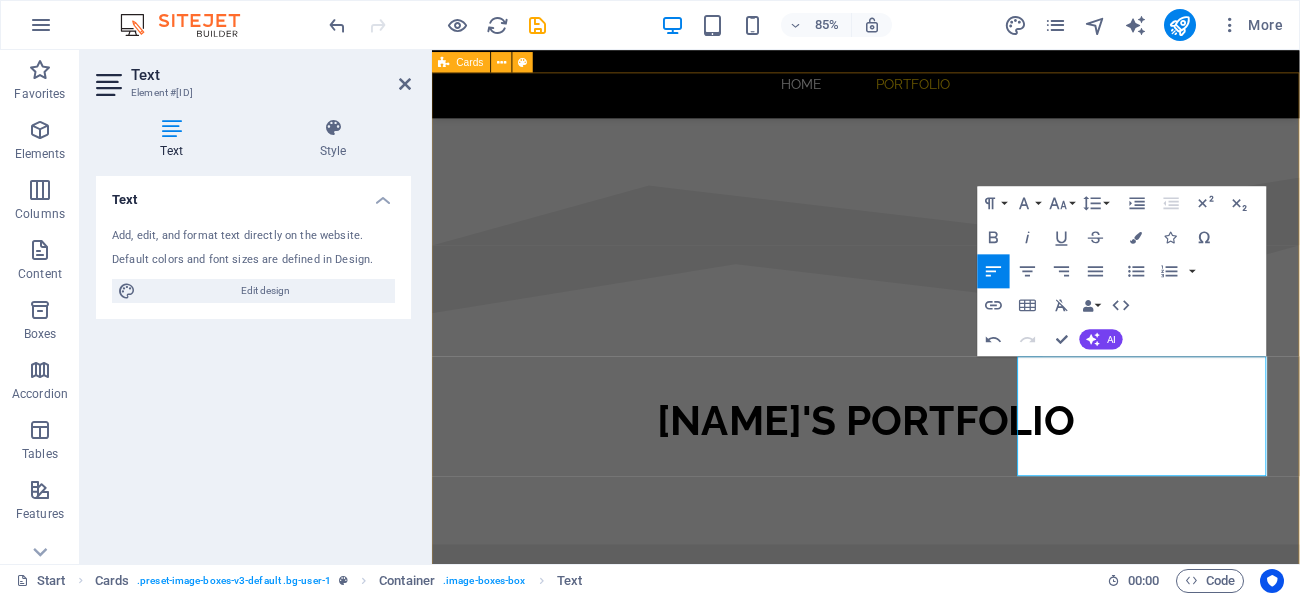 click on "[DAY] [MONTH] [YEAR] Helpdesk Ticketing Web app helpdesk untuk memproses ticketing dengan tracking progress dan status helpdesk berdasarkan technician [DAY] [MONTH] [YEAR] SI-Cuti Webapps HR sederhana untuk memaintenance data employee, cuti dan absensi [DAY] [MONTH] [YEAR] CMS-Soal Webapp sederhana untuk membuat simulasi ujian online dari pembuatan soal, simulasi, hingga reporting" at bounding box center (942, 1310) 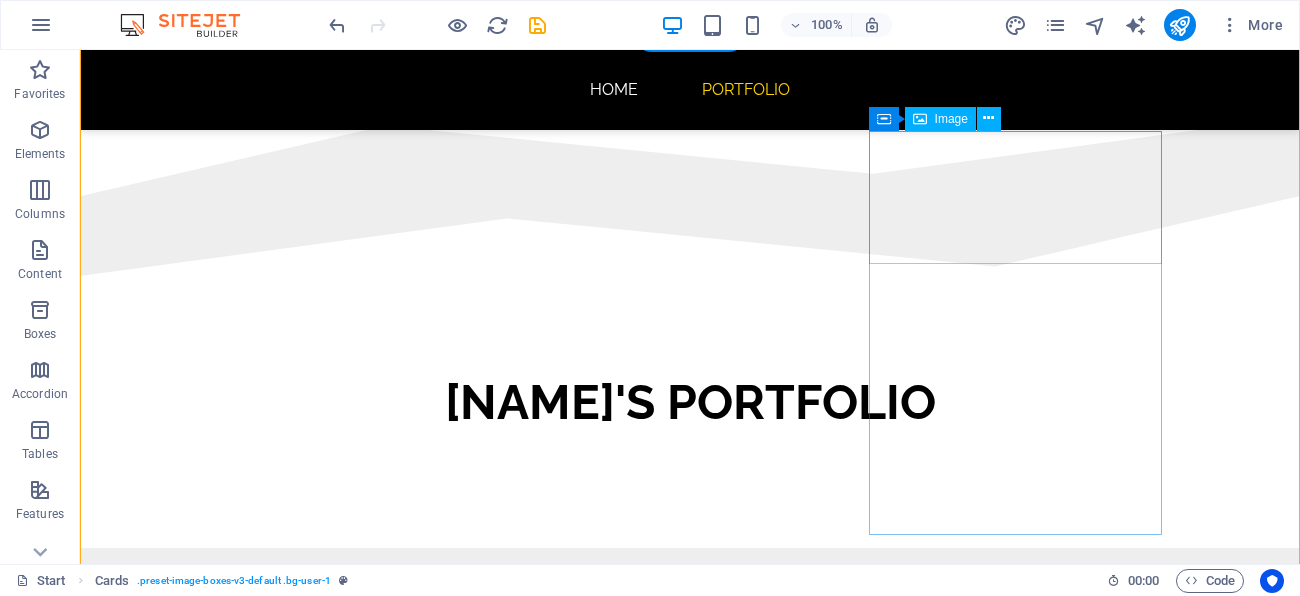 scroll, scrollTop: 978, scrollLeft: 0, axis: vertical 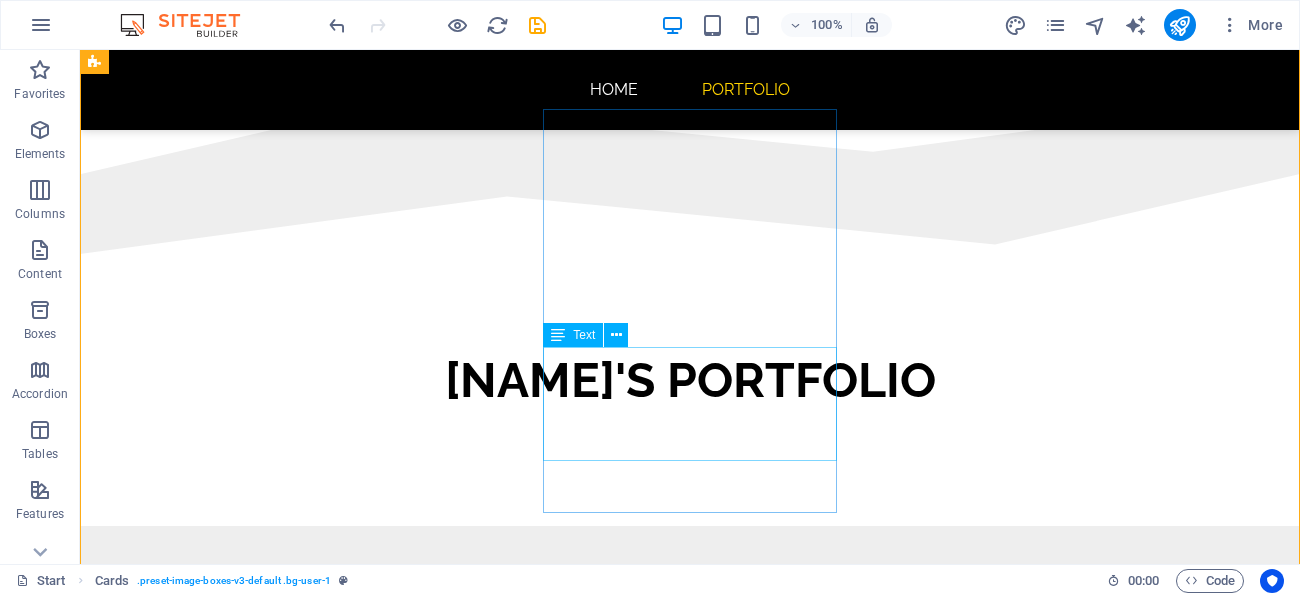 click on "Webapps HR sederhana untuk memaintenance data employee, cuti dan absensi" at bounding box center [242, 1337] 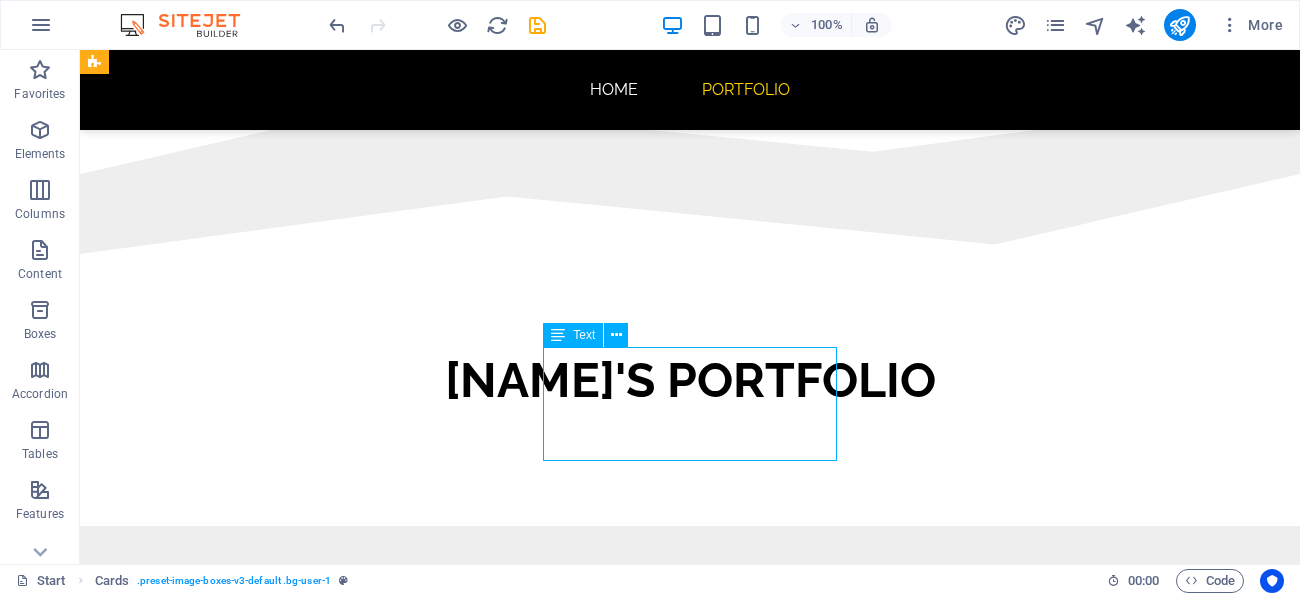 drag, startPoint x: 751, startPoint y: 421, endPoint x: 495, endPoint y: 477, distance: 262.05344 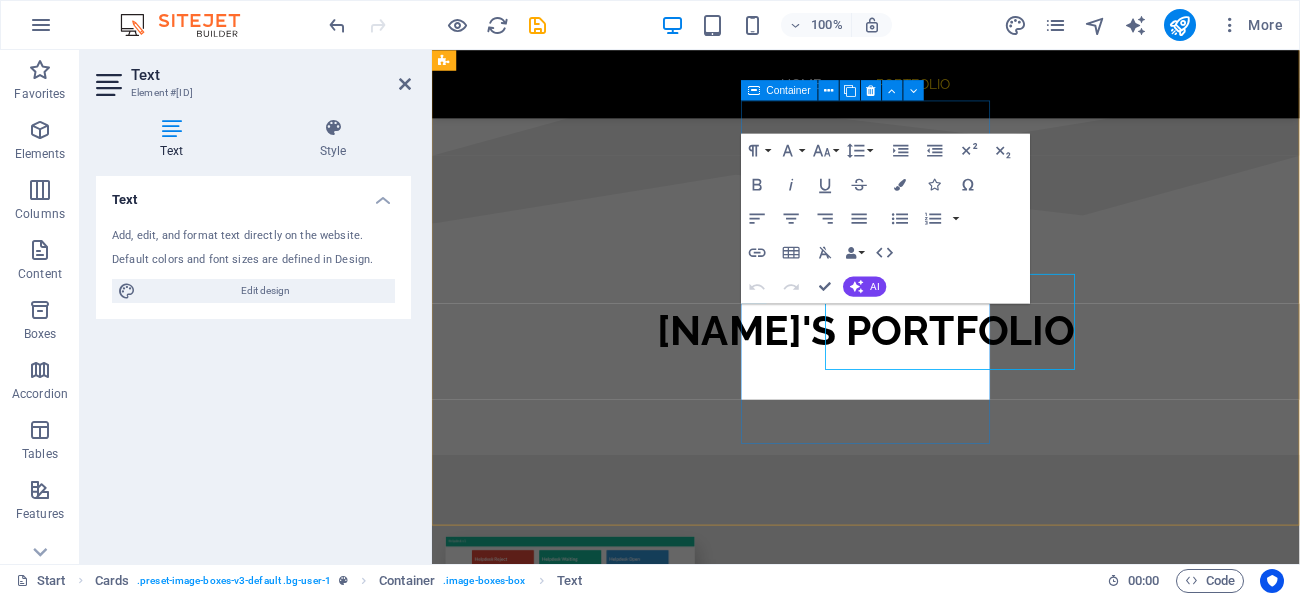 click on "[DAY] [MONTH] [YEAR] SI-Cuti Webapps HR sederhana untuk memaintenance data employee, cuti dan absensi" at bounding box center (594, 1218) 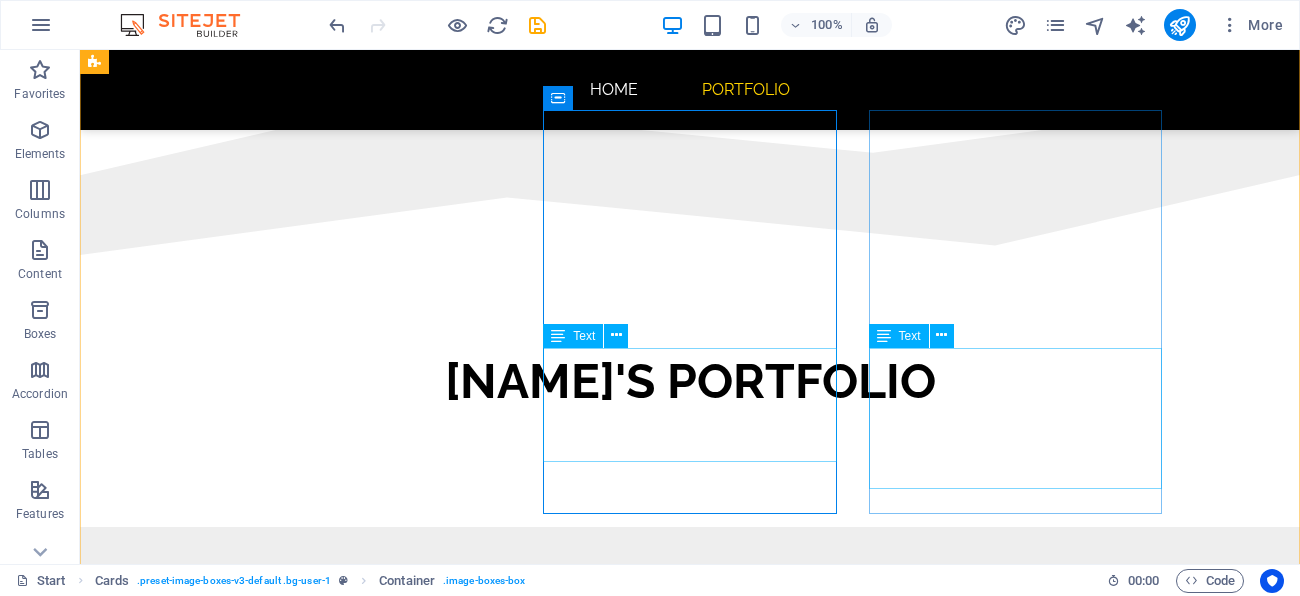 click on "Webapp sederhana untuk membuat simulasi ujian online dari pembuatan soal, simulasi, hingga reporting" at bounding box center [242, 1718] 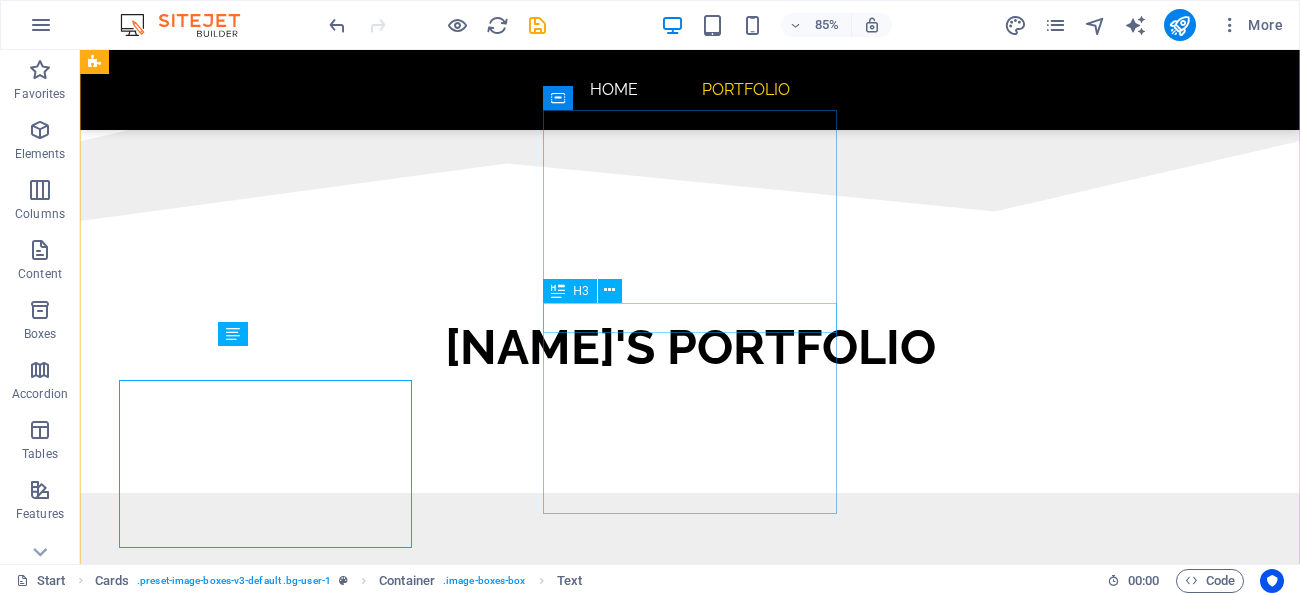 click on "SI-Cuti" at bounding box center (242, 1217) 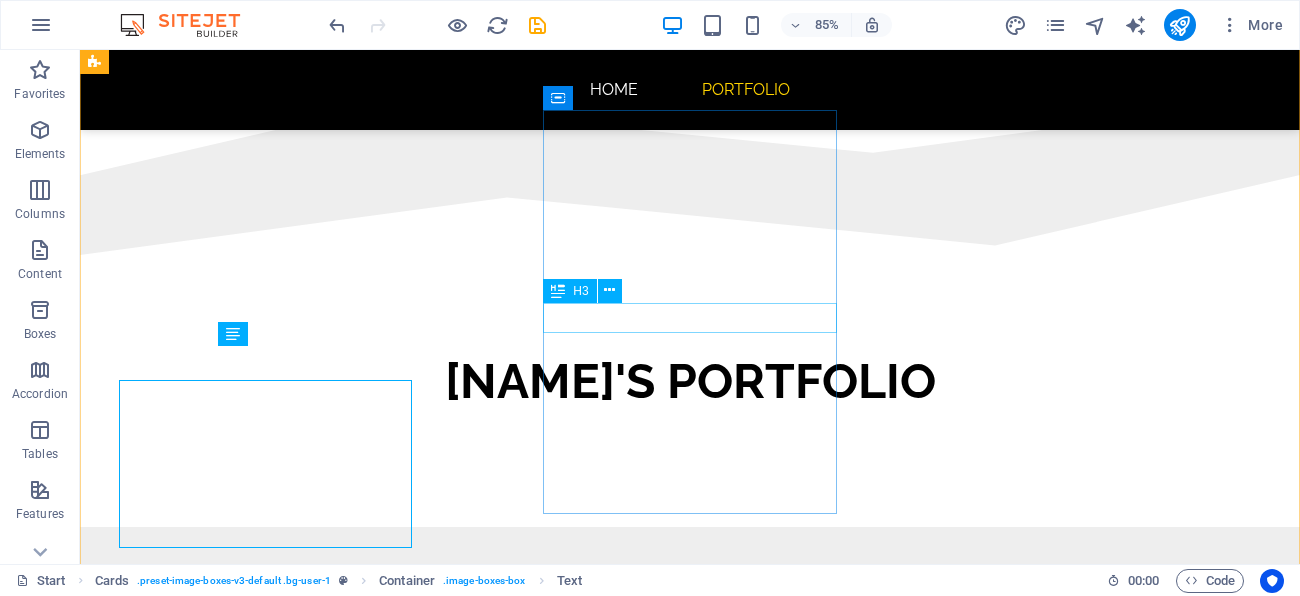click on "SI-Cuti" at bounding box center [242, 1251] 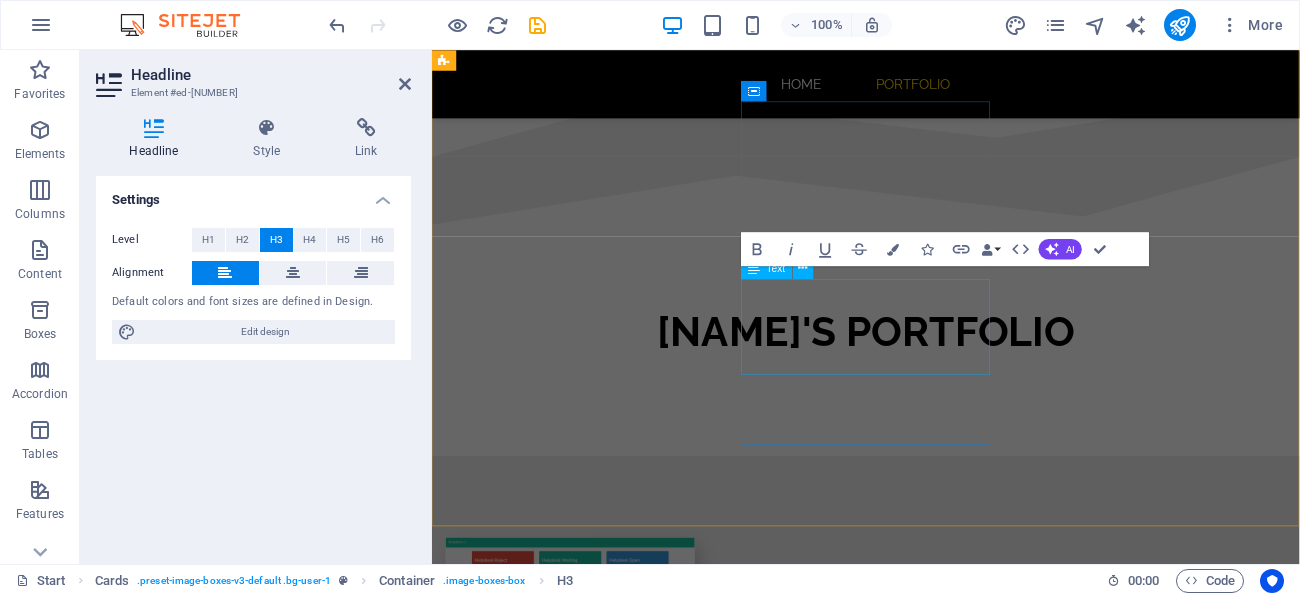 scroll, scrollTop: 1011, scrollLeft: 0, axis: vertical 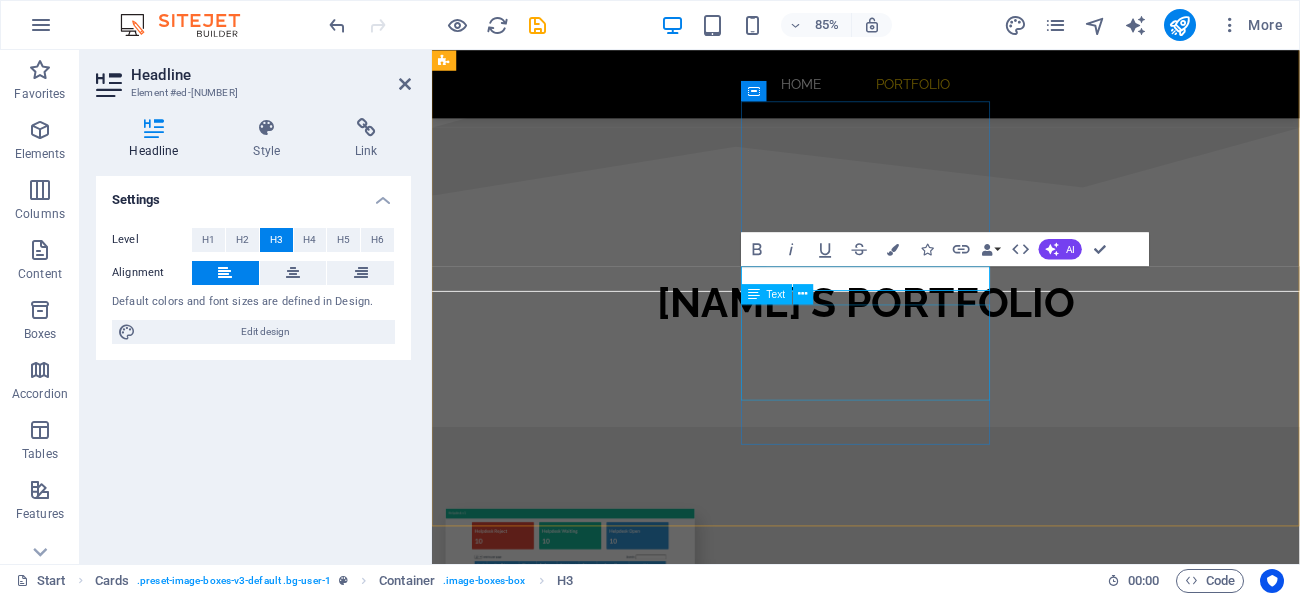 click on "Webapps HR sederhana untuk memaintenance data employee, cuti dan absensi" at bounding box center [594, 1304] 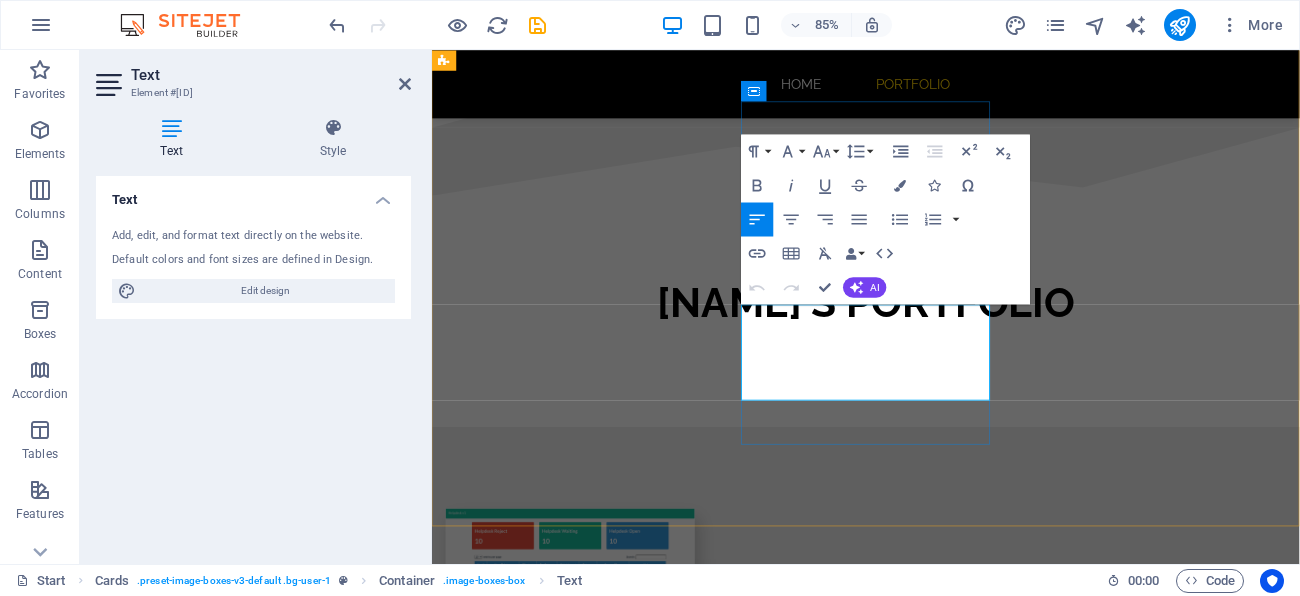 click on "Webapps HR sederhana untuk memaintenance data employee, cuti dan absensi" at bounding box center [594, 1304] 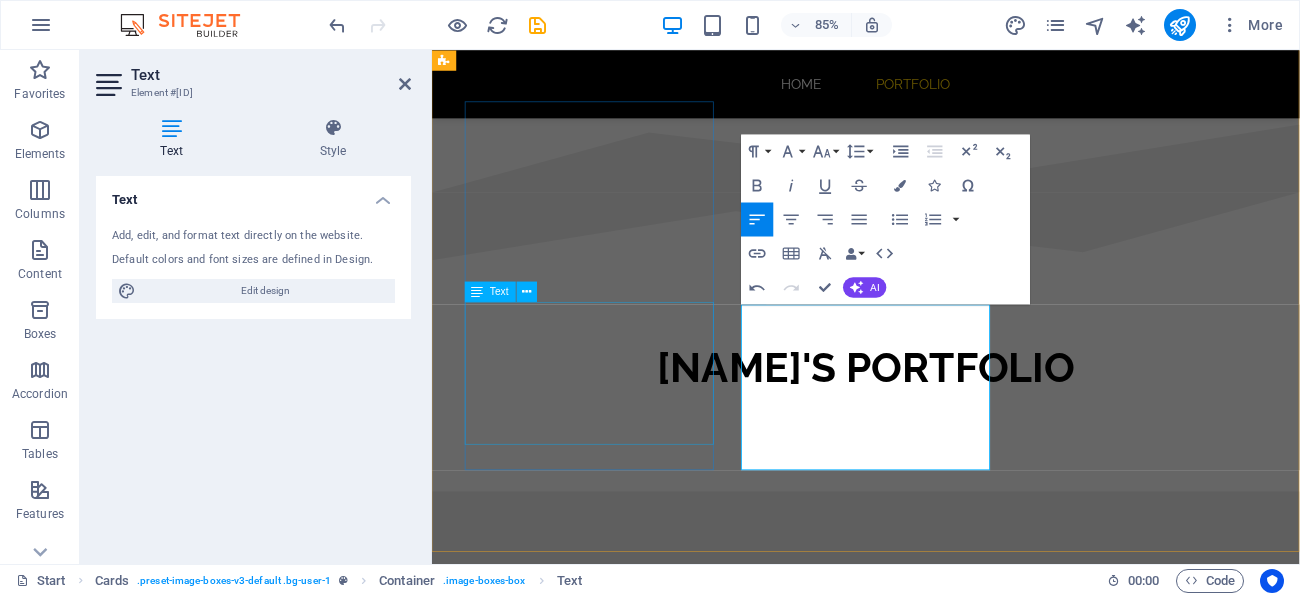 click on "Web app helpdesk untuk memproses ticketing dengan tracking progress dan status helpdesk berdasarkan technician" at bounding box center [594, 985] 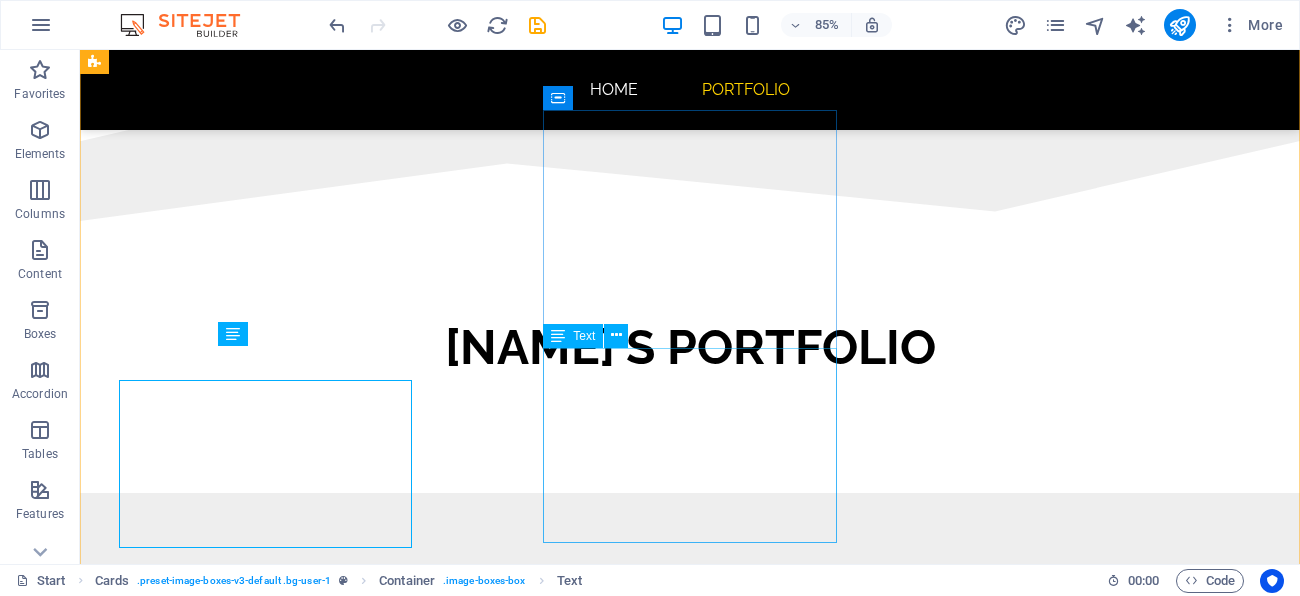 scroll, scrollTop: 977, scrollLeft: 0, axis: vertical 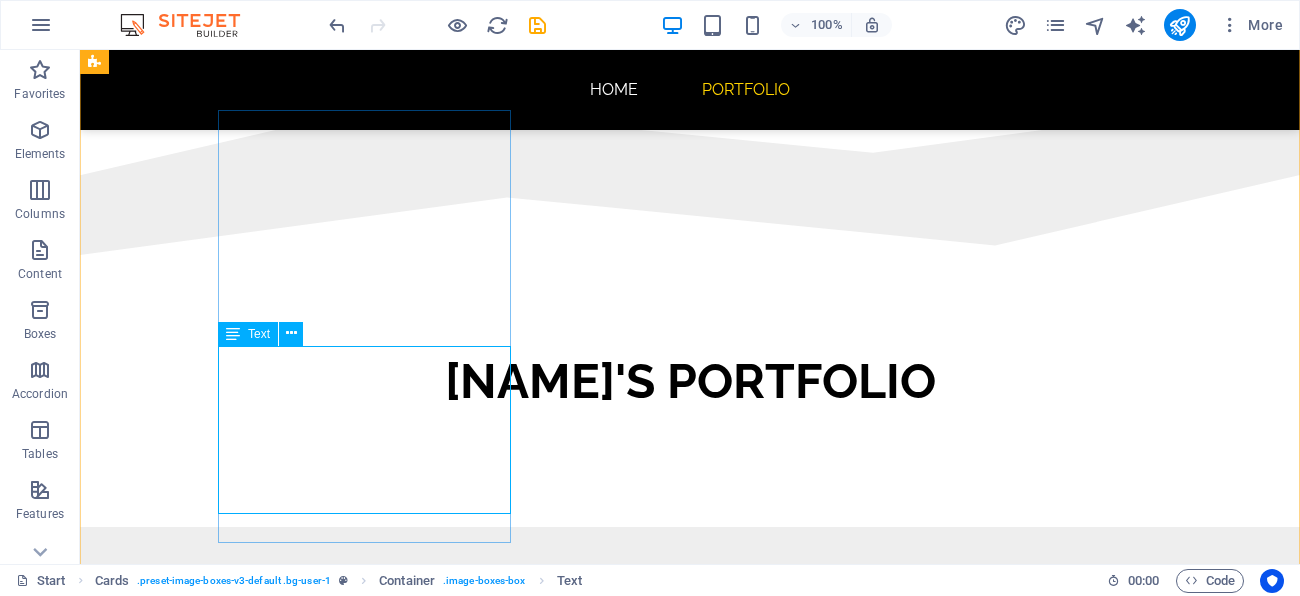 click on "Web app helpdesk untuk memproses ticketing dengan tracking progress dan status helpdesk berdasarkan technician" at bounding box center (242, 943) 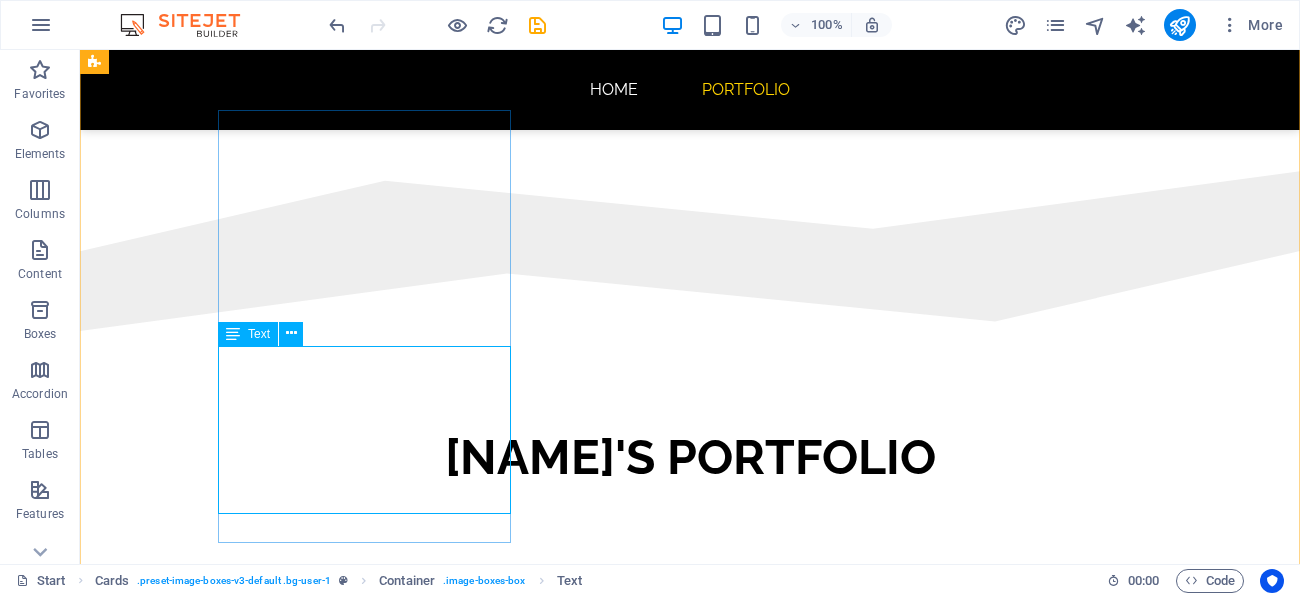 scroll, scrollTop: 1011, scrollLeft: 0, axis: vertical 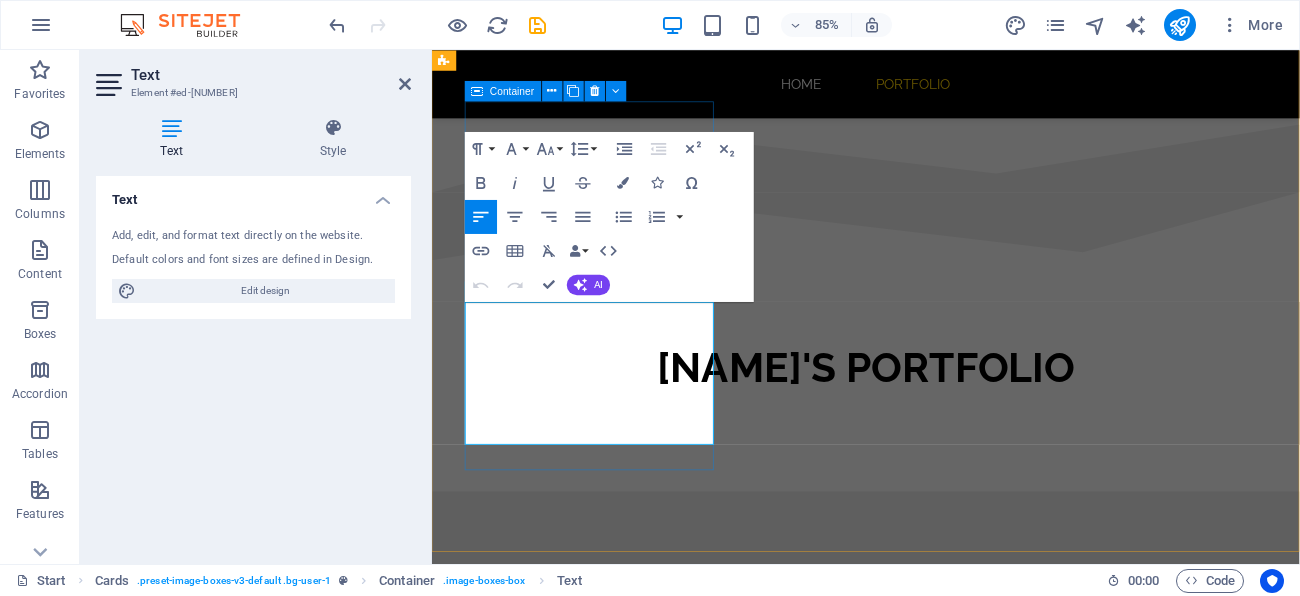 click on "[DAY] [MONTH] [YEAR] Helpdesk Ticketing Web app helpdesk untuk memproses ticketing dengan tracking progress dan status helpdesk berdasarkan technician" at bounding box center [594, 867] 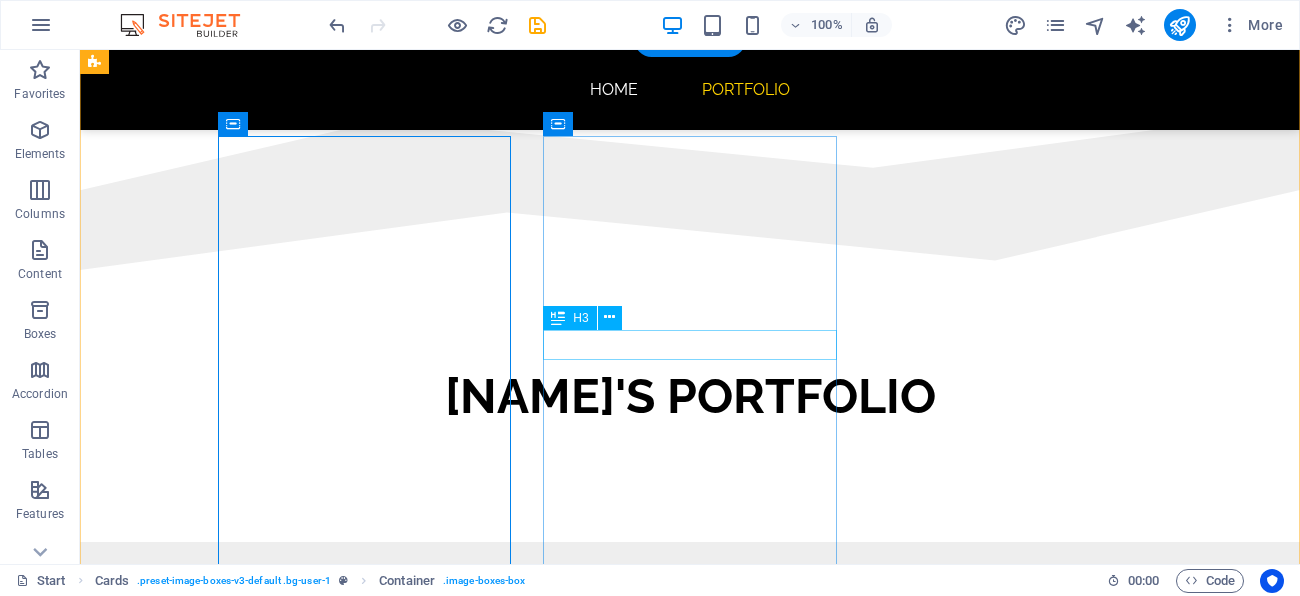 scroll, scrollTop: 946, scrollLeft: 0, axis: vertical 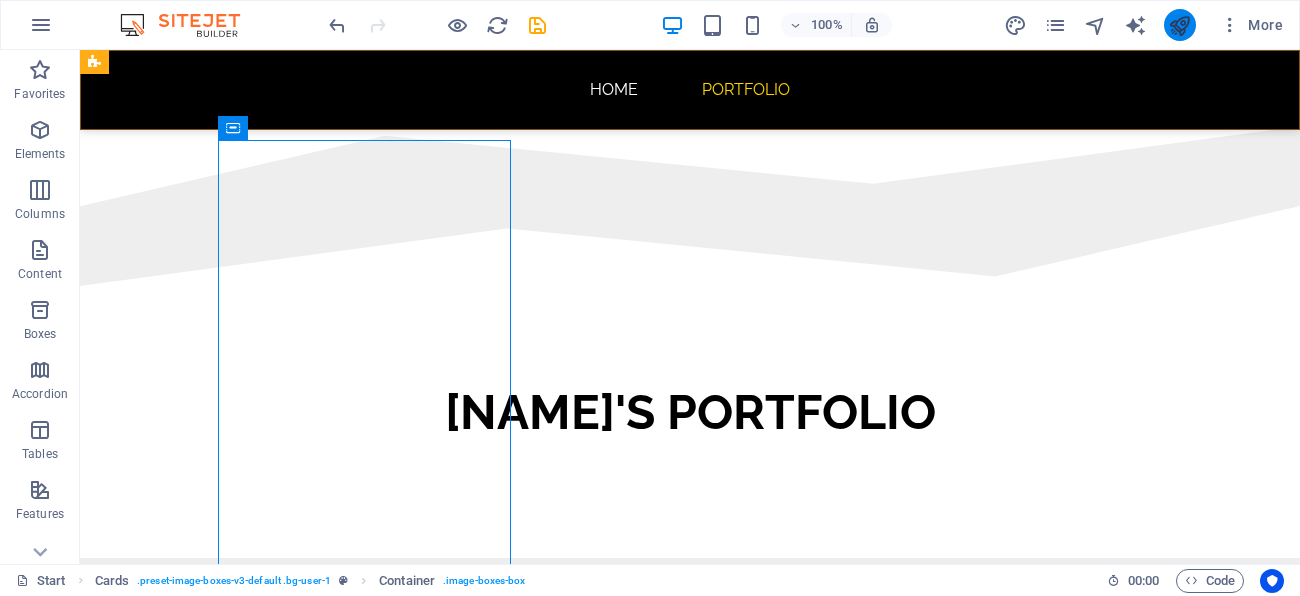 click at bounding box center [1179, 25] 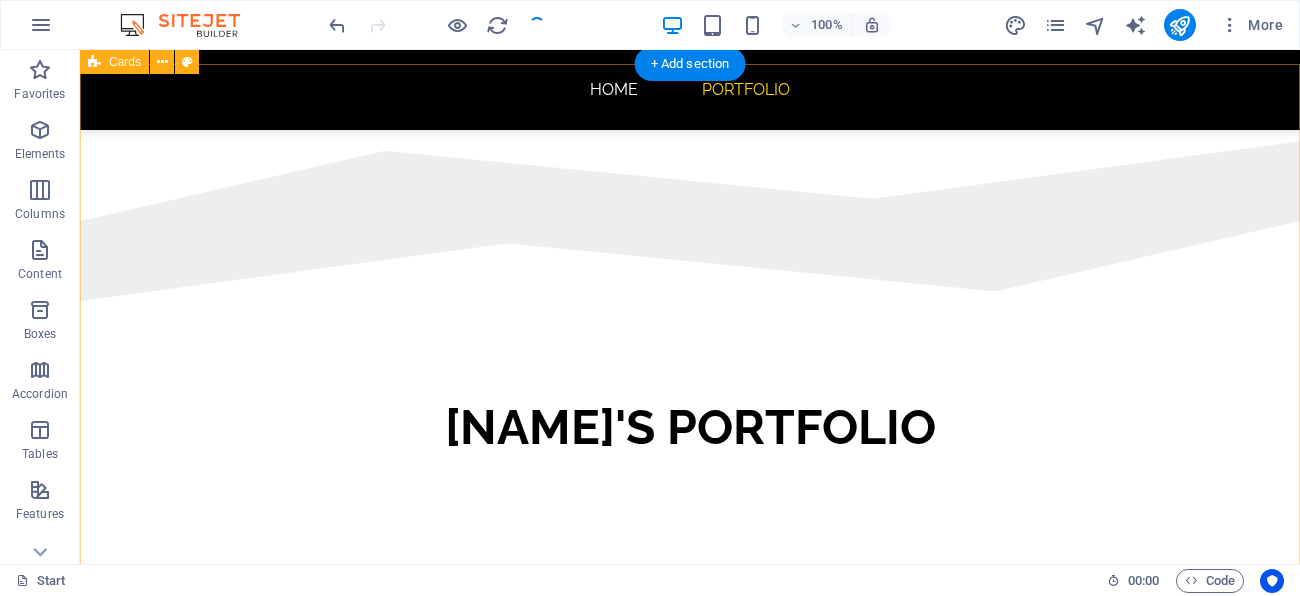 scroll, scrollTop: 925, scrollLeft: 0, axis: vertical 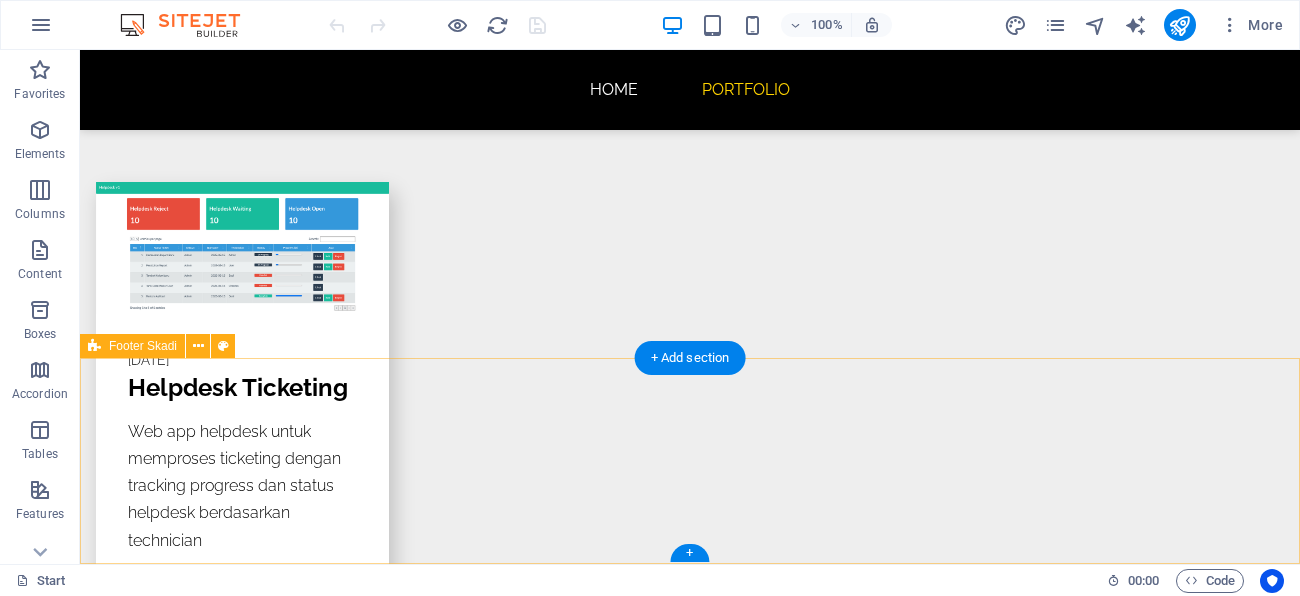click on "Legal Notice  |  Privacy Policy" at bounding box center (690, 1813) 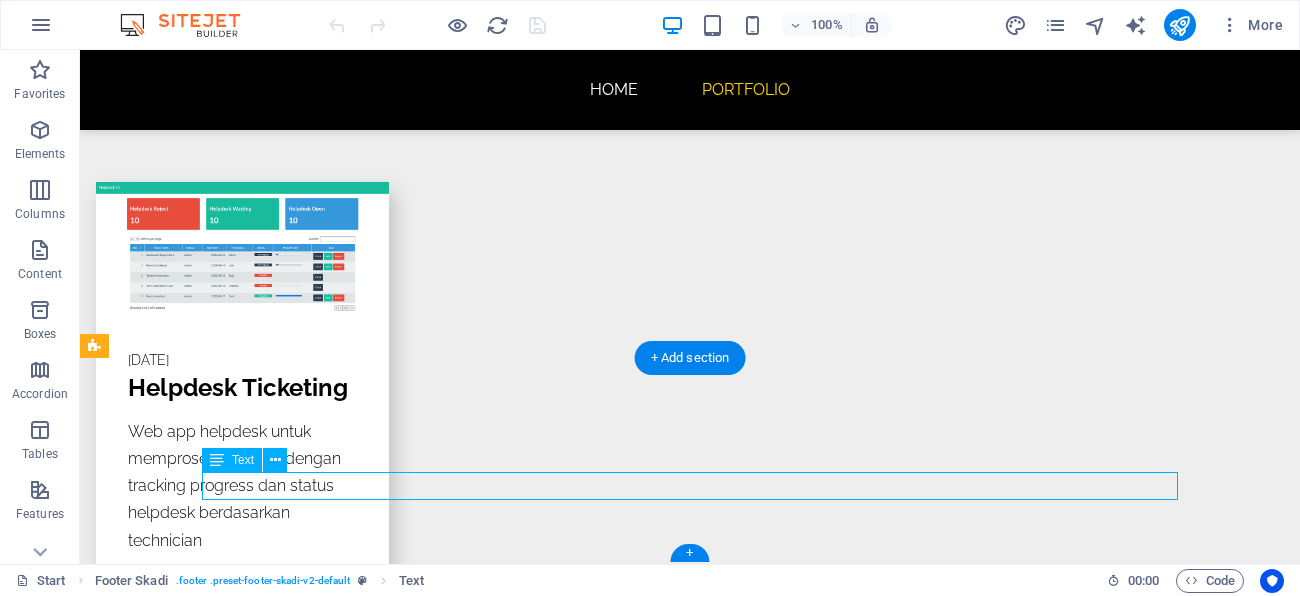 scroll, scrollTop: 1390, scrollLeft: 0, axis: vertical 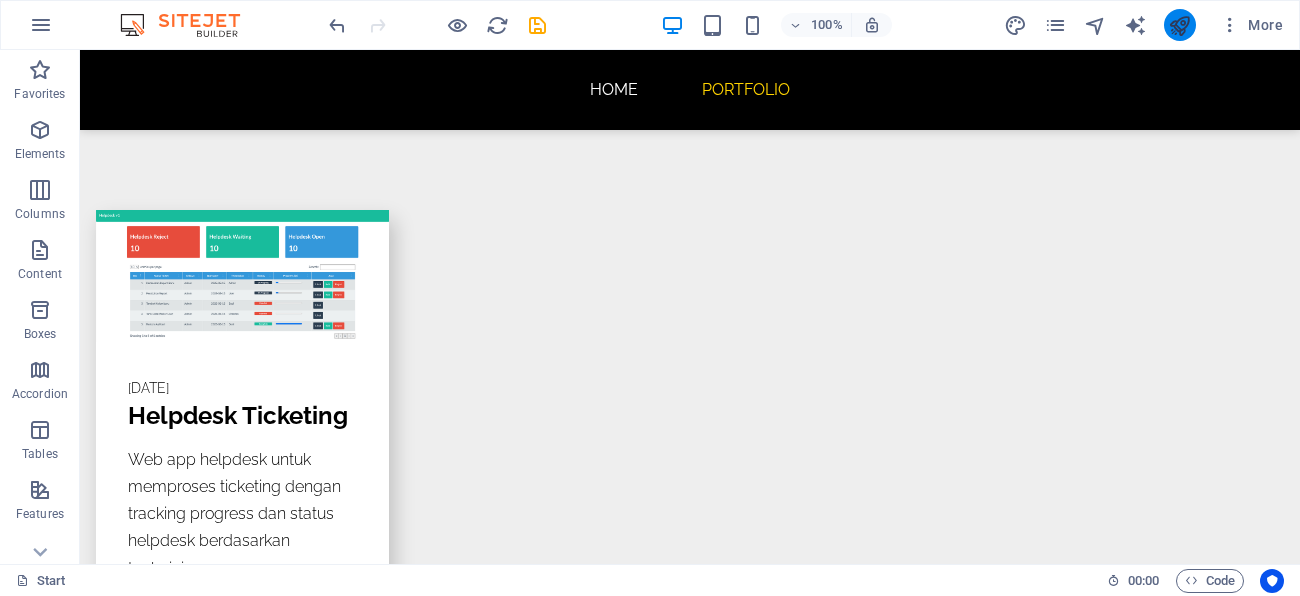 click at bounding box center (1179, 25) 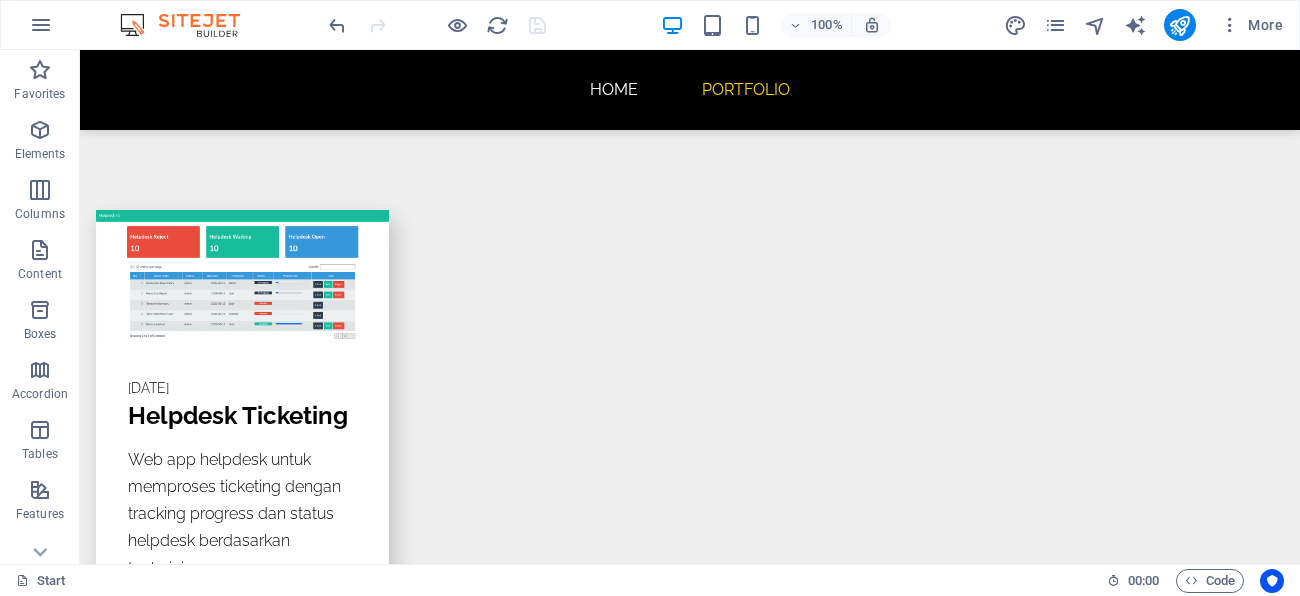 click at bounding box center (1180, 25) 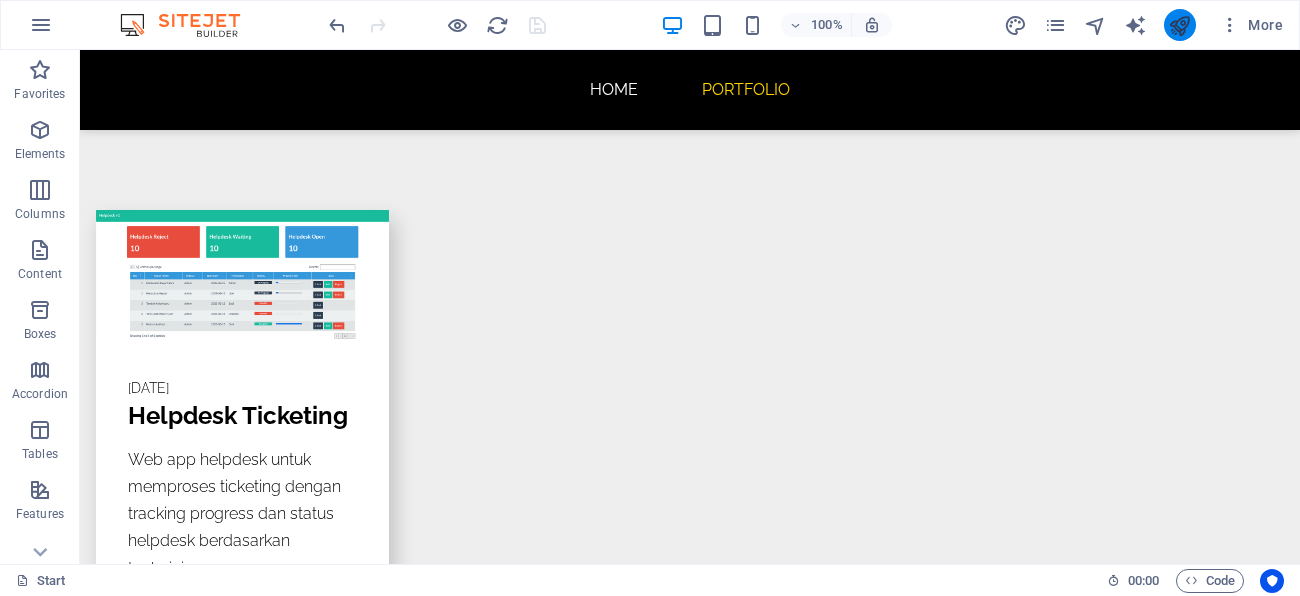 click at bounding box center (1179, 25) 